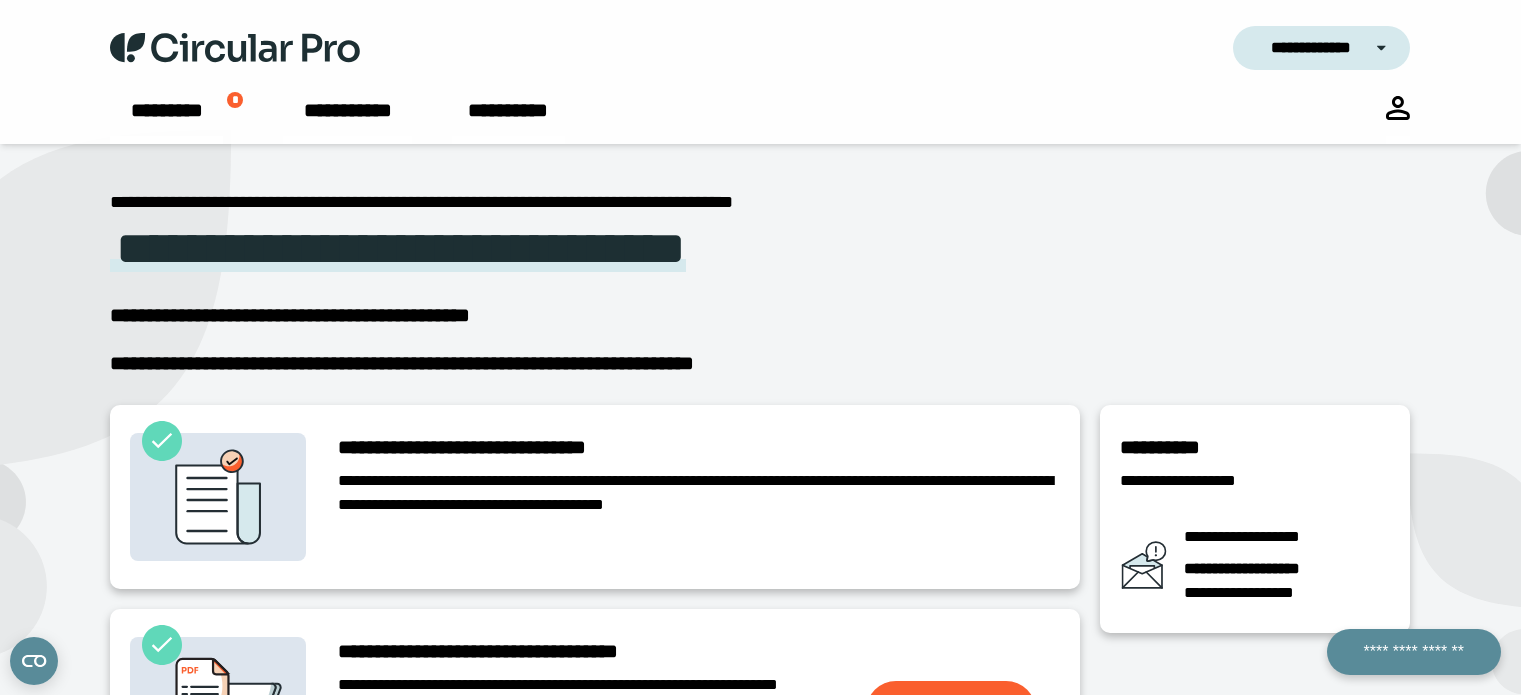 scroll, scrollTop: 400, scrollLeft: 0, axis: vertical 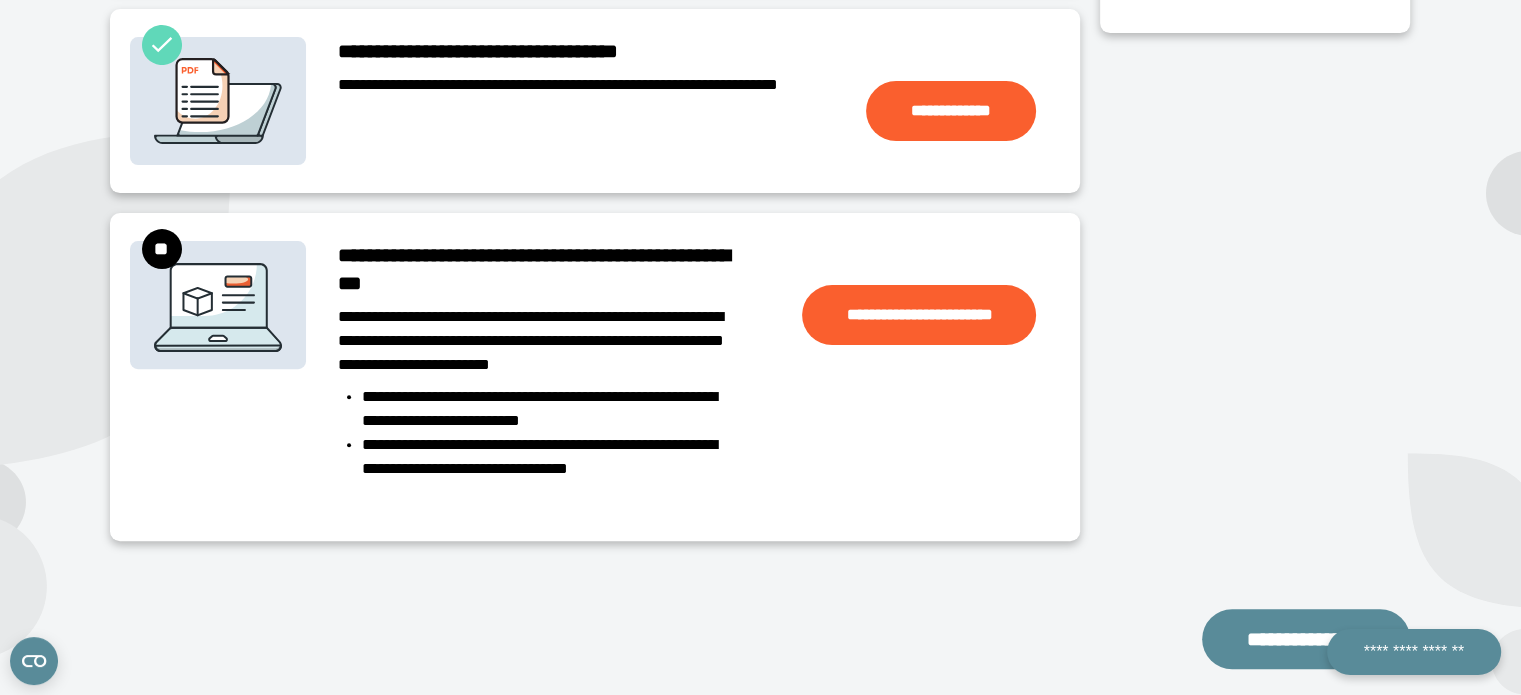 click on "**********" at bounding box center [542, 341] 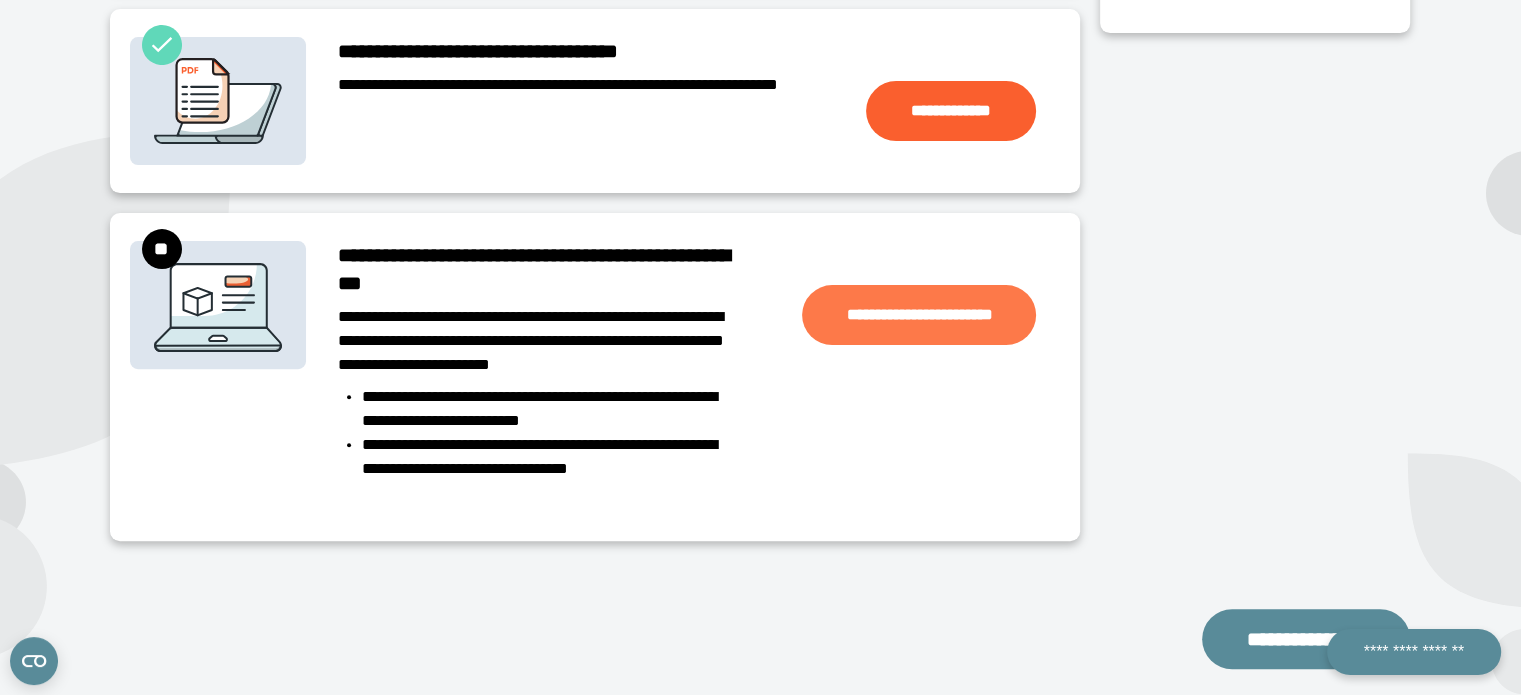 click on "**********" at bounding box center [919, 315] 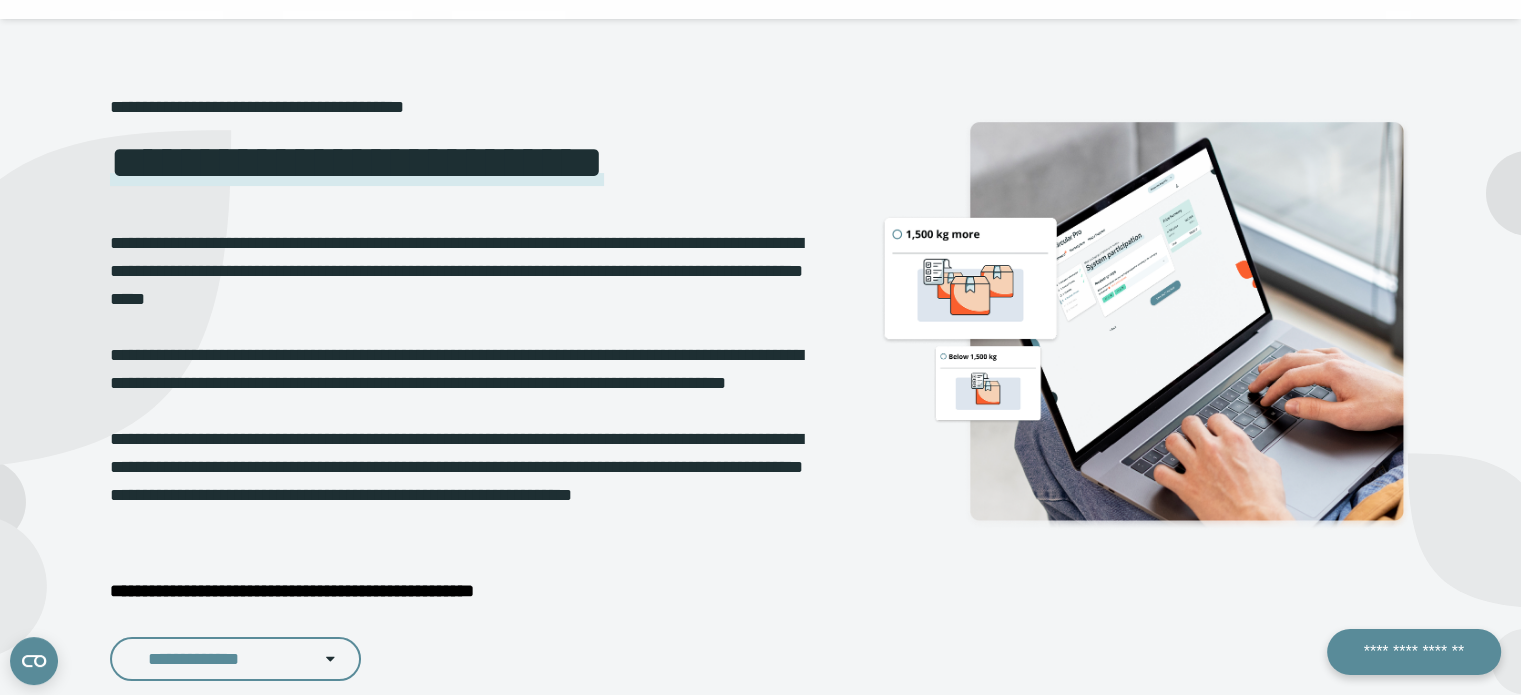 scroll, scrollTop: 120, scrollLeft: 0, axis: vertical 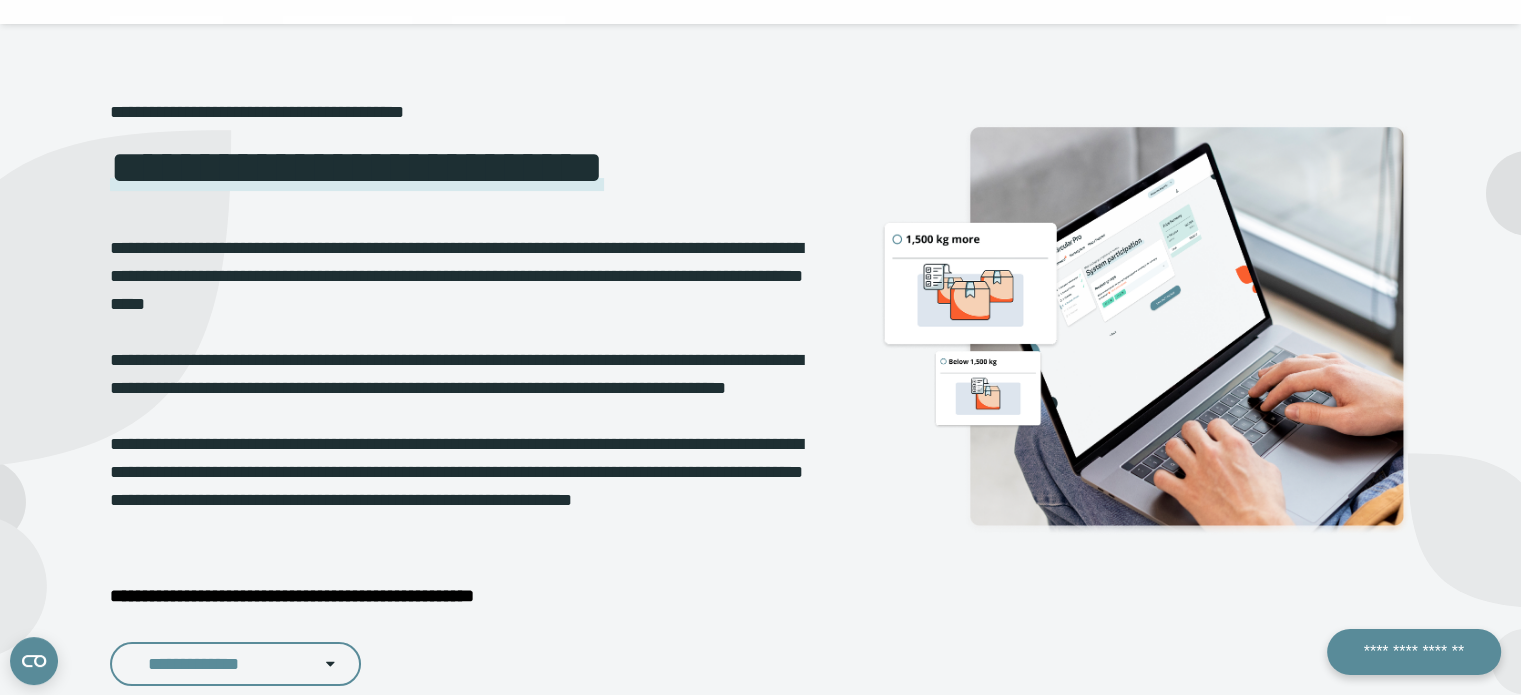 click on "**********" at bounding box center [456, 374] 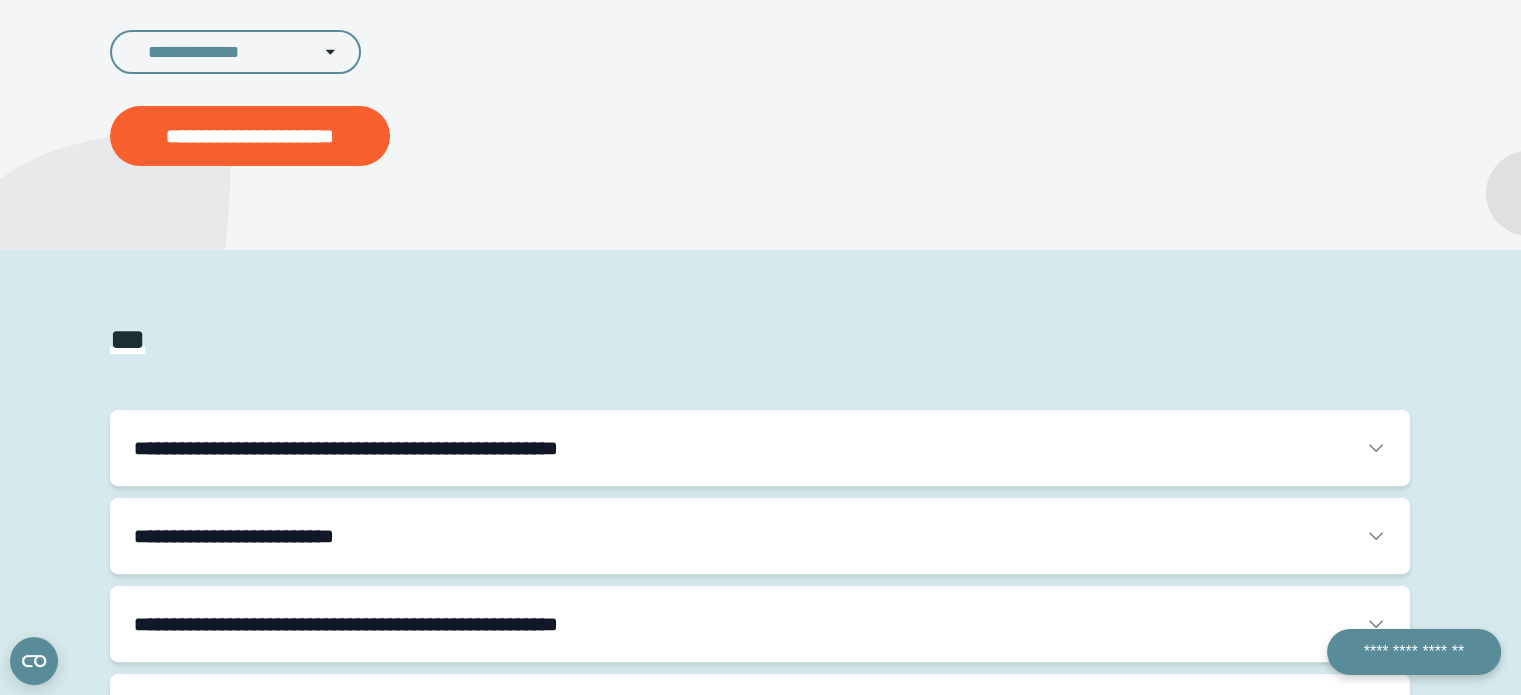scroll, scrollTop: 680, scrollLeft: 0, axis: vertical 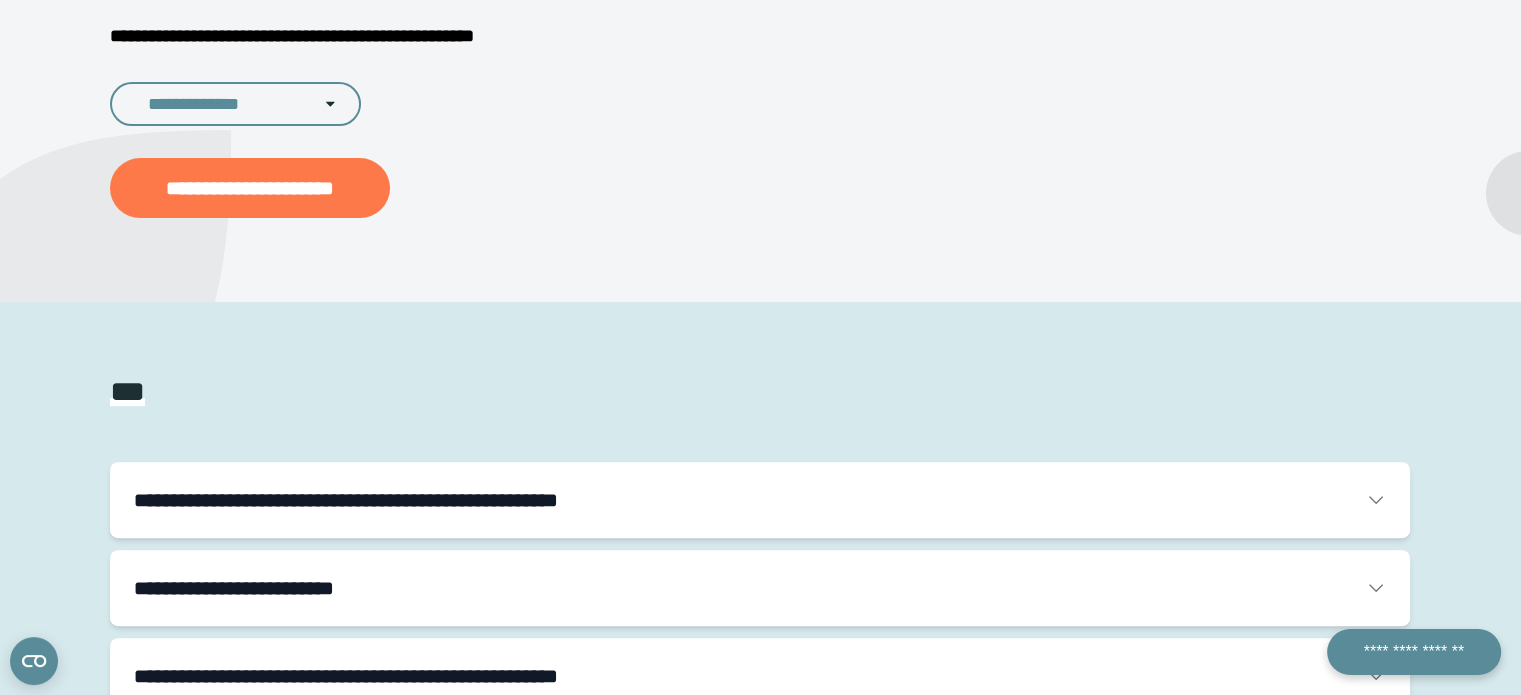 click on "**********" at bounding box center (250, 188) 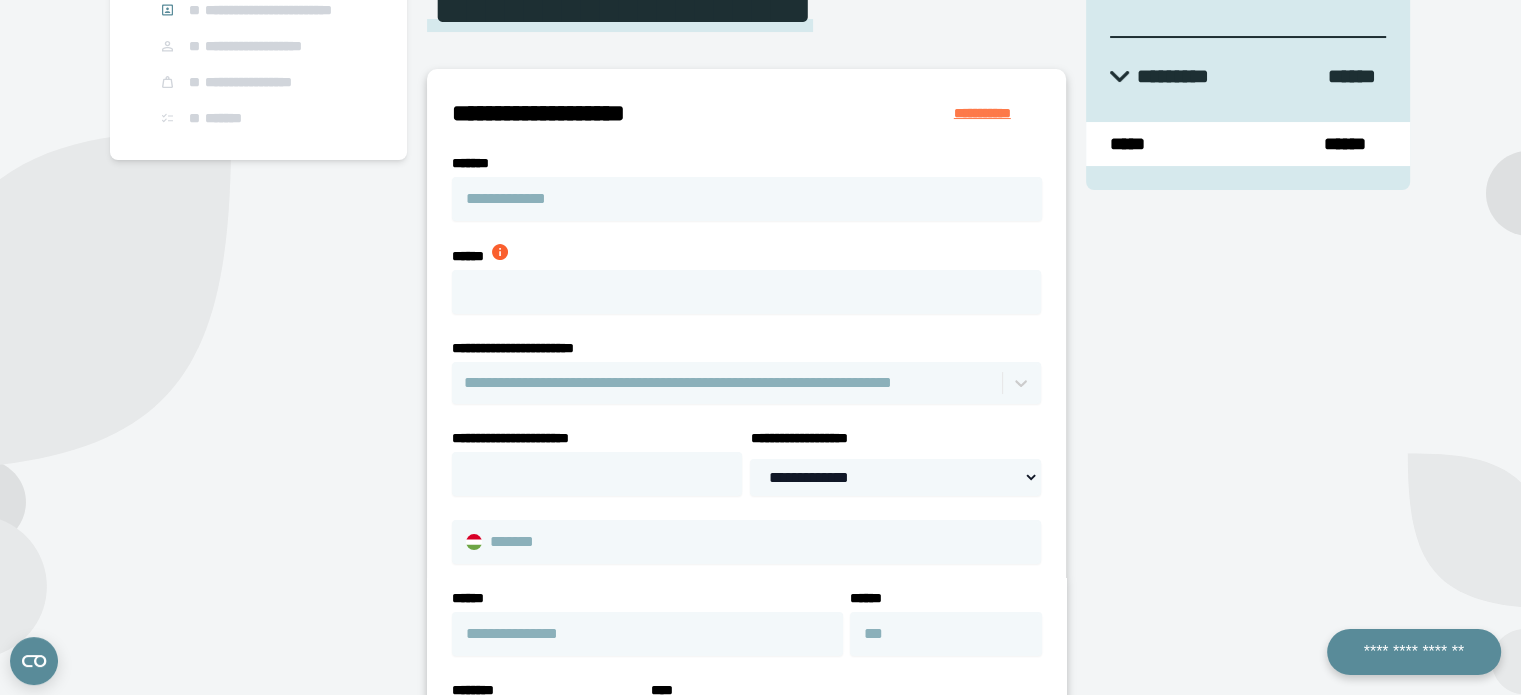 scroll, scrollTop: 280, scrollLeft: 0, axis: vertical 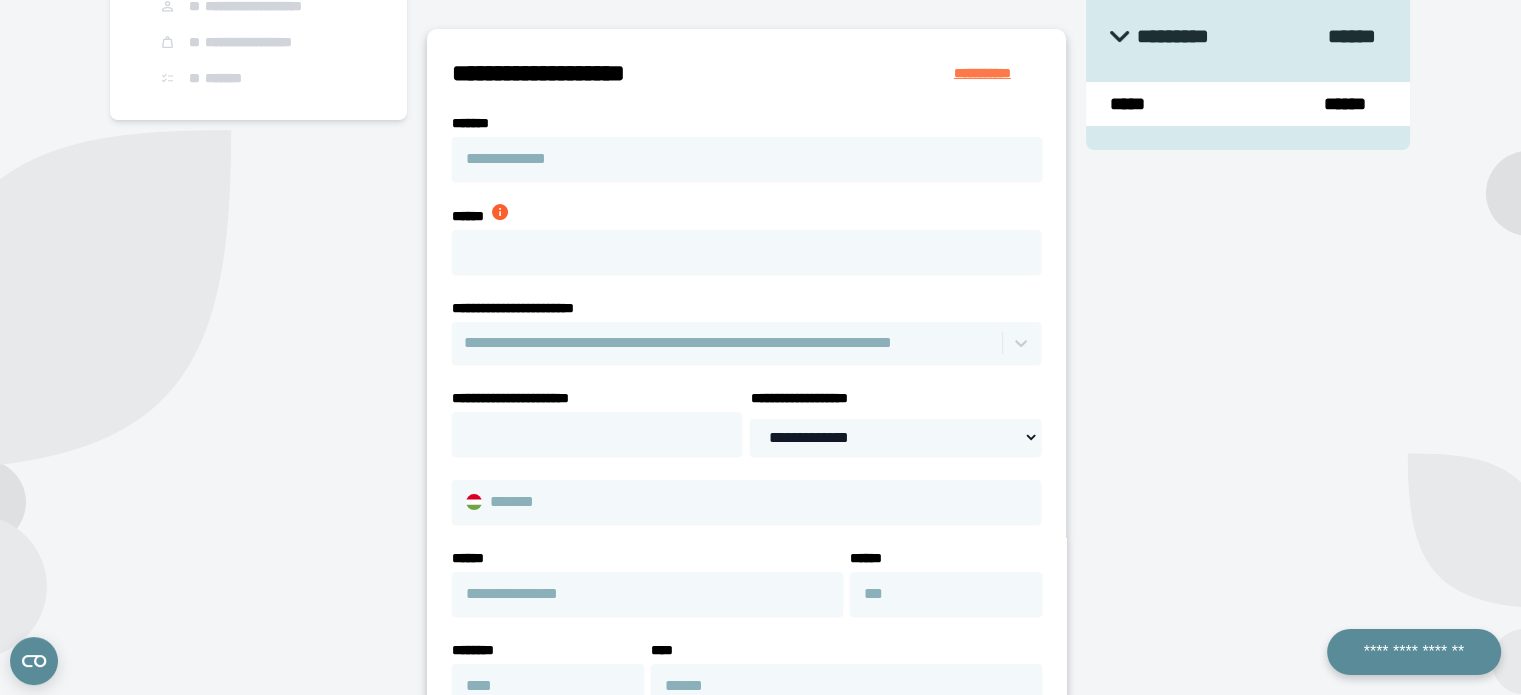 click at bounding box center [500, 212] 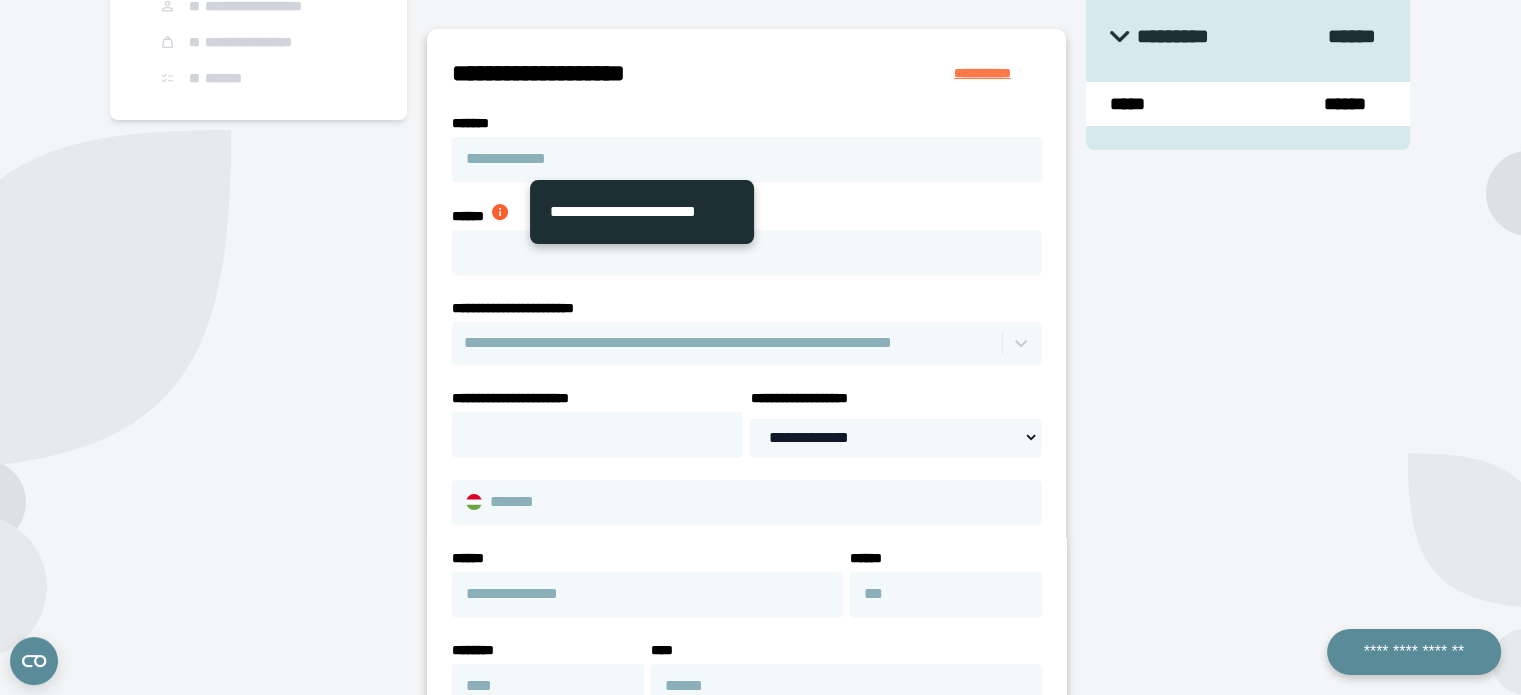 click at bounding box center (500, 212) 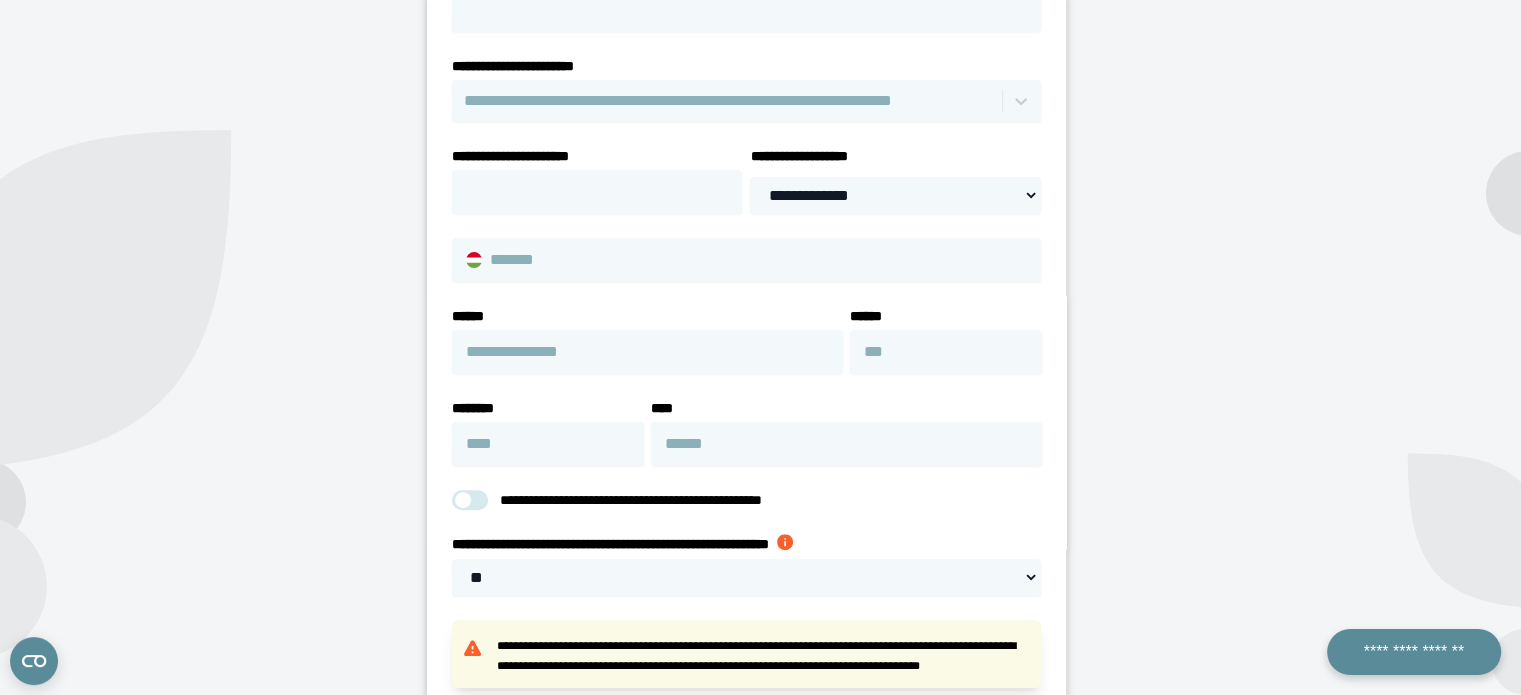 scroll, scrollTop: 532, scrollLeft: 0, axis: vertical 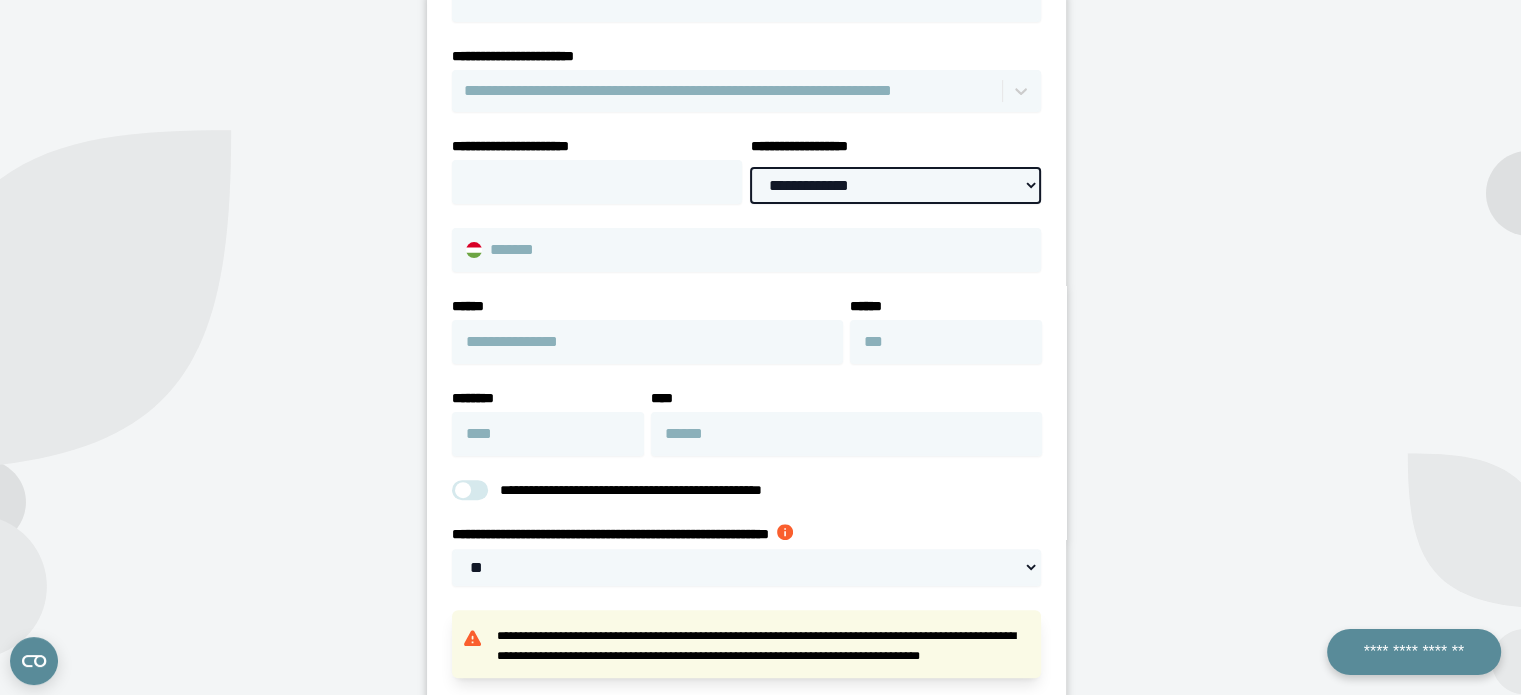 click on "**********" at bounding box center [895, 185] 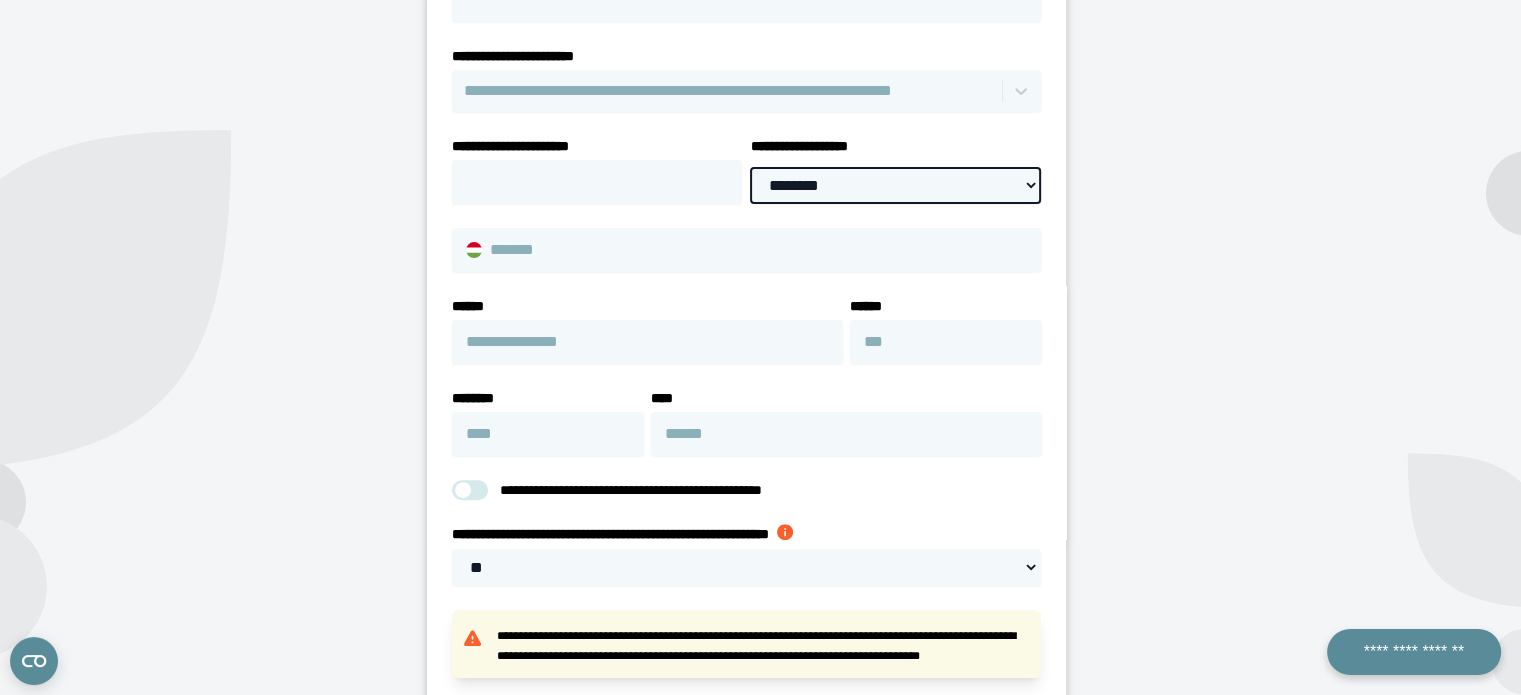 click on "**********" at bounding box center [895, 185] 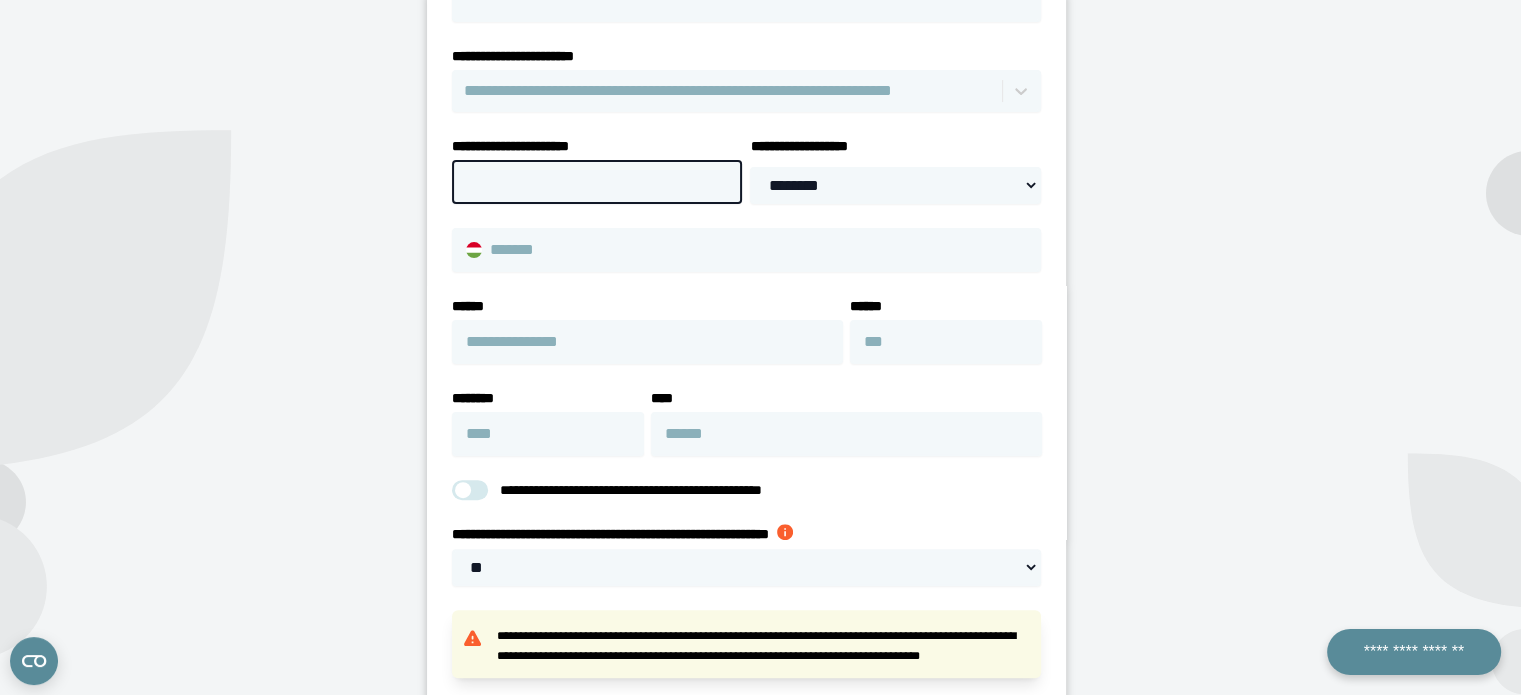 click on "**********" at bounding box center (597, 182) 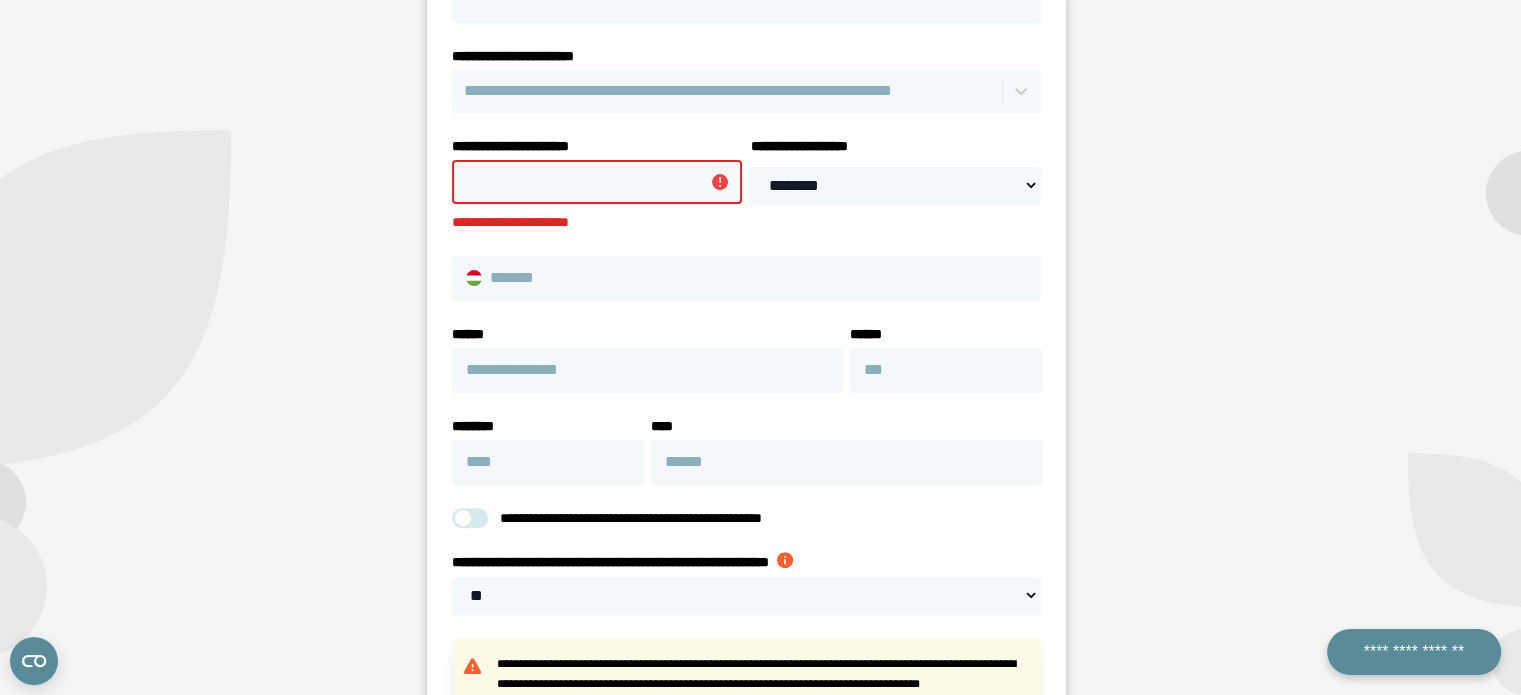 click on "**********" at bounding box center (1248, 281) 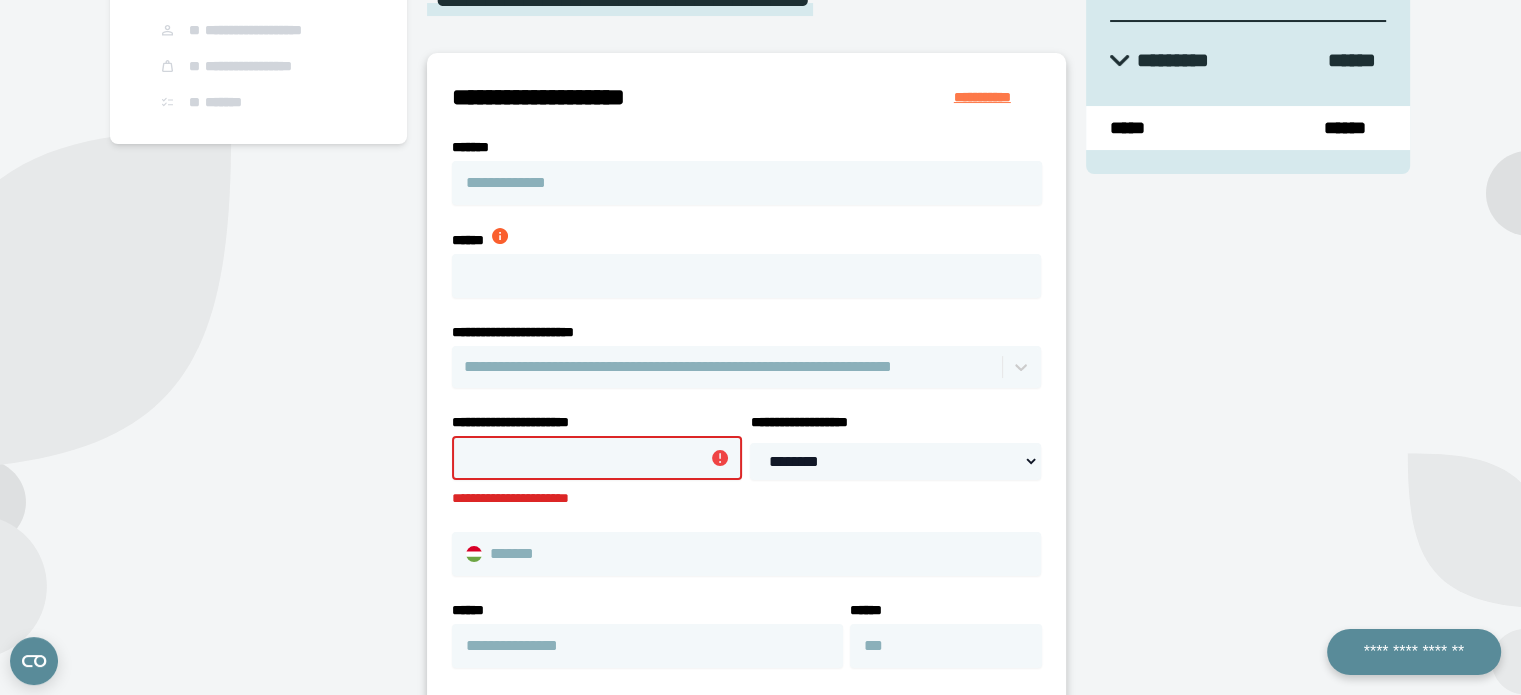 scroll, scrollTop: 252, scrollLeft: 0, axis: vertical 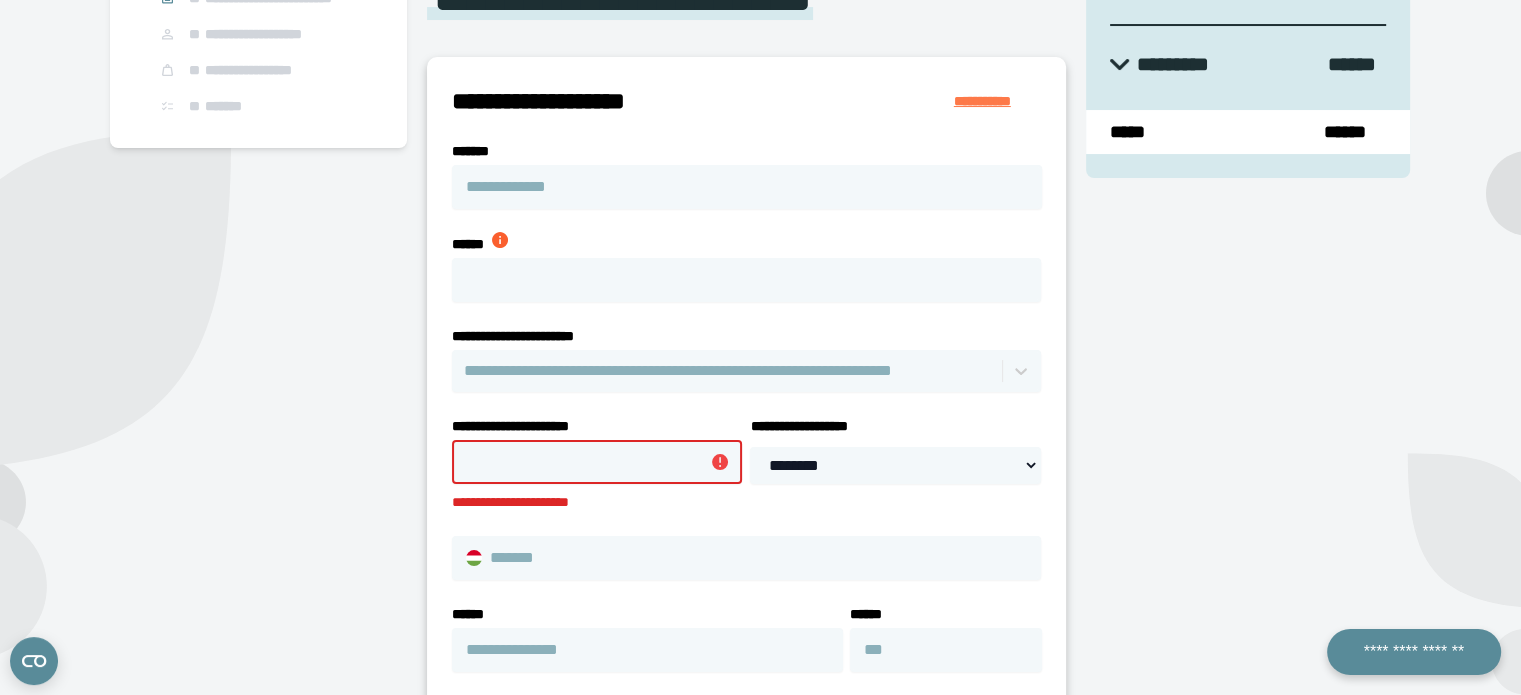 click on "**********" at bounding box center (597, 462) 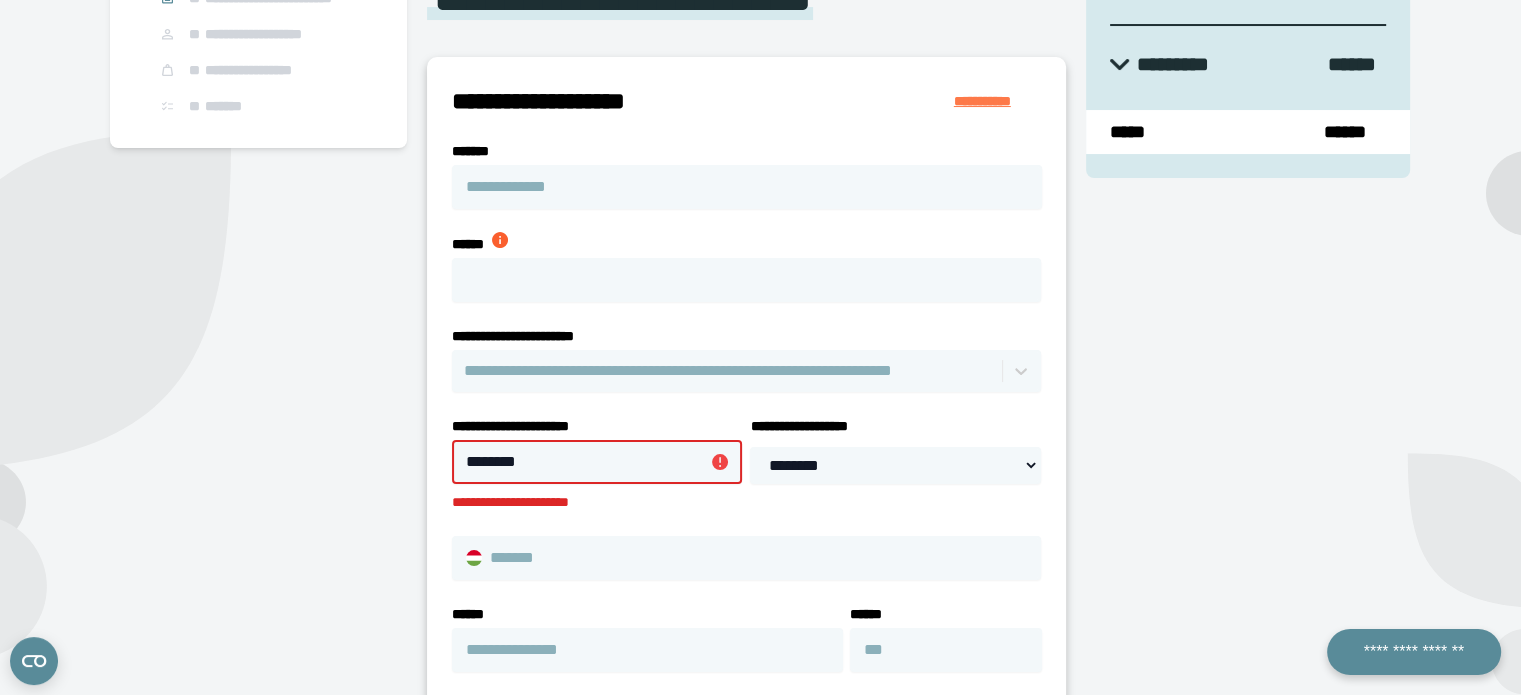 type on "********" 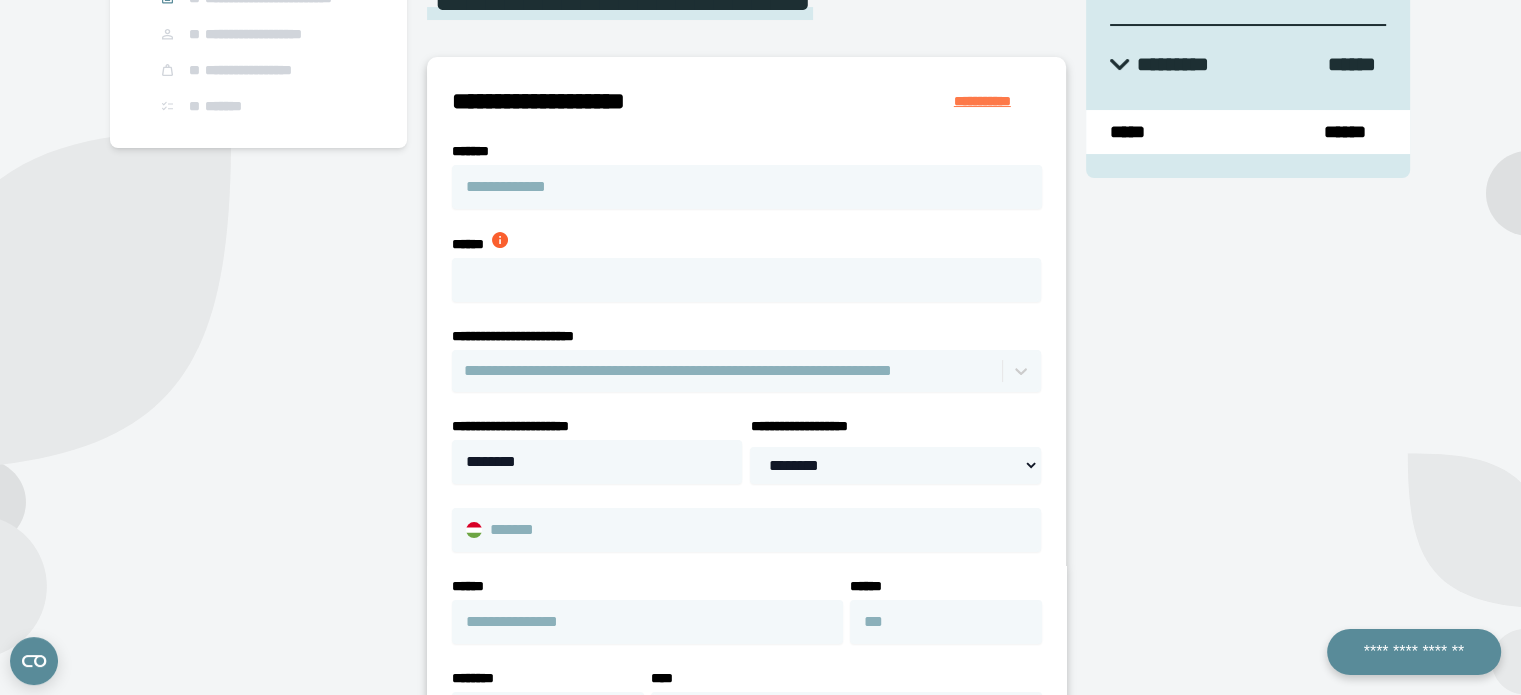click on "**********" at bounding box center [746, 521] 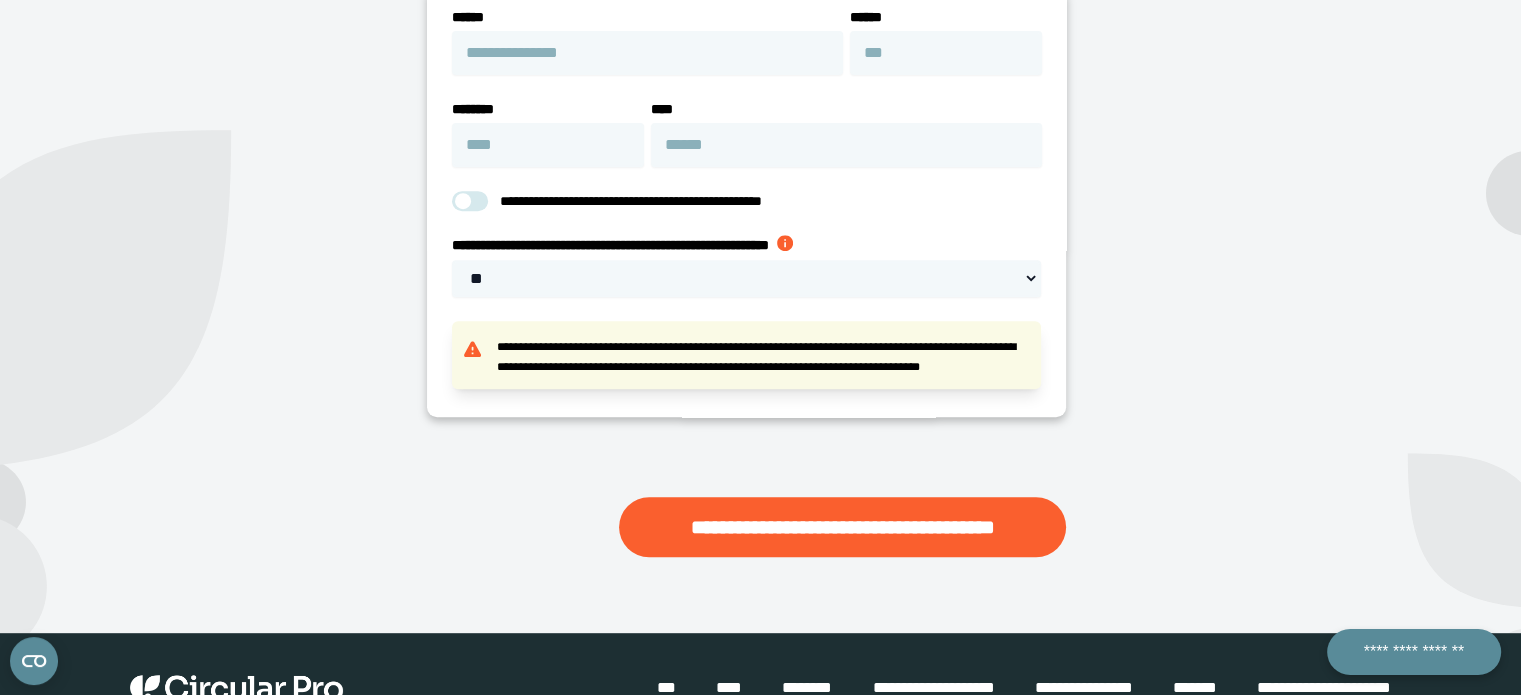 scroll, scrollTop: 827, scrollLeft: 0, axis: vertical 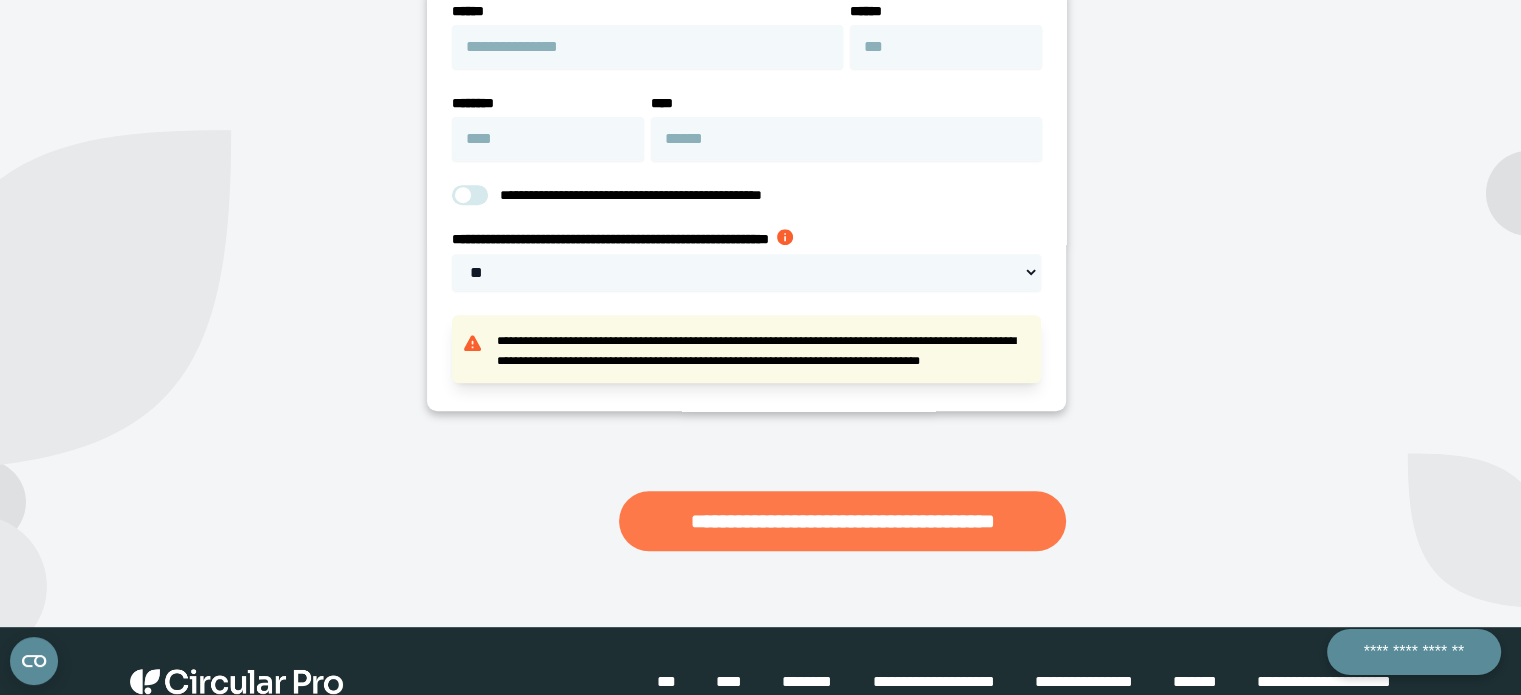click on "**********" at bounding box center (842, 521) 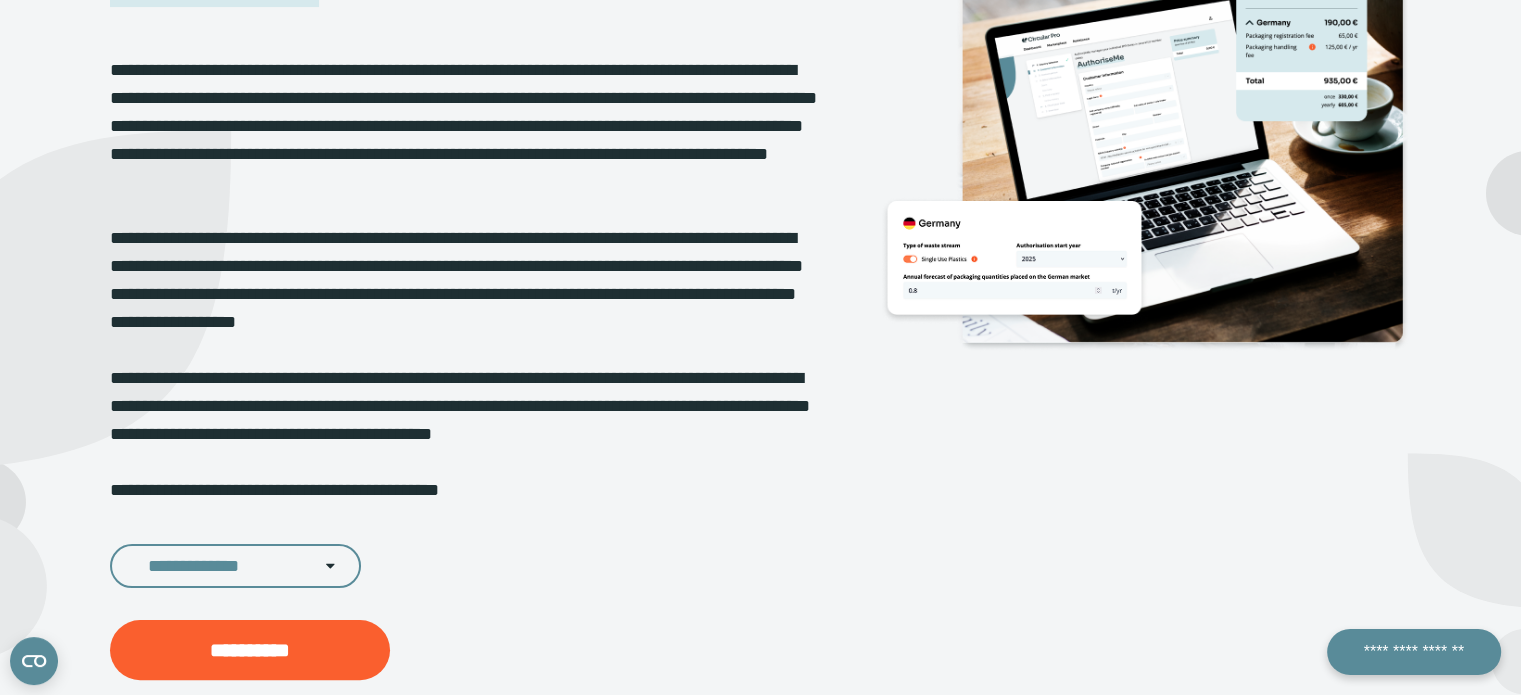scroll, scrollTop: 313, scrollLeft: 0, axis: vertical 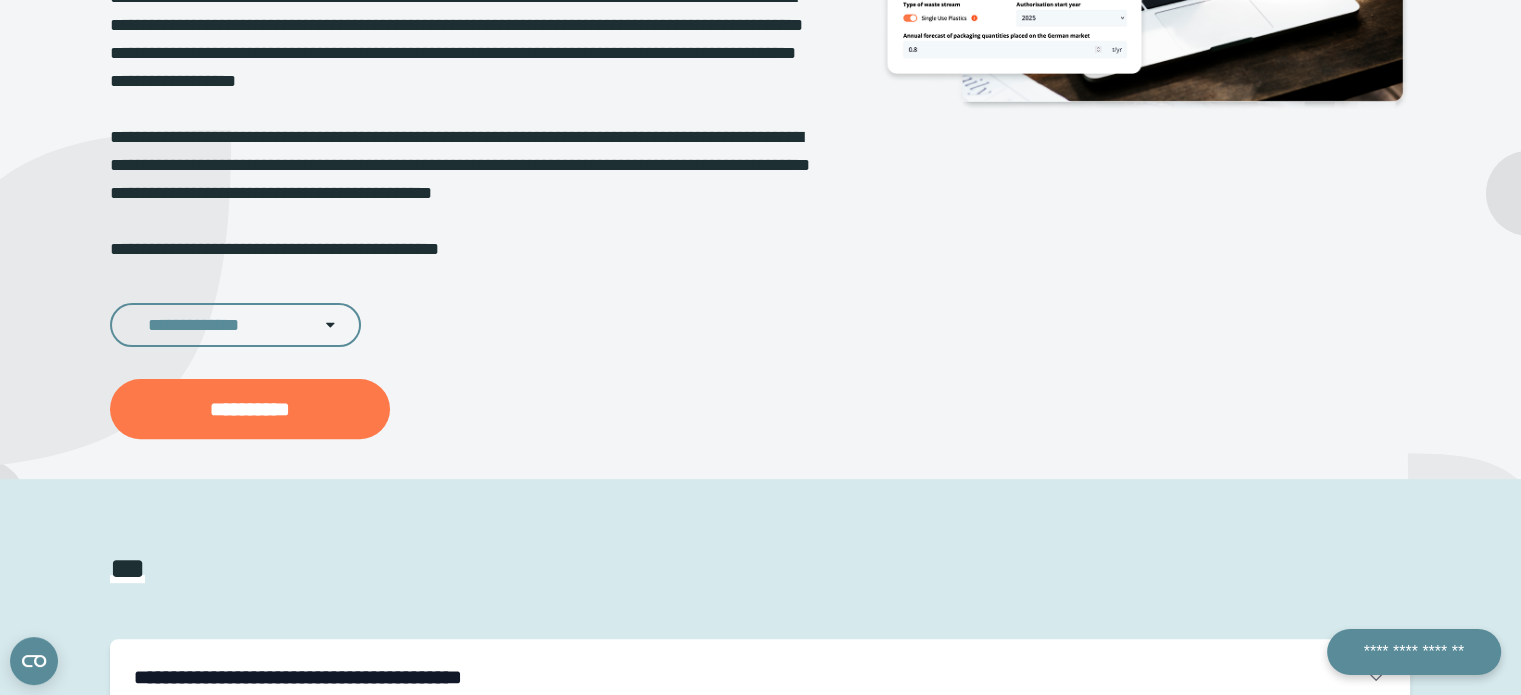 click on "**********" at bounding box center (250, 409) 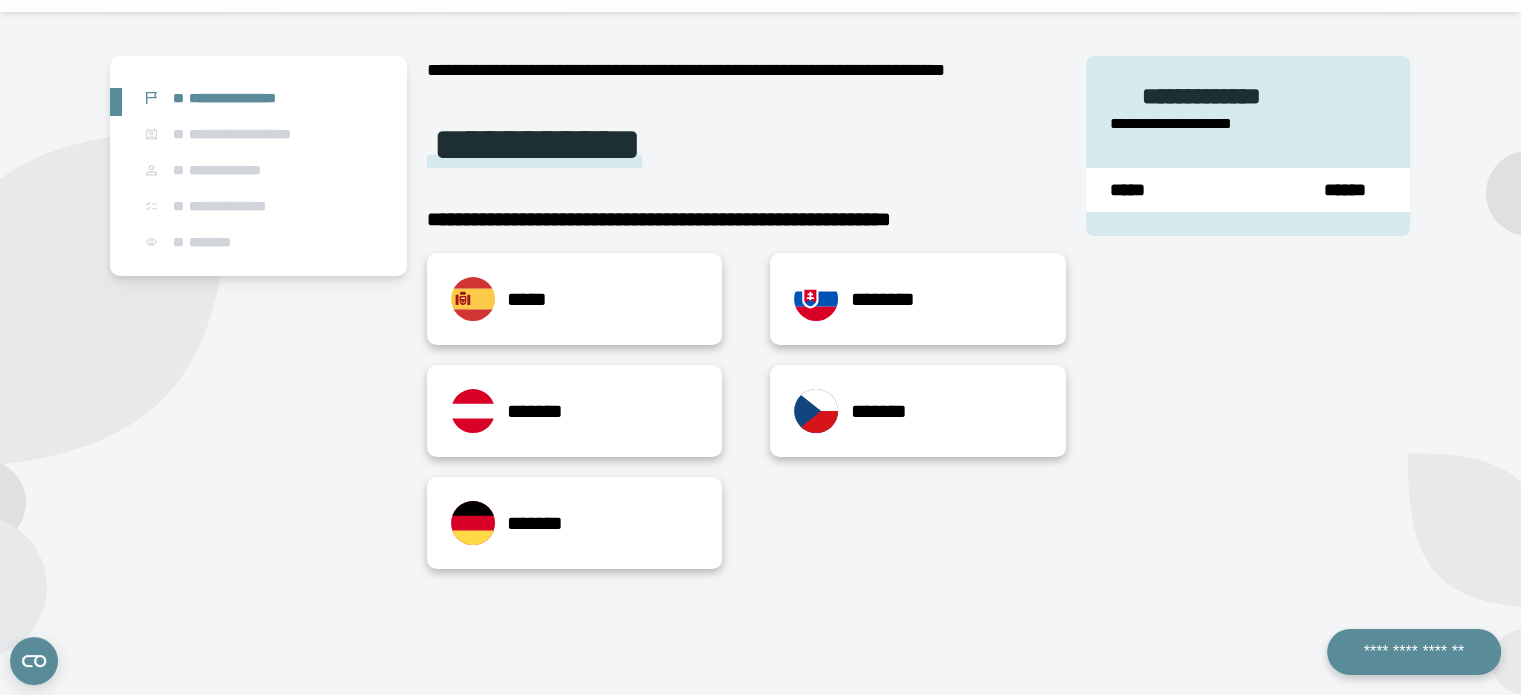 scroll, scrollTop: 128, scrollLeft: 0, axis: vertical 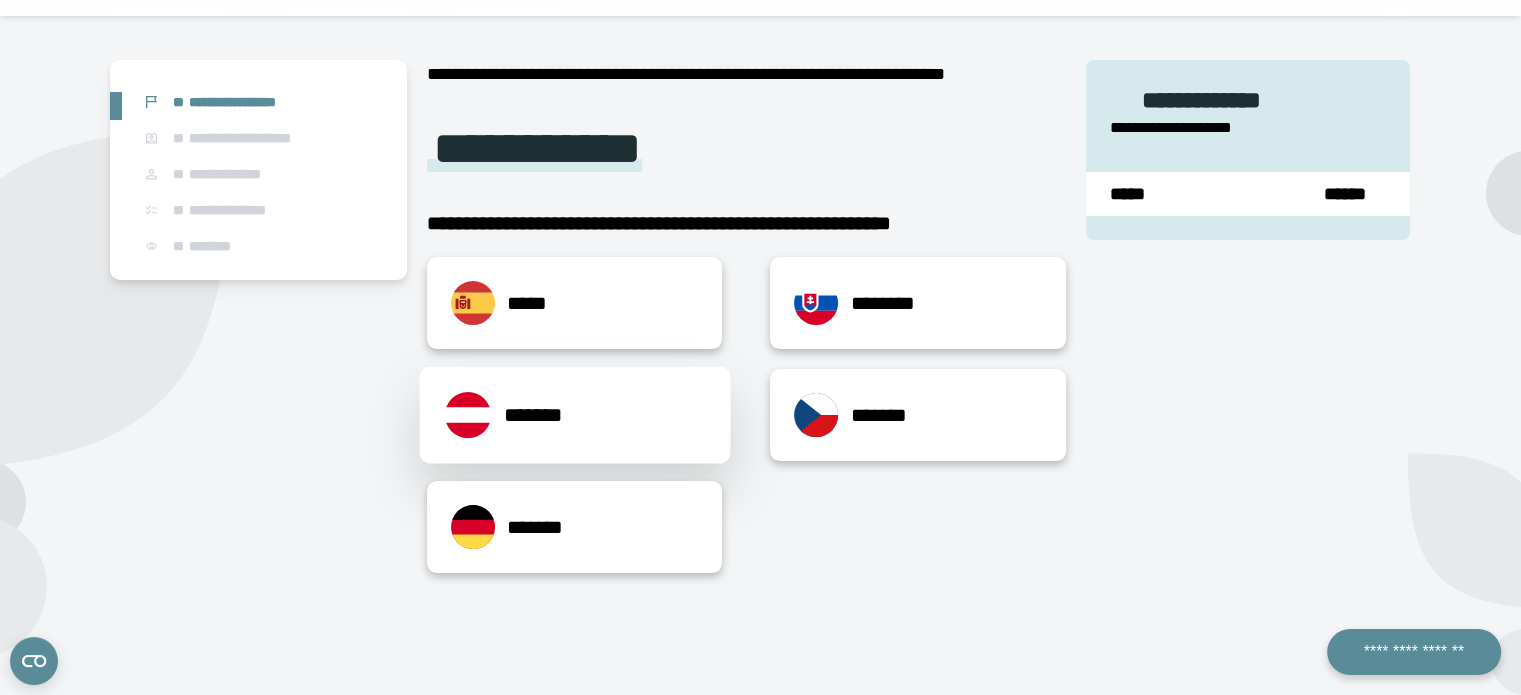 click on "*******" at bounding box center [574, 415] 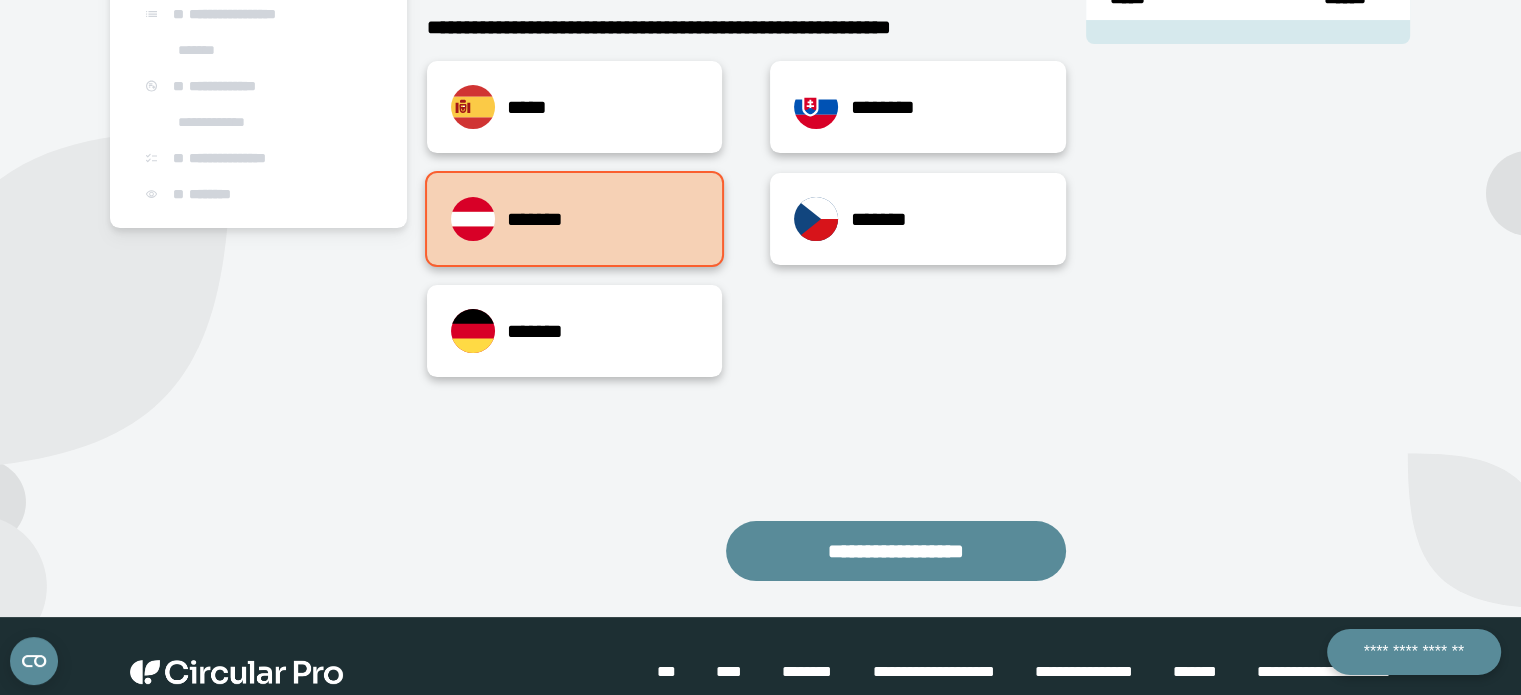 scroll, scrollTop: 326, scrollLeft: 0, axis: vertical 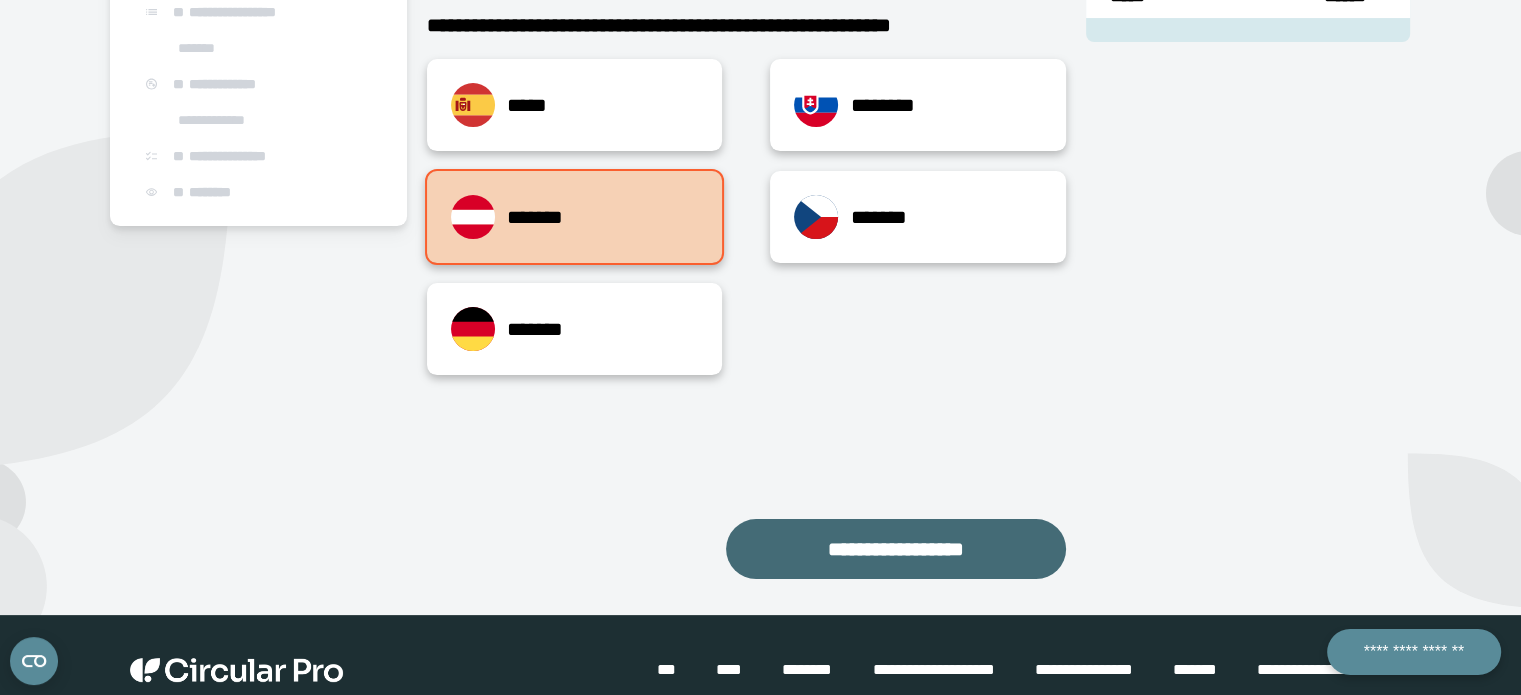 click on "**********" at bounding box center (896, 549) 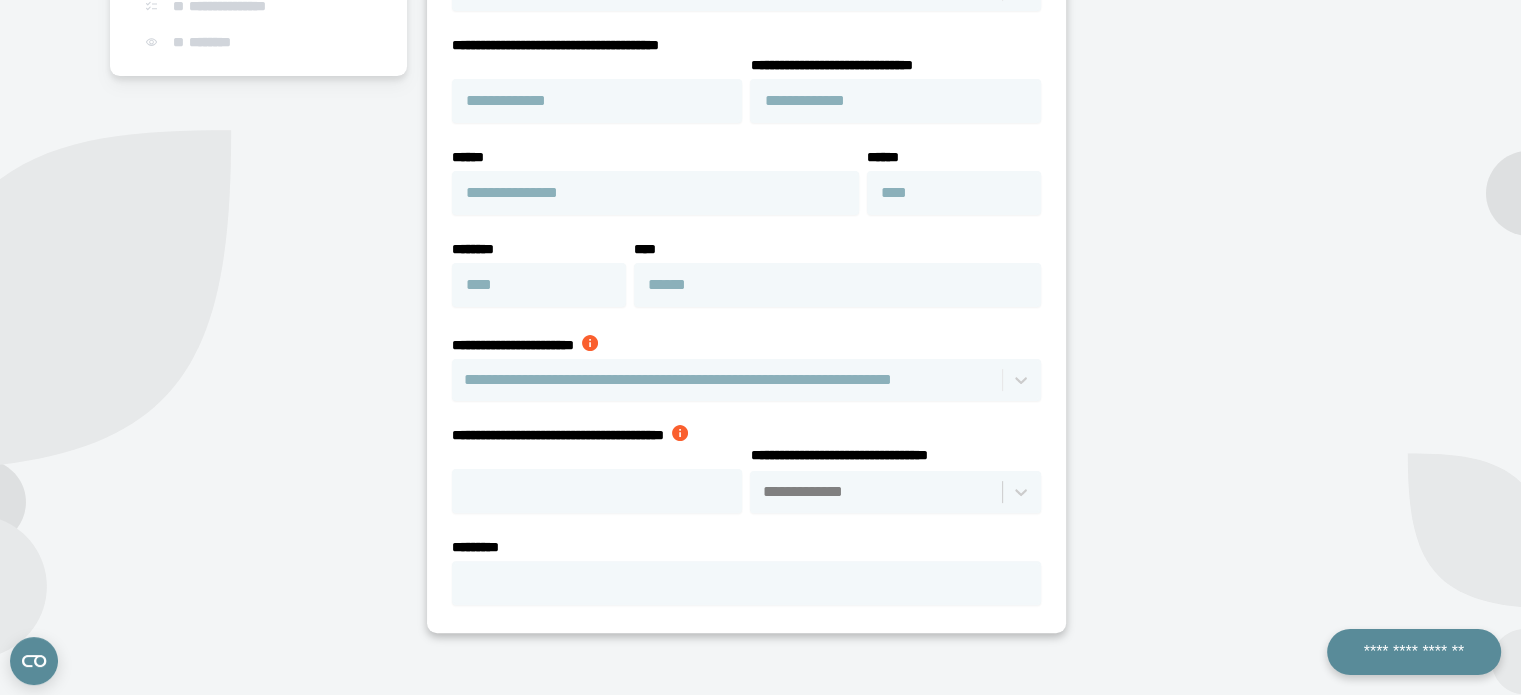 scroll, scrollTop: 492, scrollLeft: 0, axis: vertical 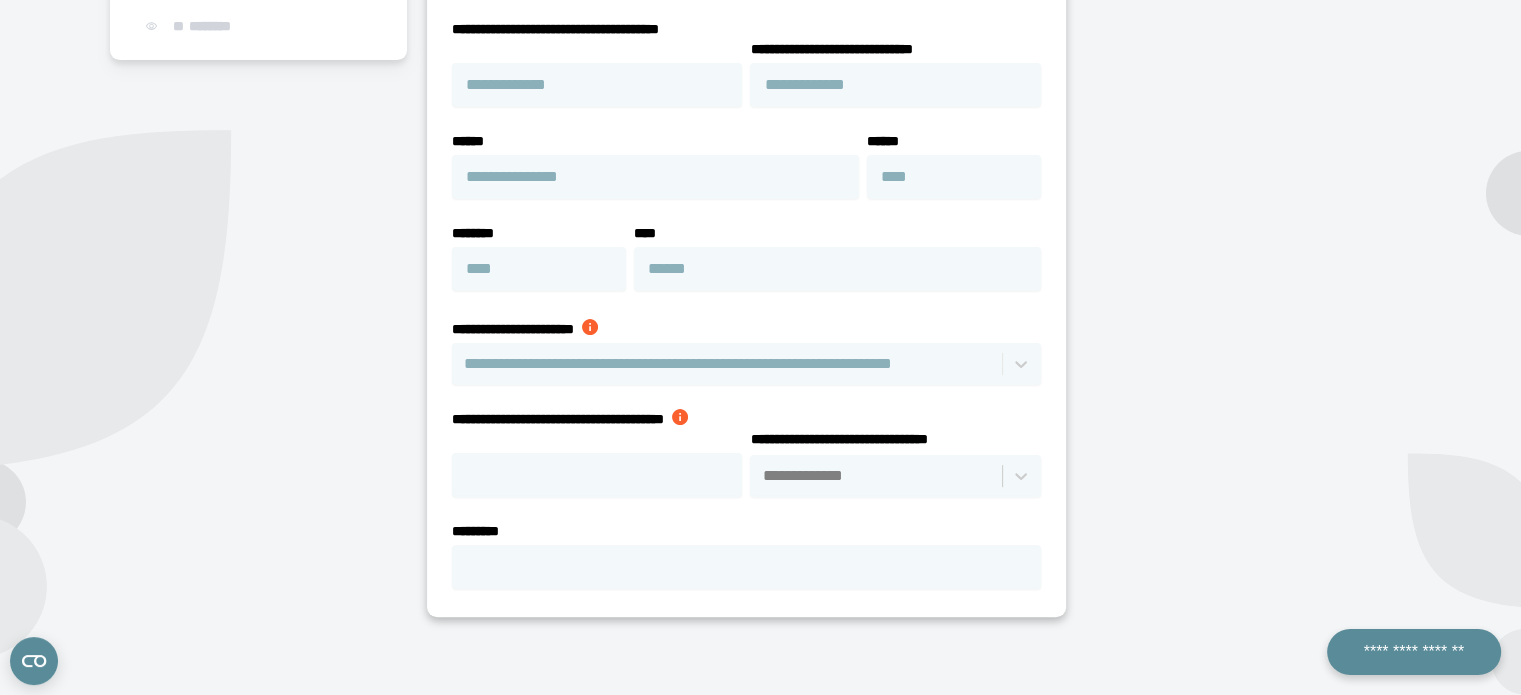 click at bounding box center [680, 417] 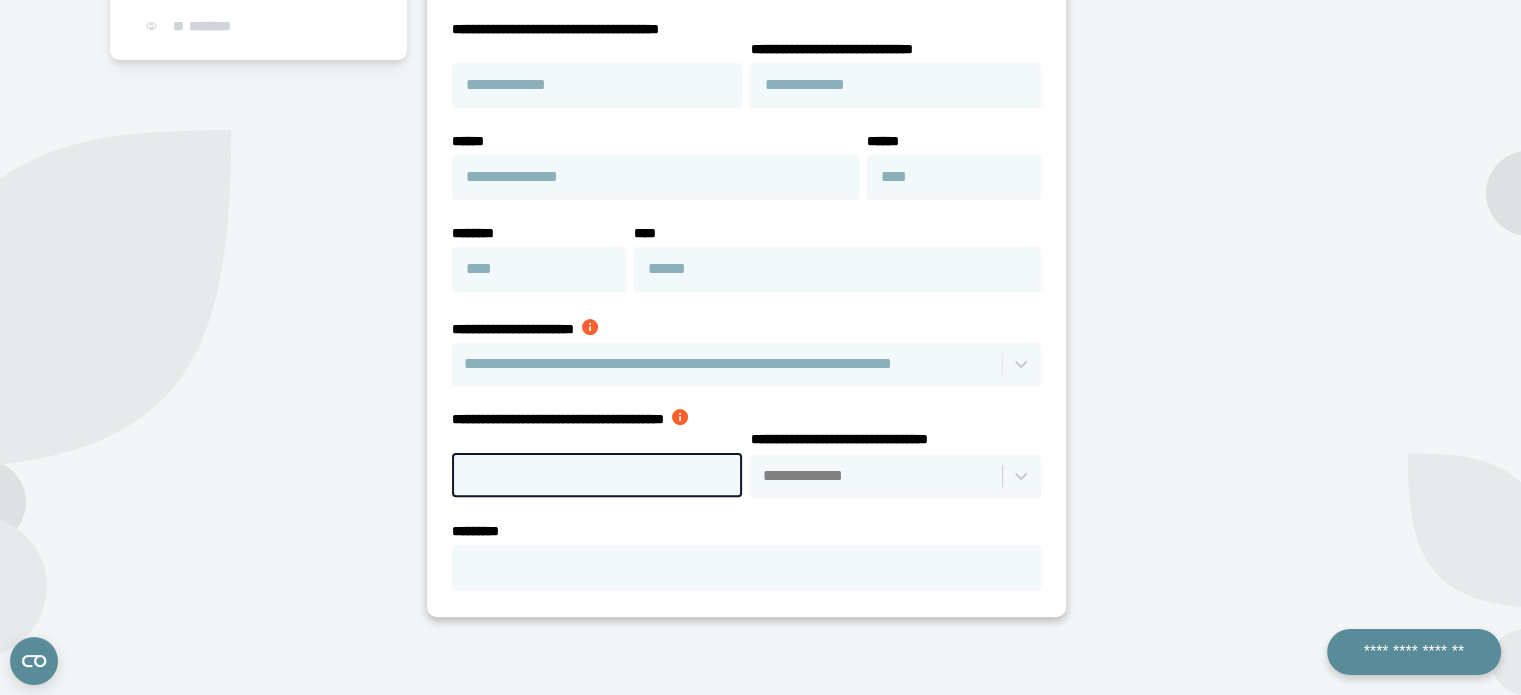 click on "**********" at bounding box center (597, 475) 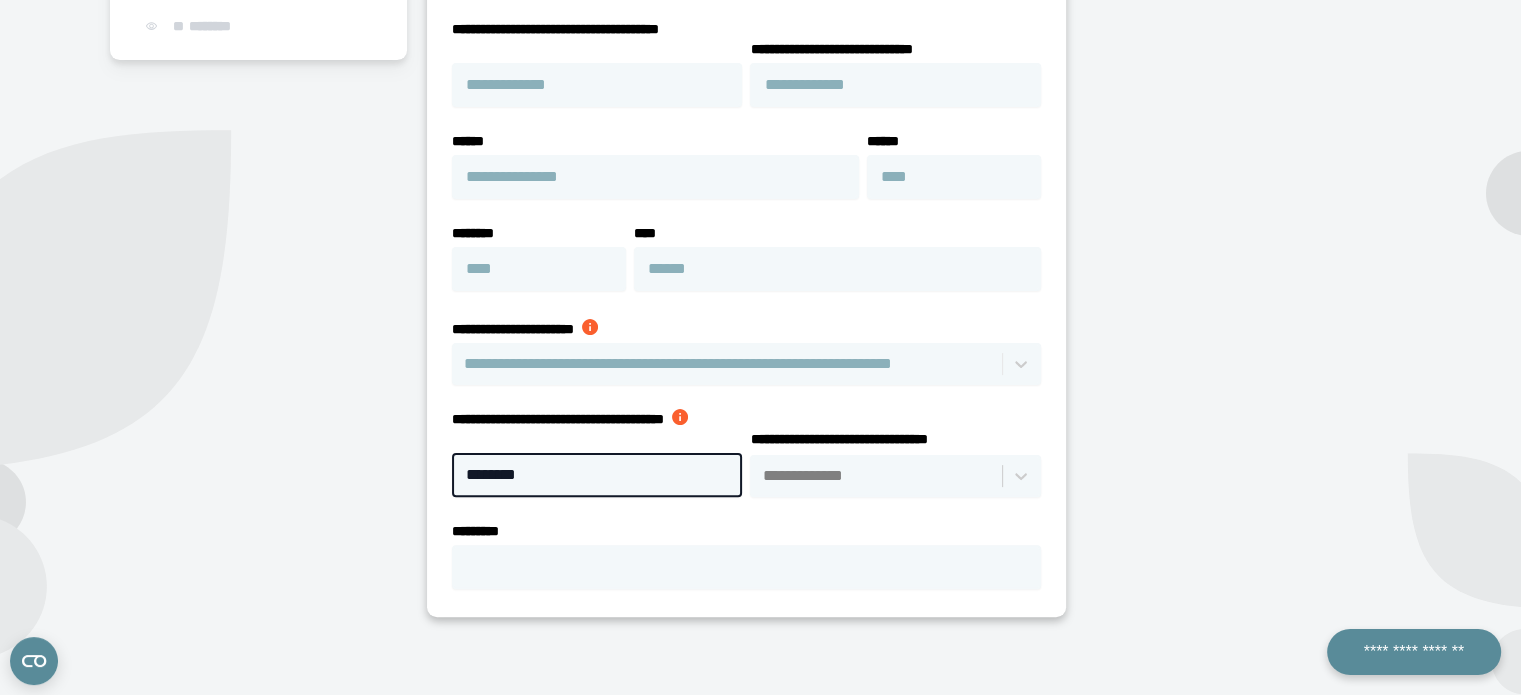 type on "********" 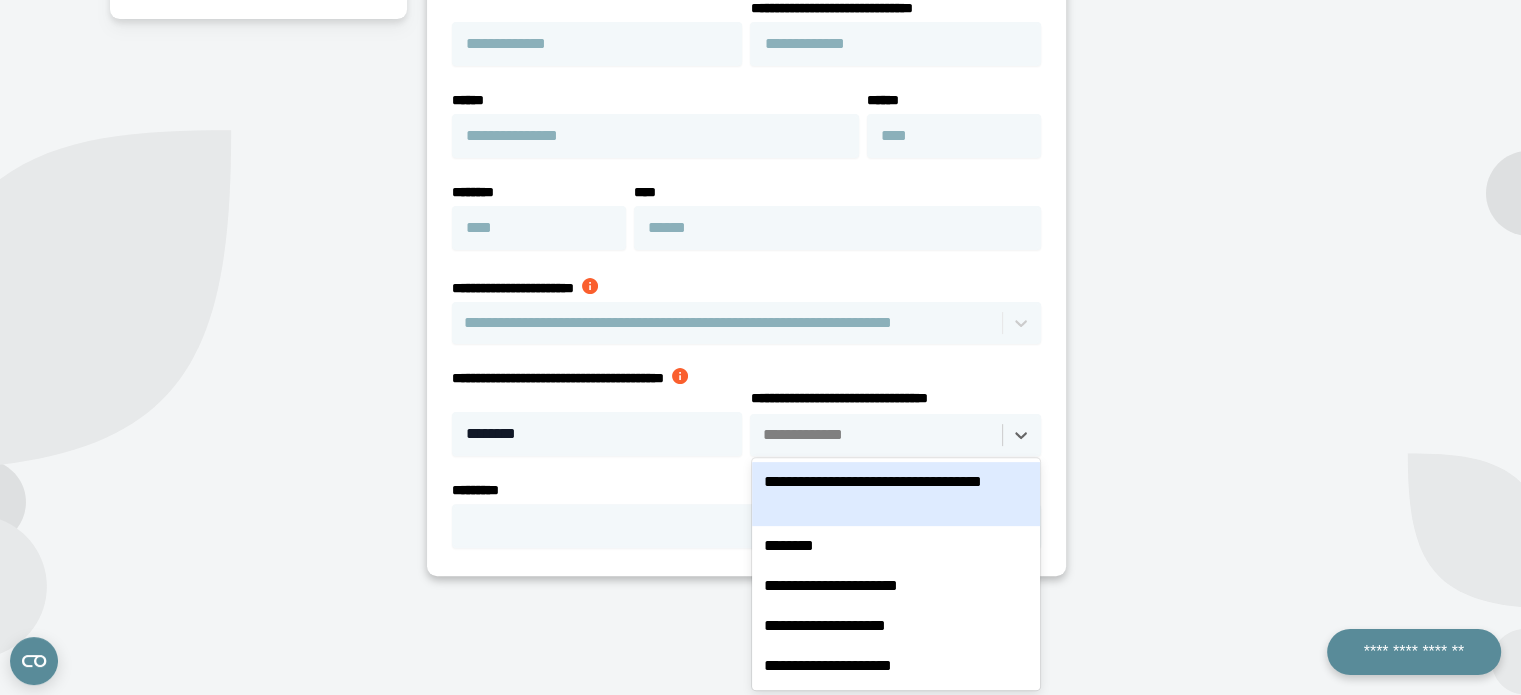 click on "**********" at bounding box center (760, 181) 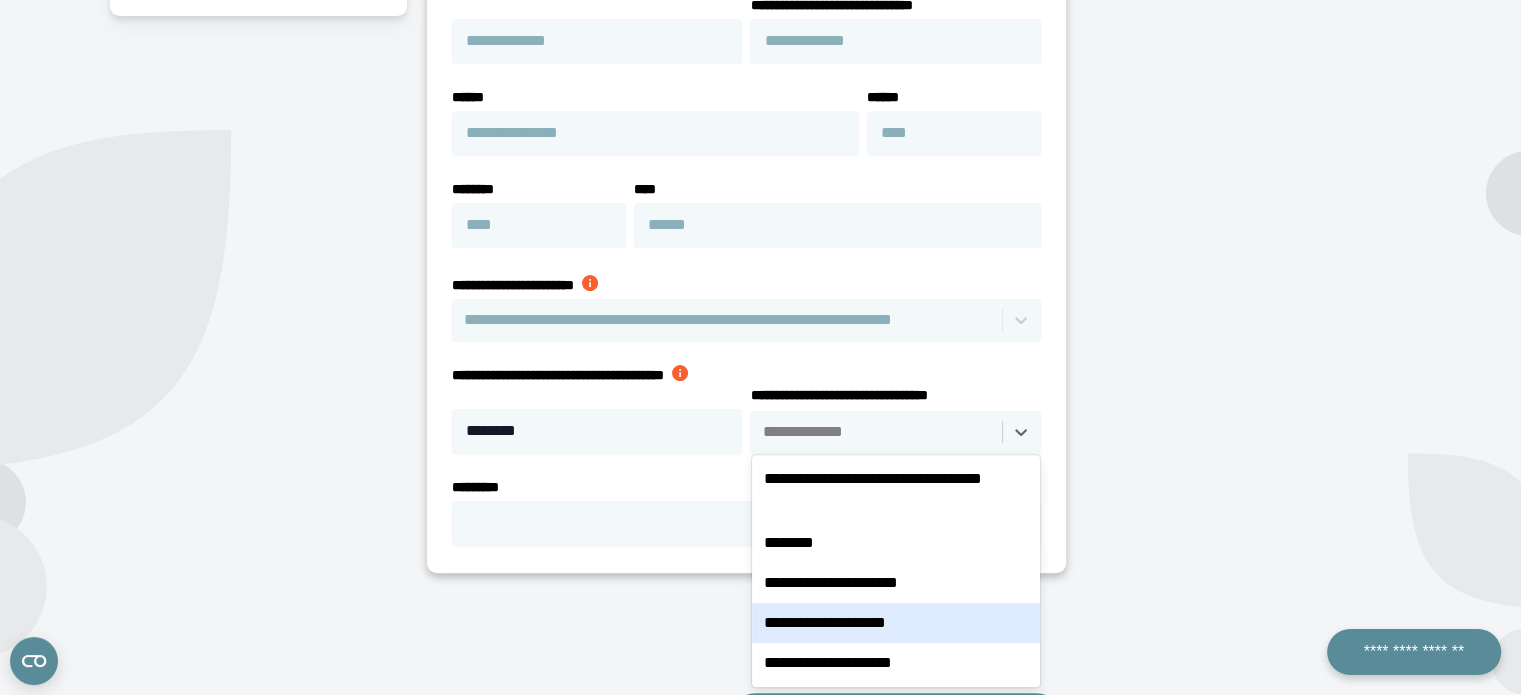 click on "**********" at bounding box center (895, 623) 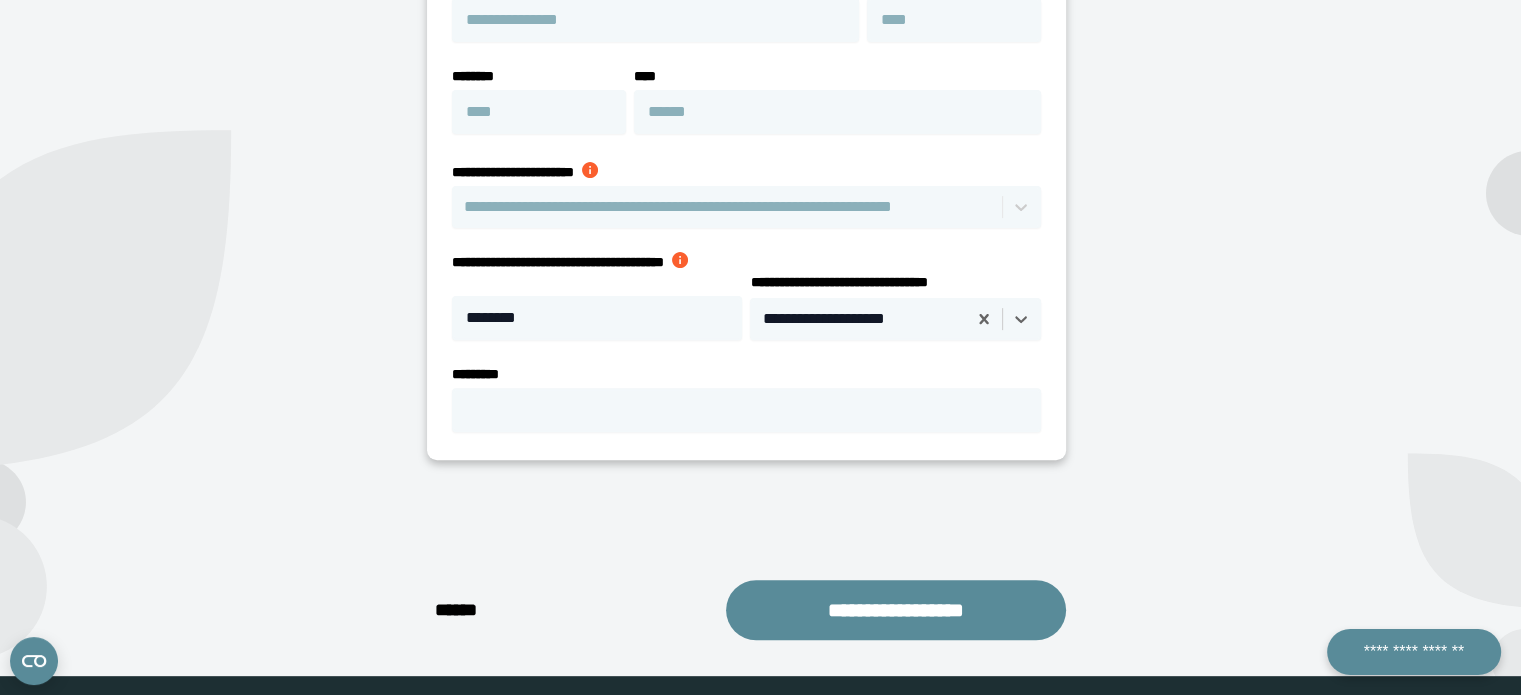 scroll, scrollTop: 655, scrollLeft: 0, axis: vertical 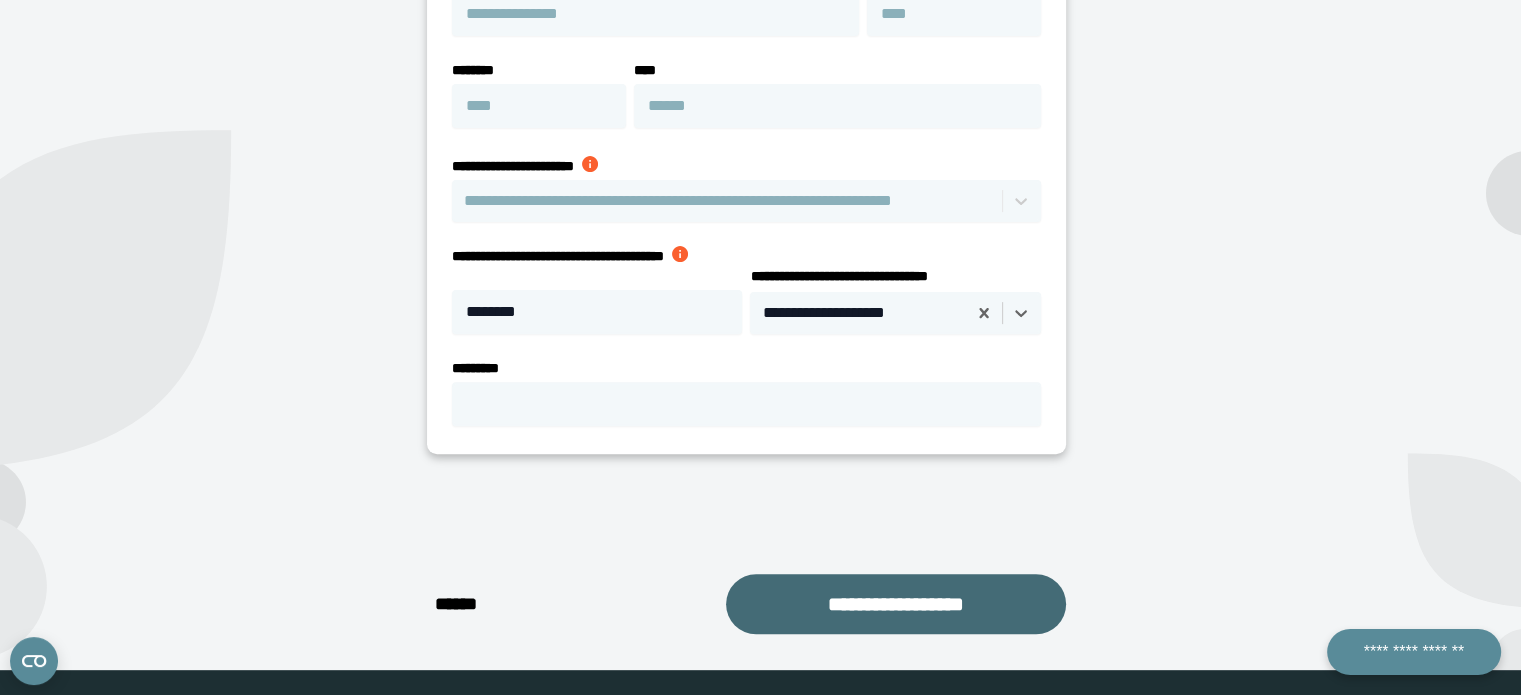 click on "**********" at bounding box center (896, 604) 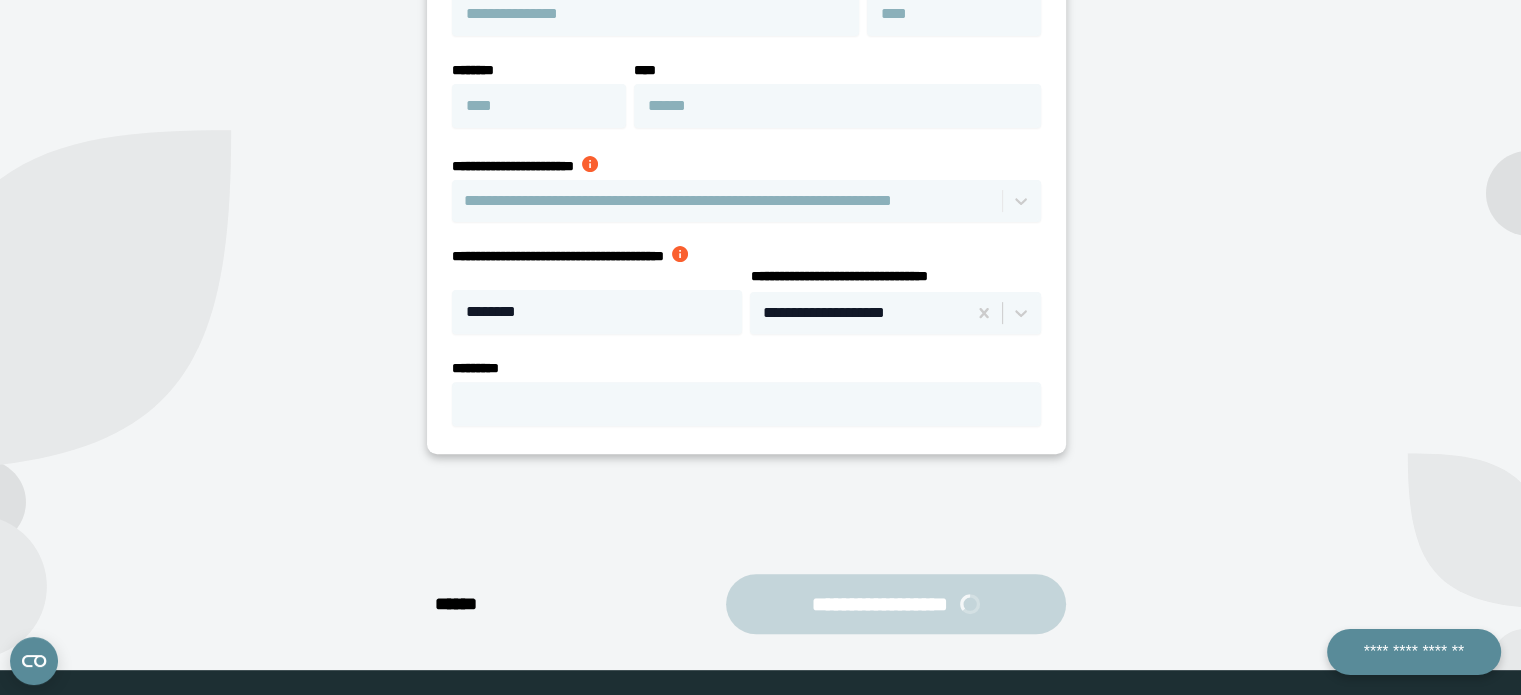 scroll, scrollTop: 484, scrollLeft: 0, axis: vertical 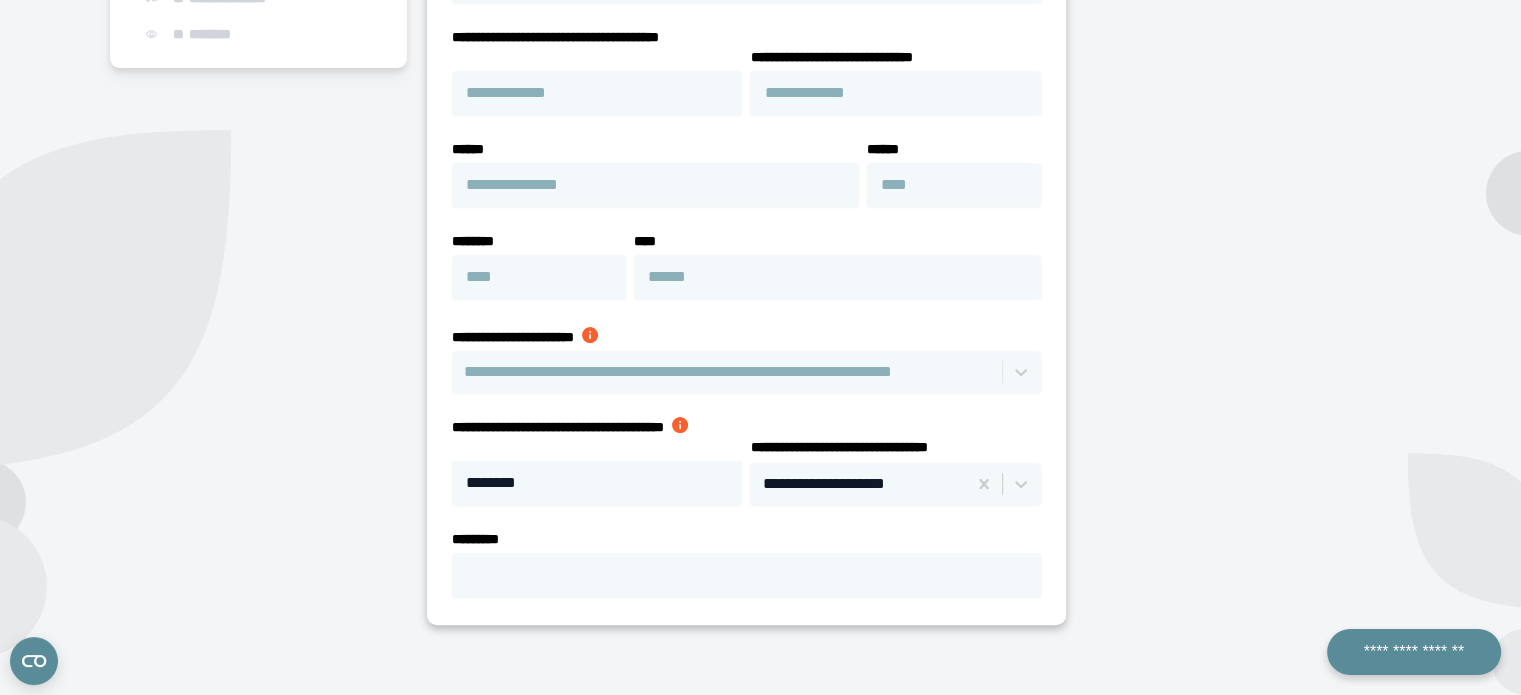 select on "**" 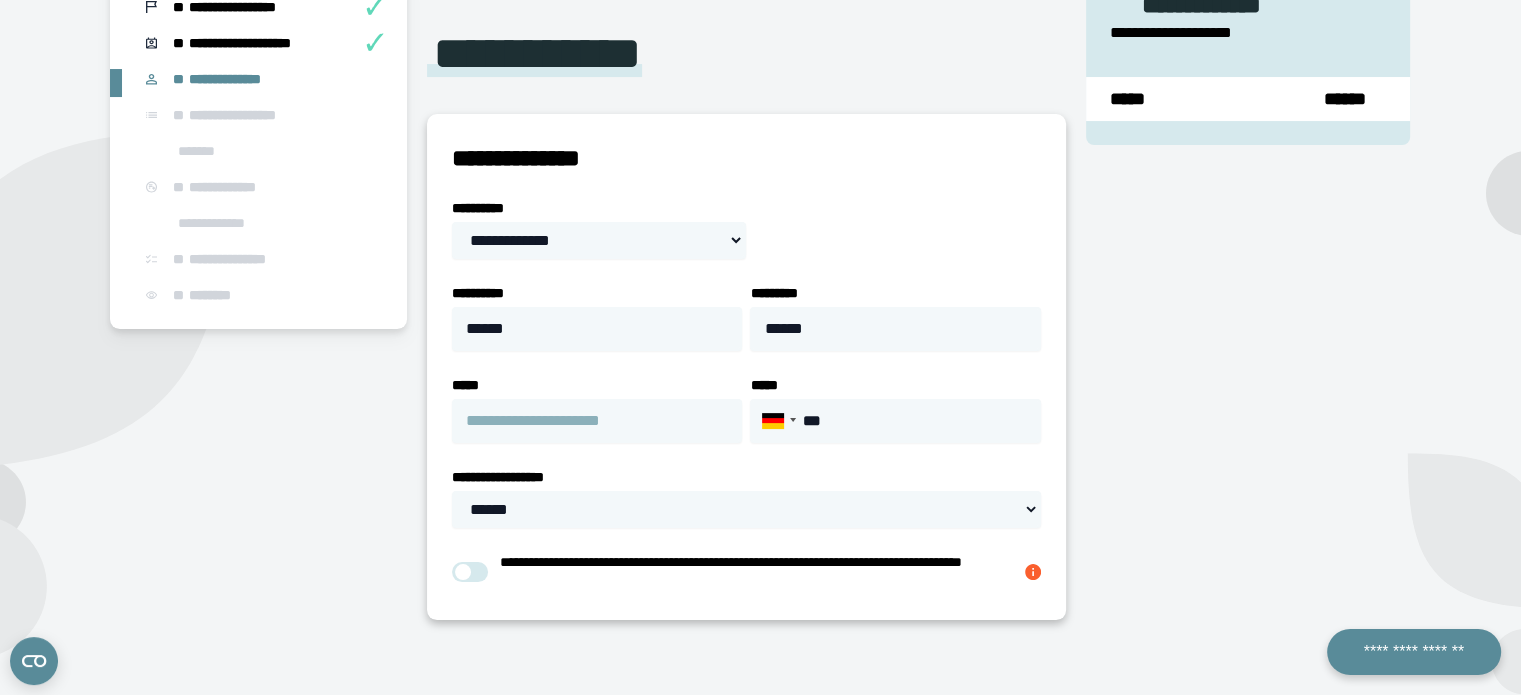 scroll, scrollTop: 226, scrollLeft: 0, axis: vertical 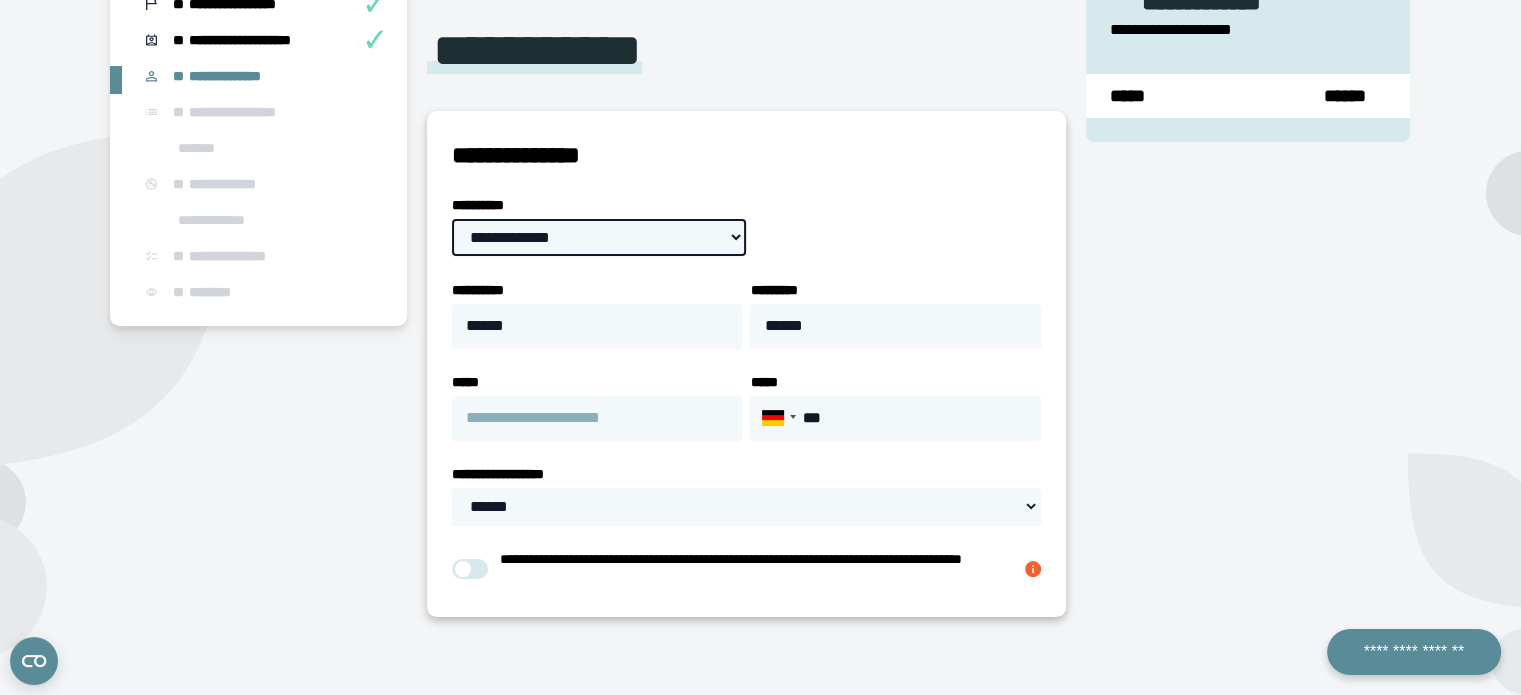 click on "**********" at bounding box center (599, 237) 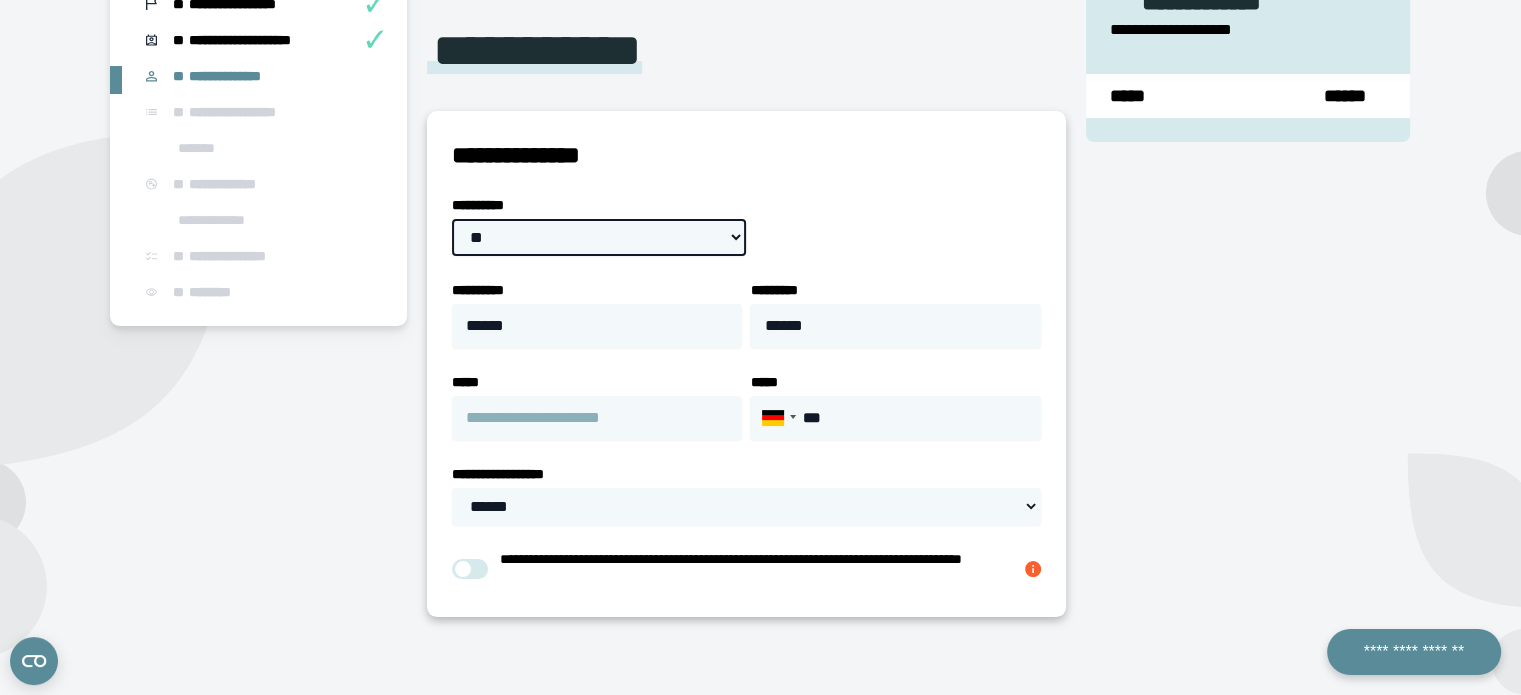 click on "**********" at bounding box center [599, 237] 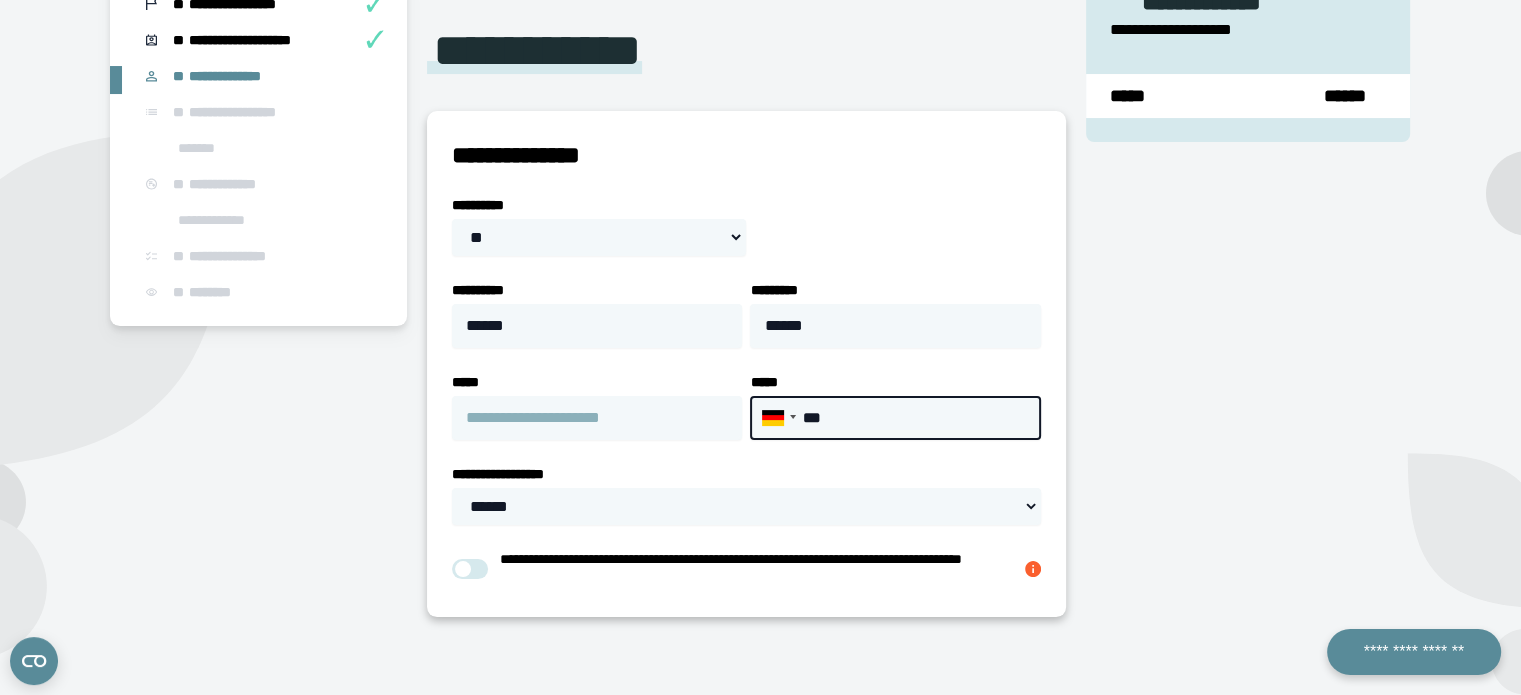 click on "***" at bounding box center (895, 418) 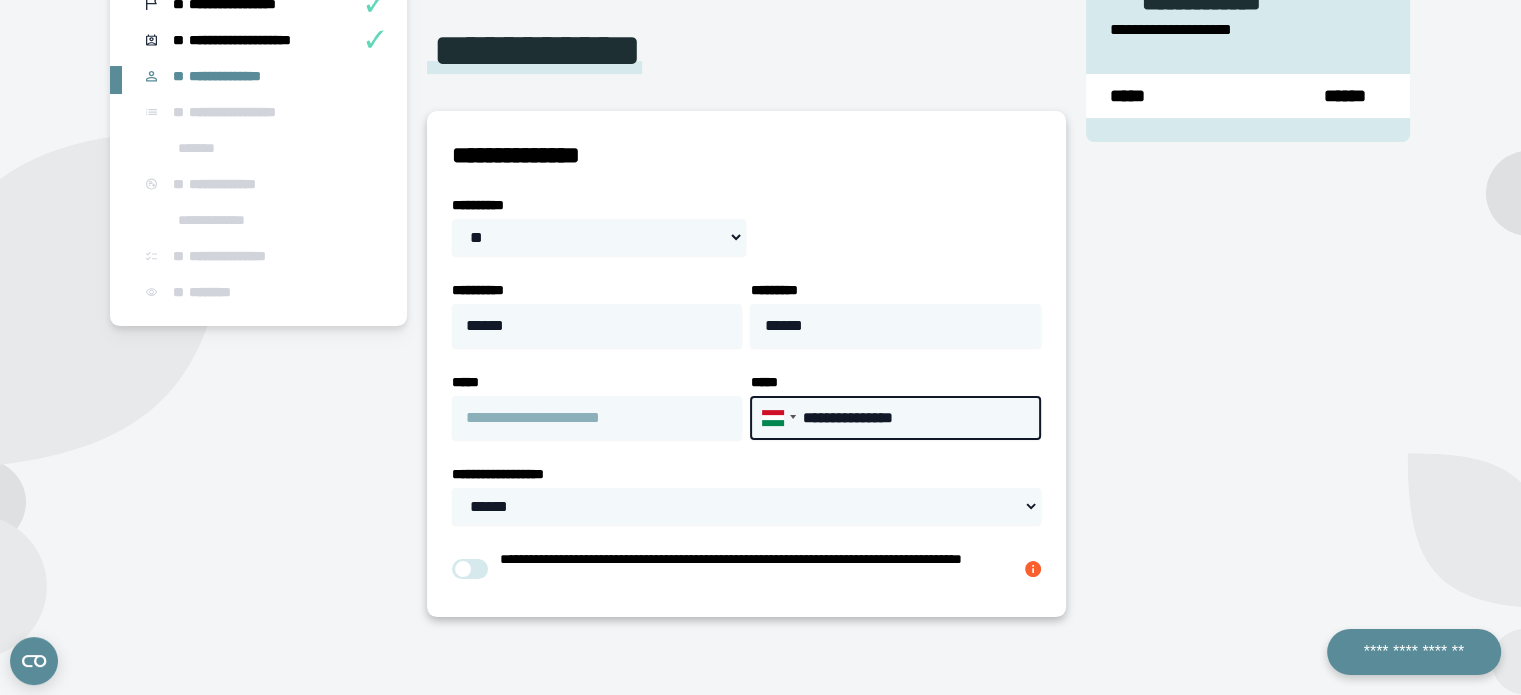 type on "**********" 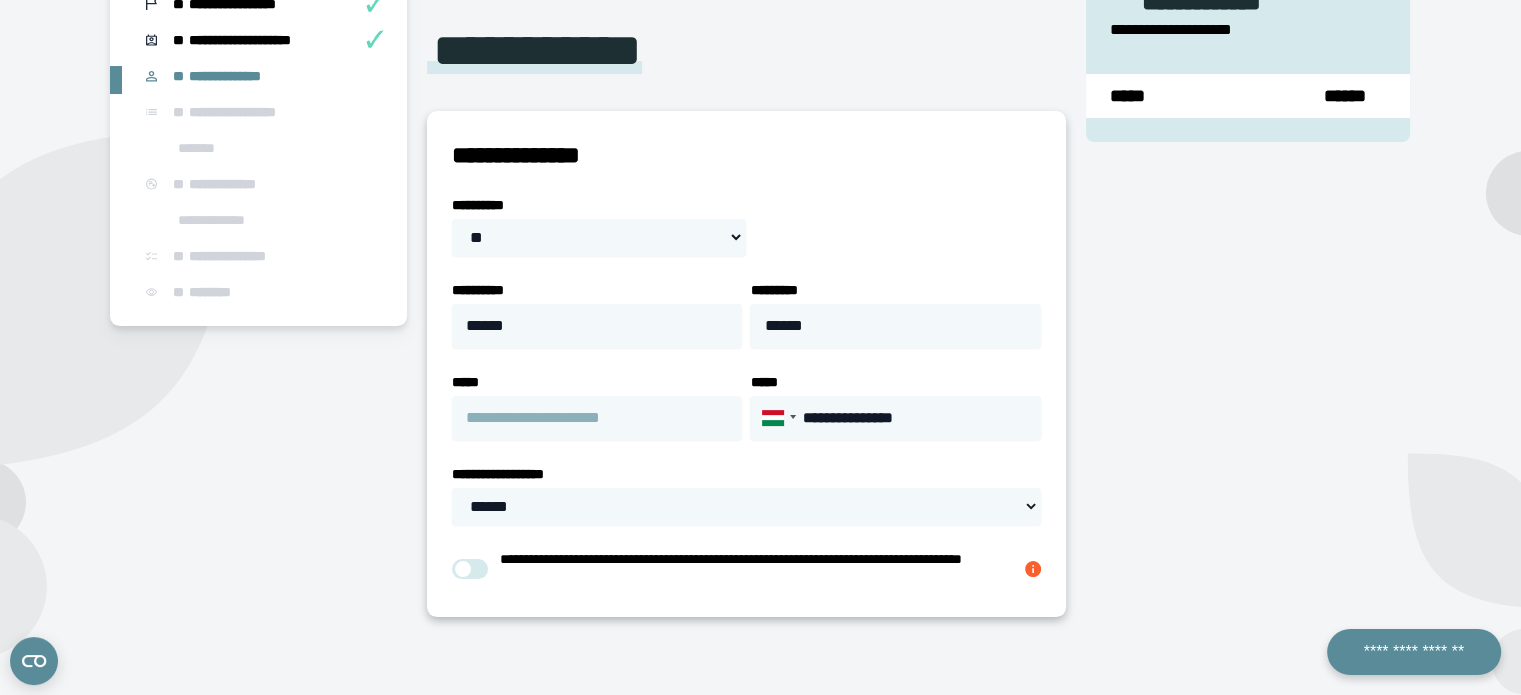 click on "**********" at bounding box center (746, 375) 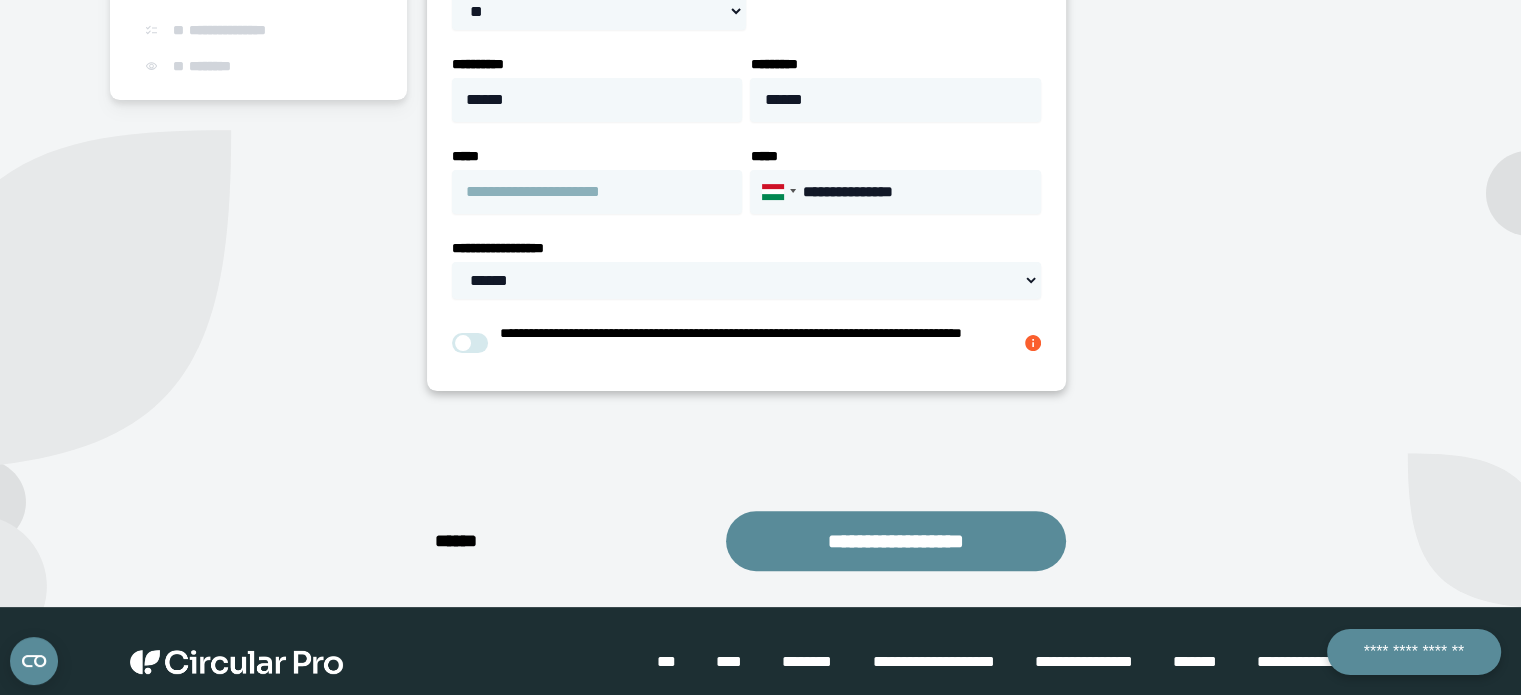 scroll, scrollTop: 466, scrollLeft: 0, axis: vertical 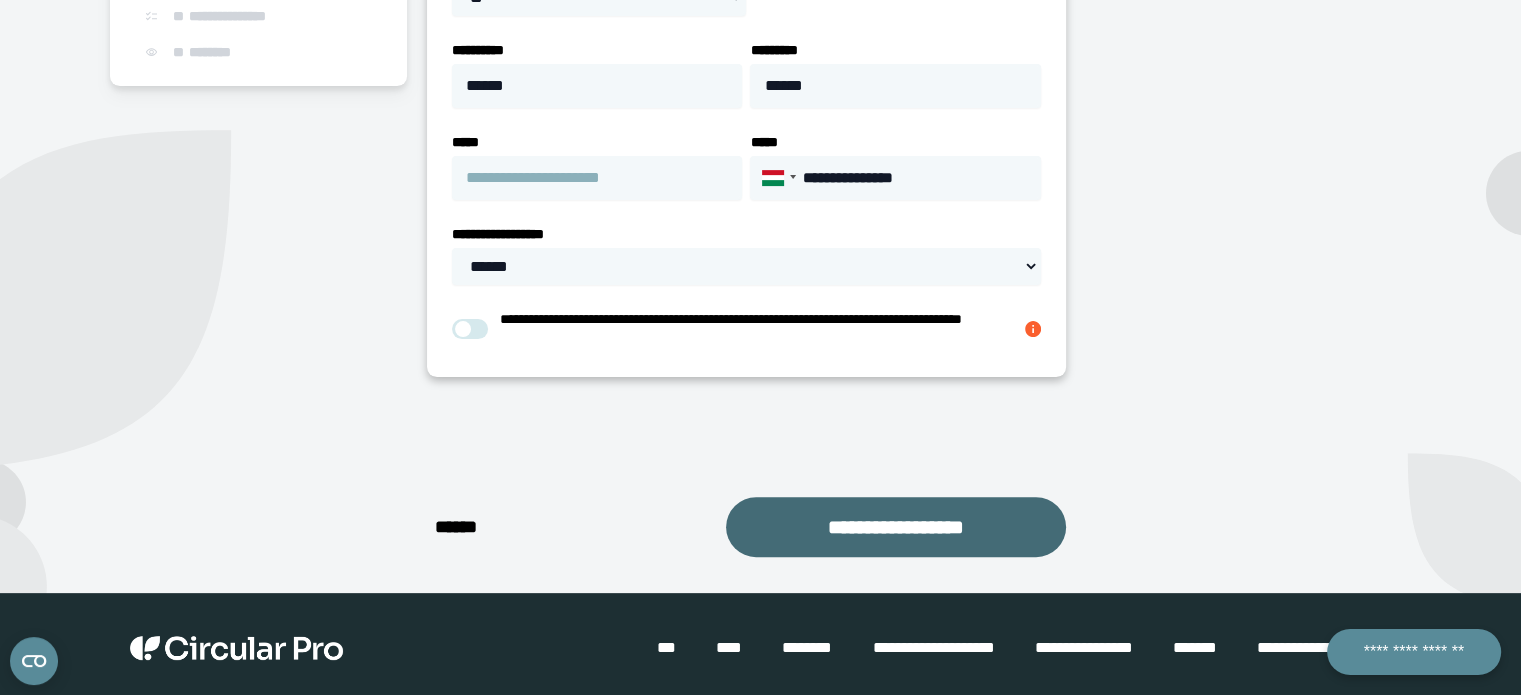 click on "**********" at bounding box center [896, 527] 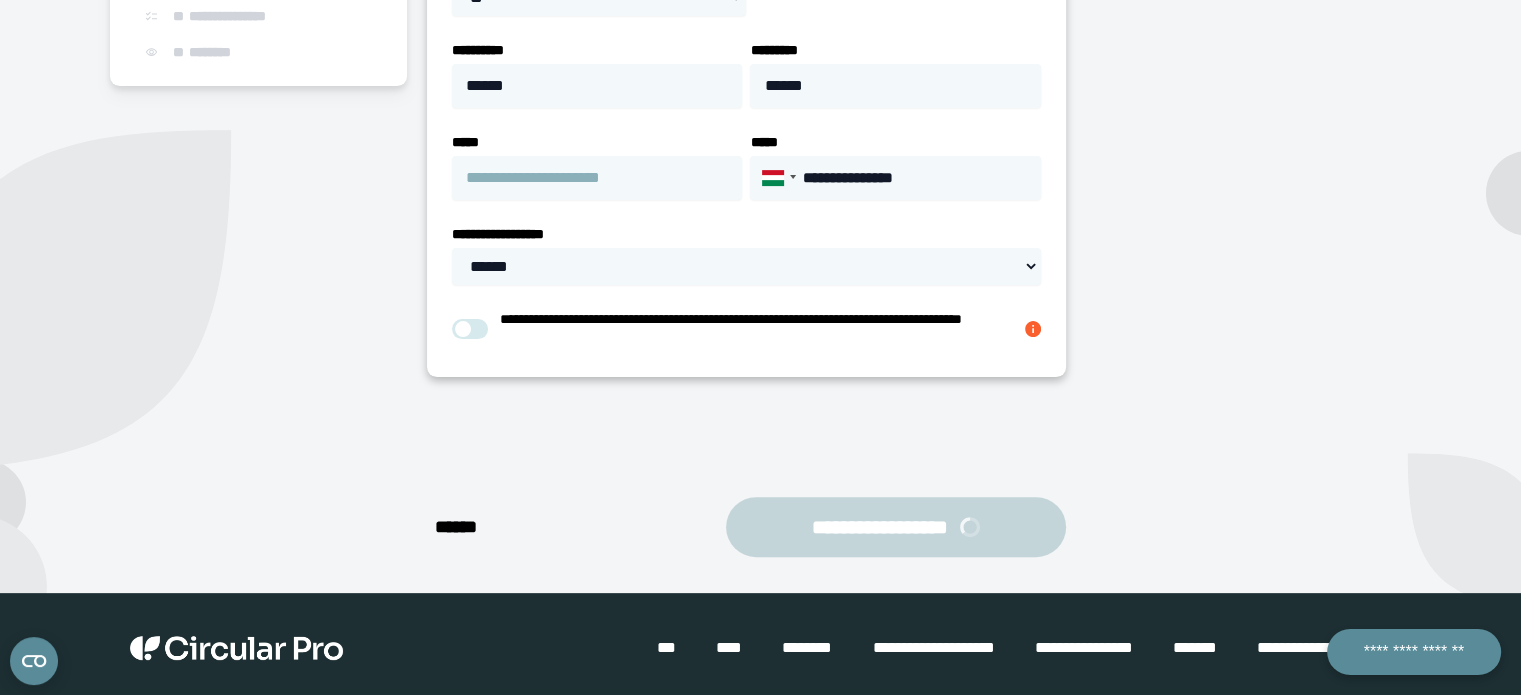scroll, scrollTop: 262, scrollLeft: 0, axis: vertical 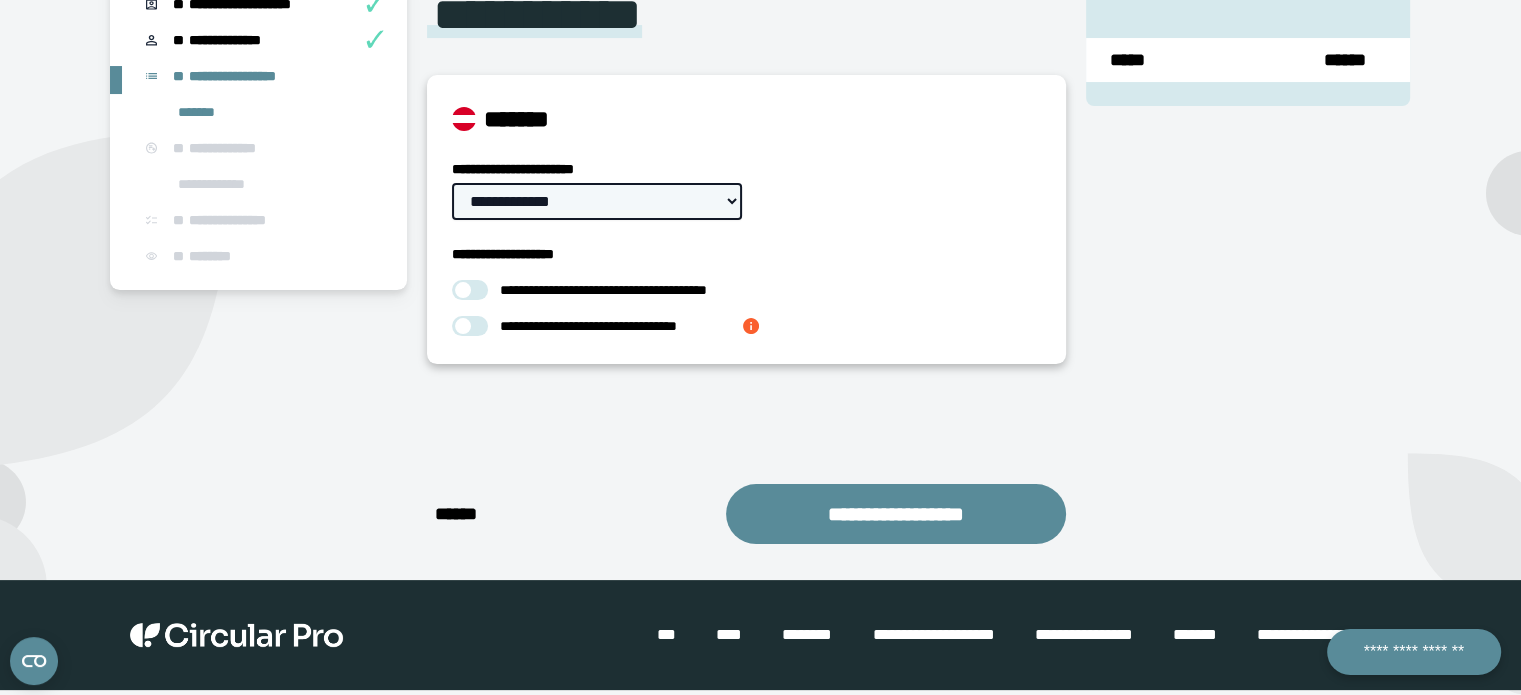 click on "**********" at bounding box center [597, 201] 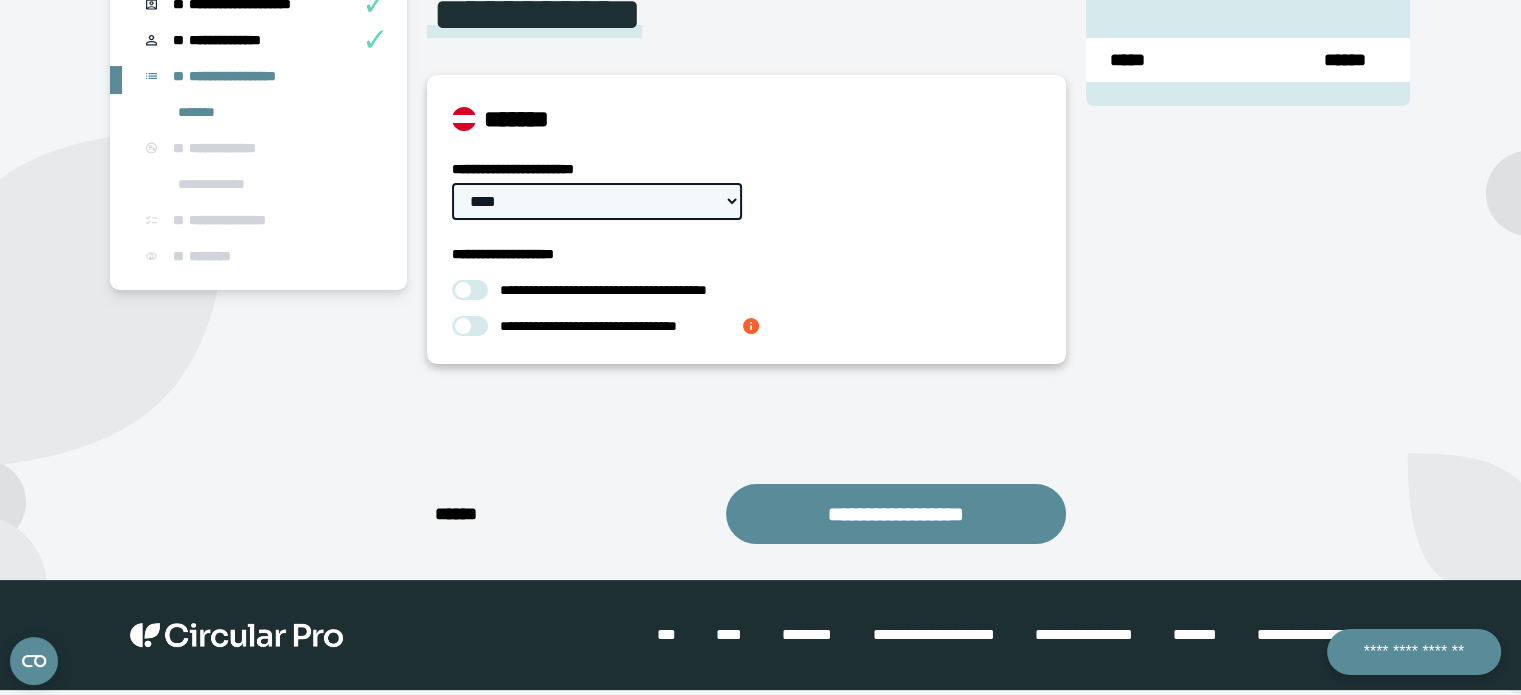 click on "**********" at bounding box center (597, 201) 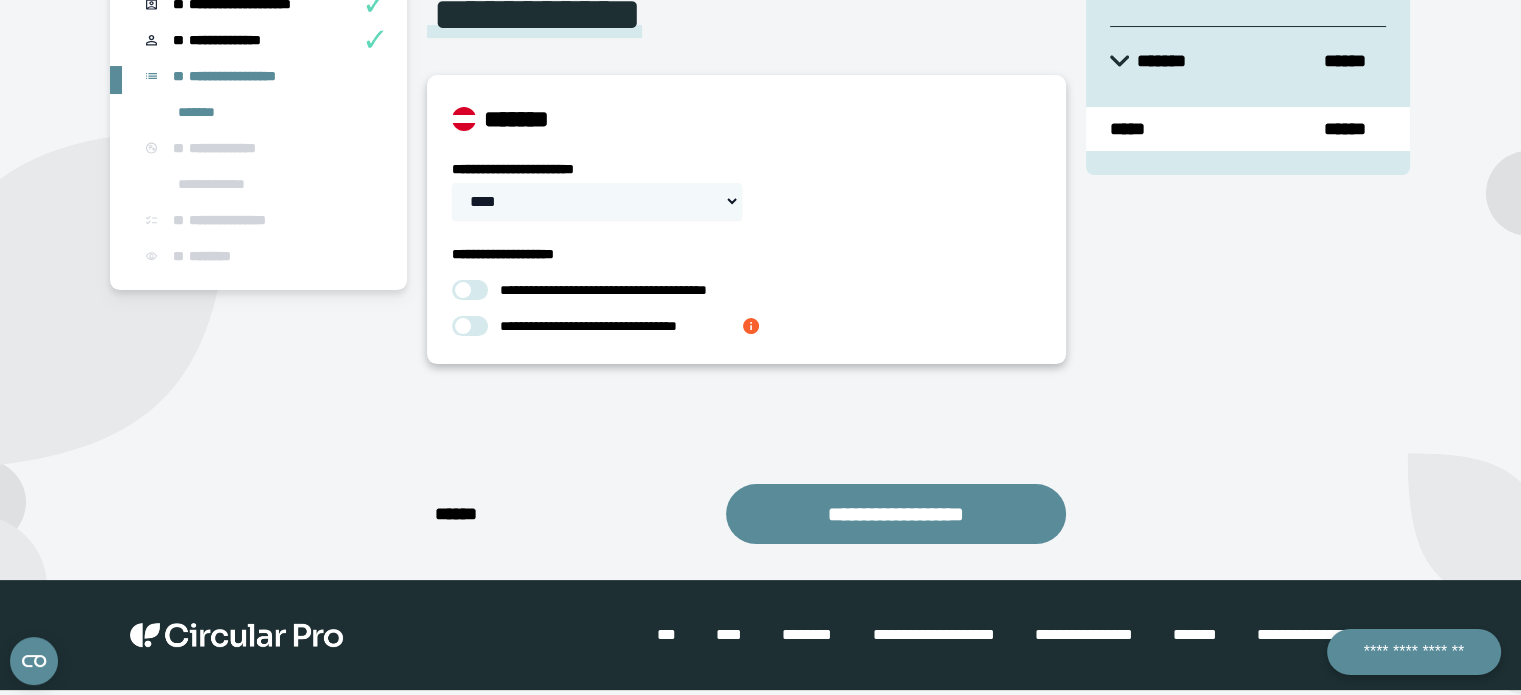 click at bounding box center [470, 290] 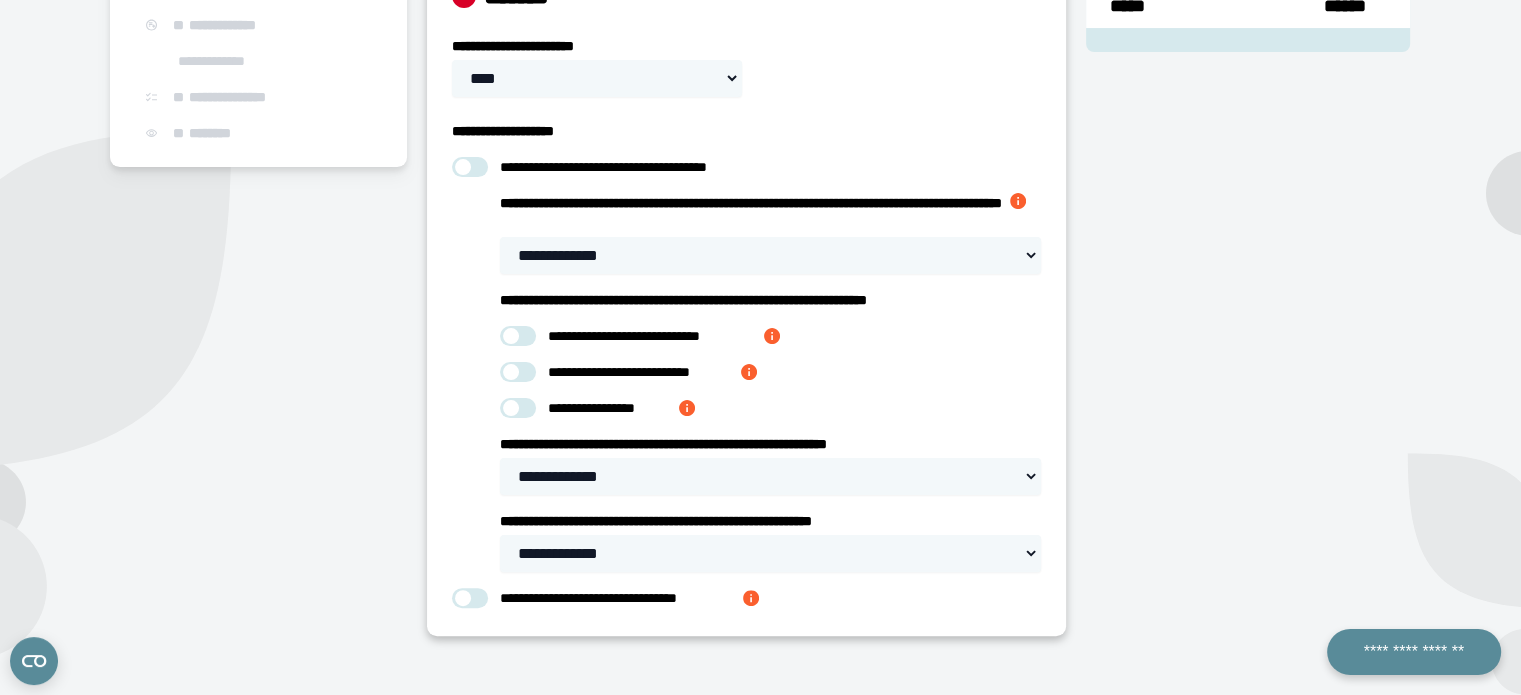 scroll, scrollTop: 388, scrollLeft: 0, axis: vertical 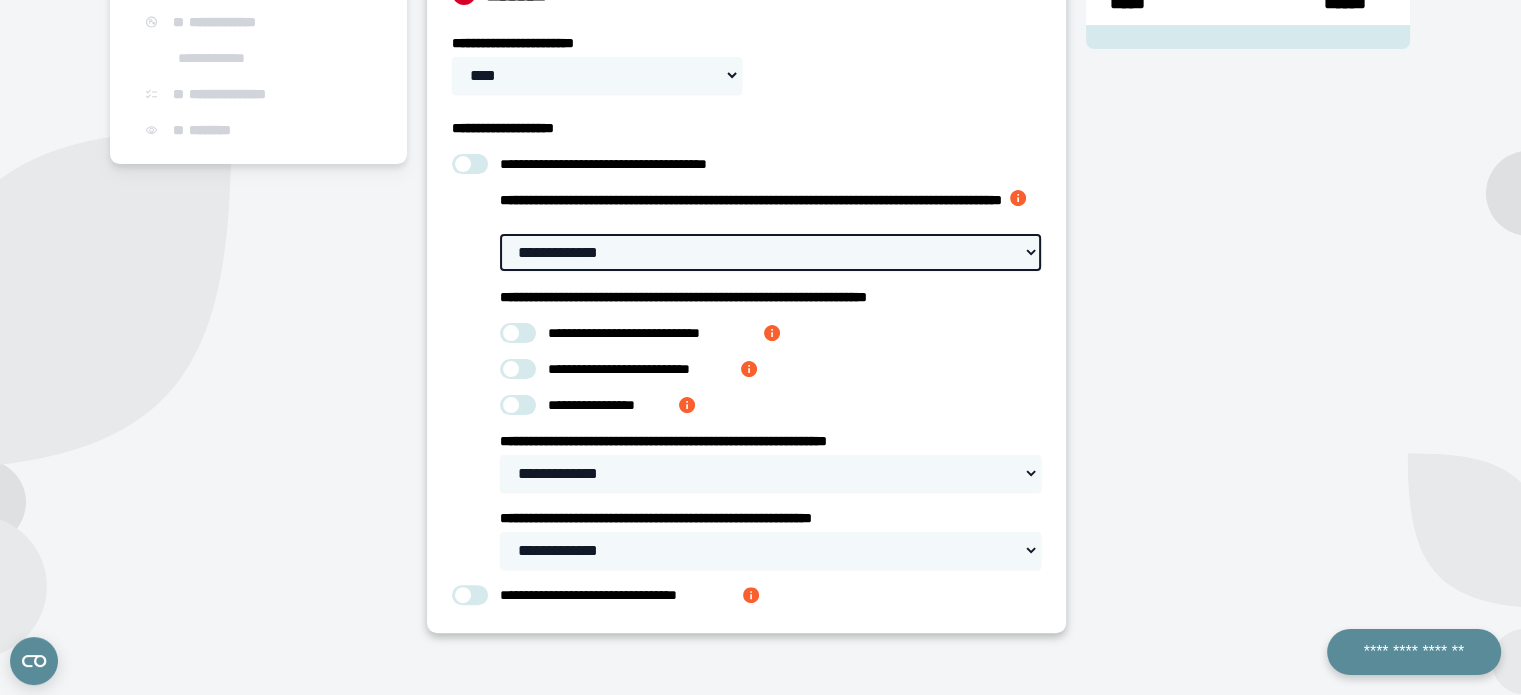 click on "**********" at bounding box center [770, 252] 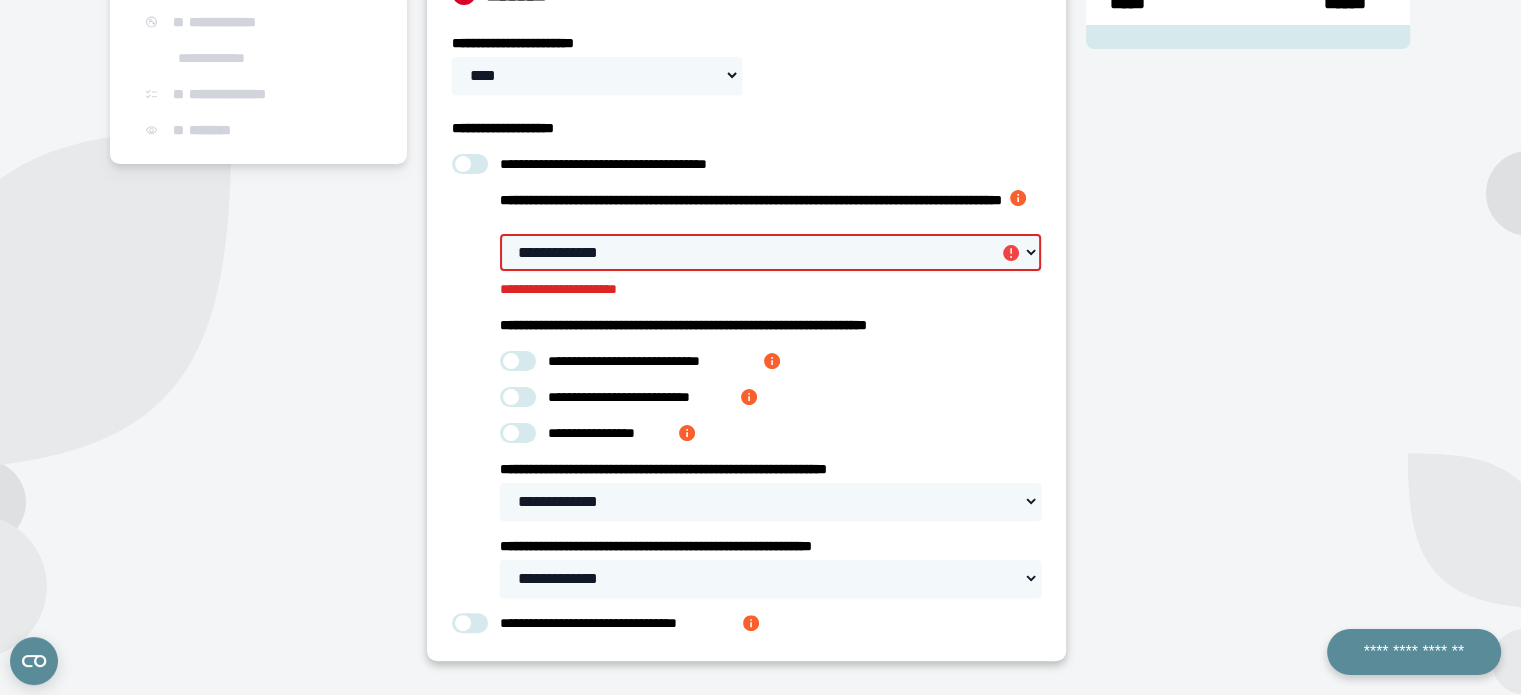 click on "**********" at bounding box center [770, 379] 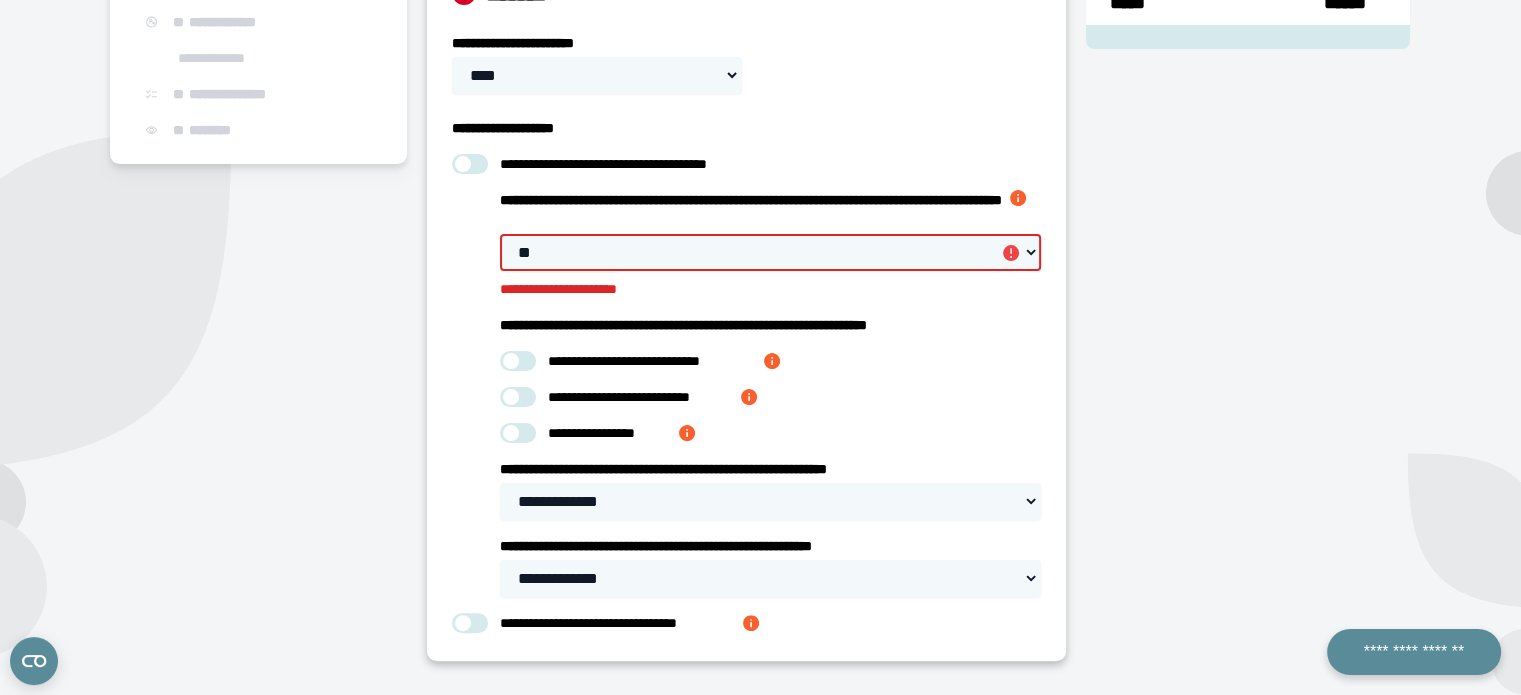 click on "**********" at bounding box center [770, 252] 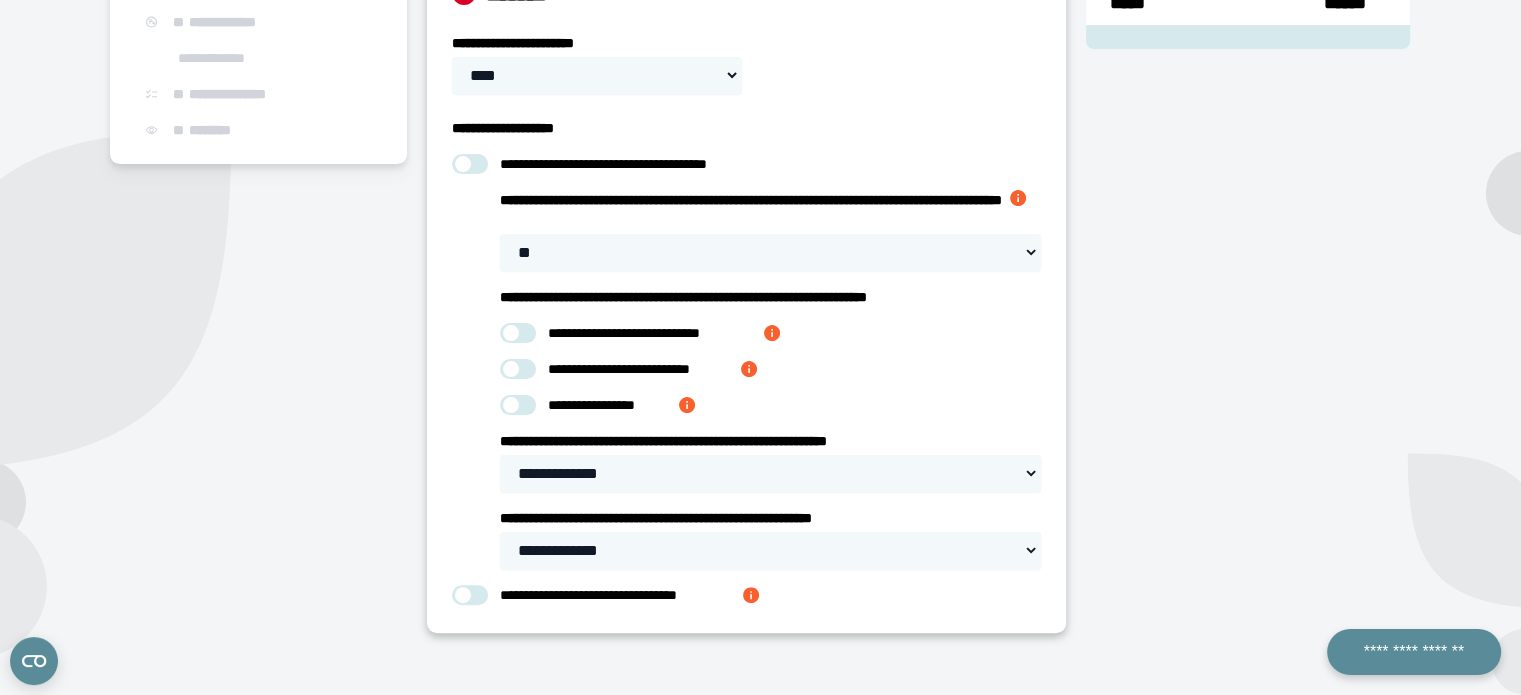 click on "**********" at bounding box center [746, 379] 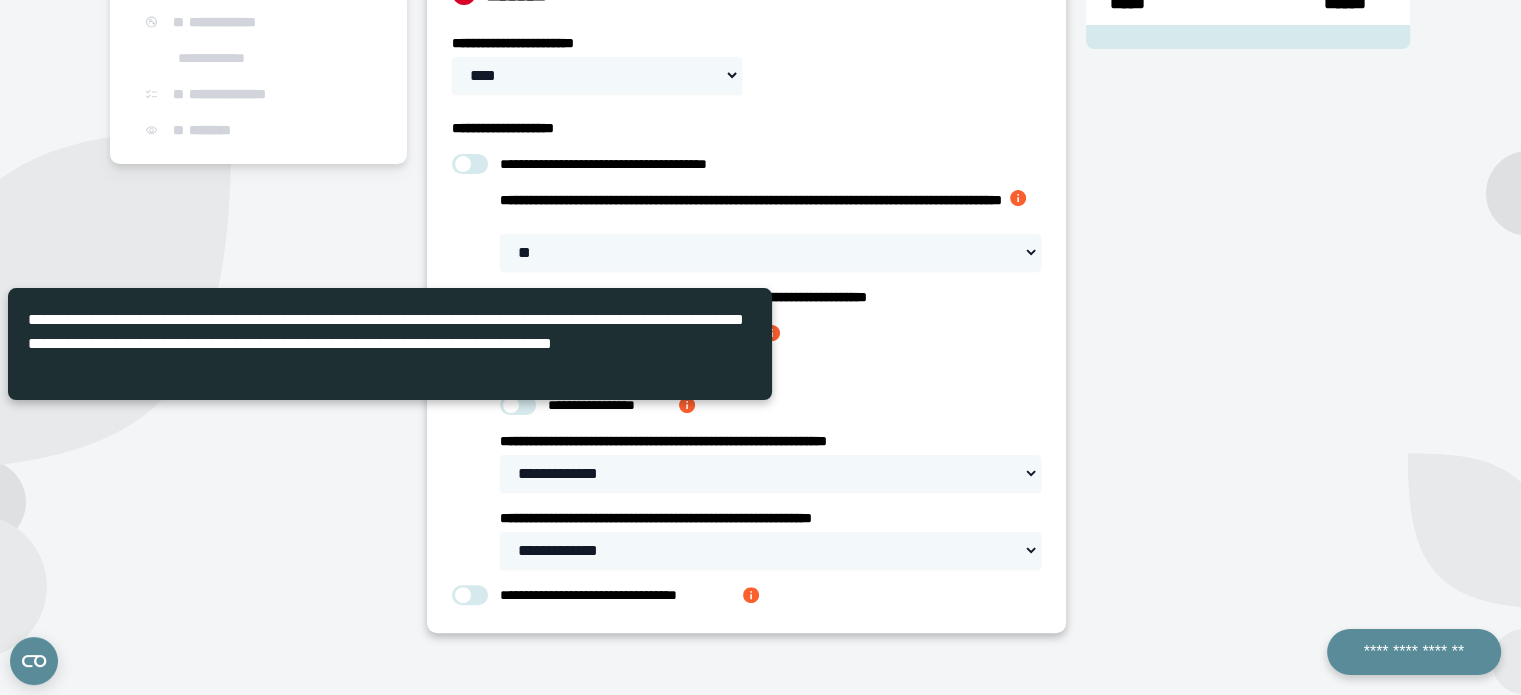click on "**********" at bounding box center (770, 333) 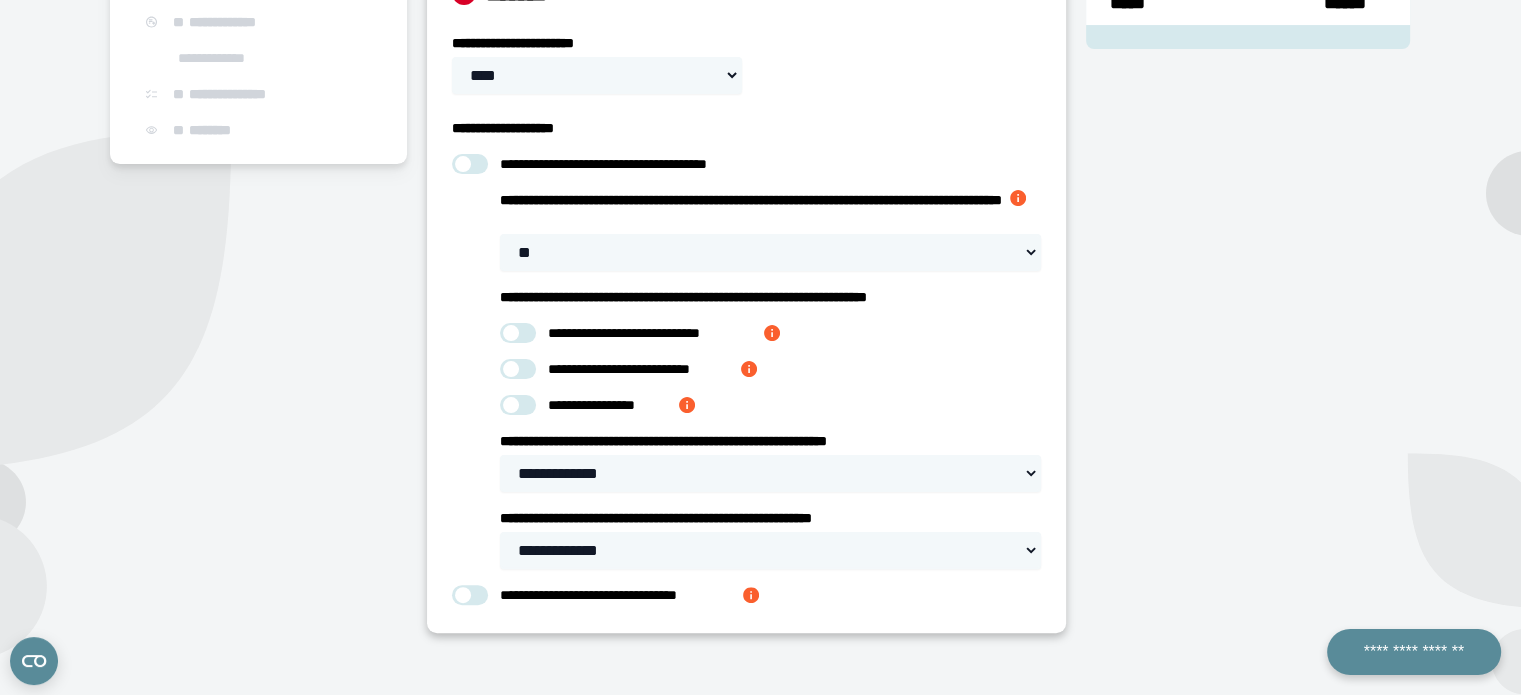 click at bounding box center (518, 333) 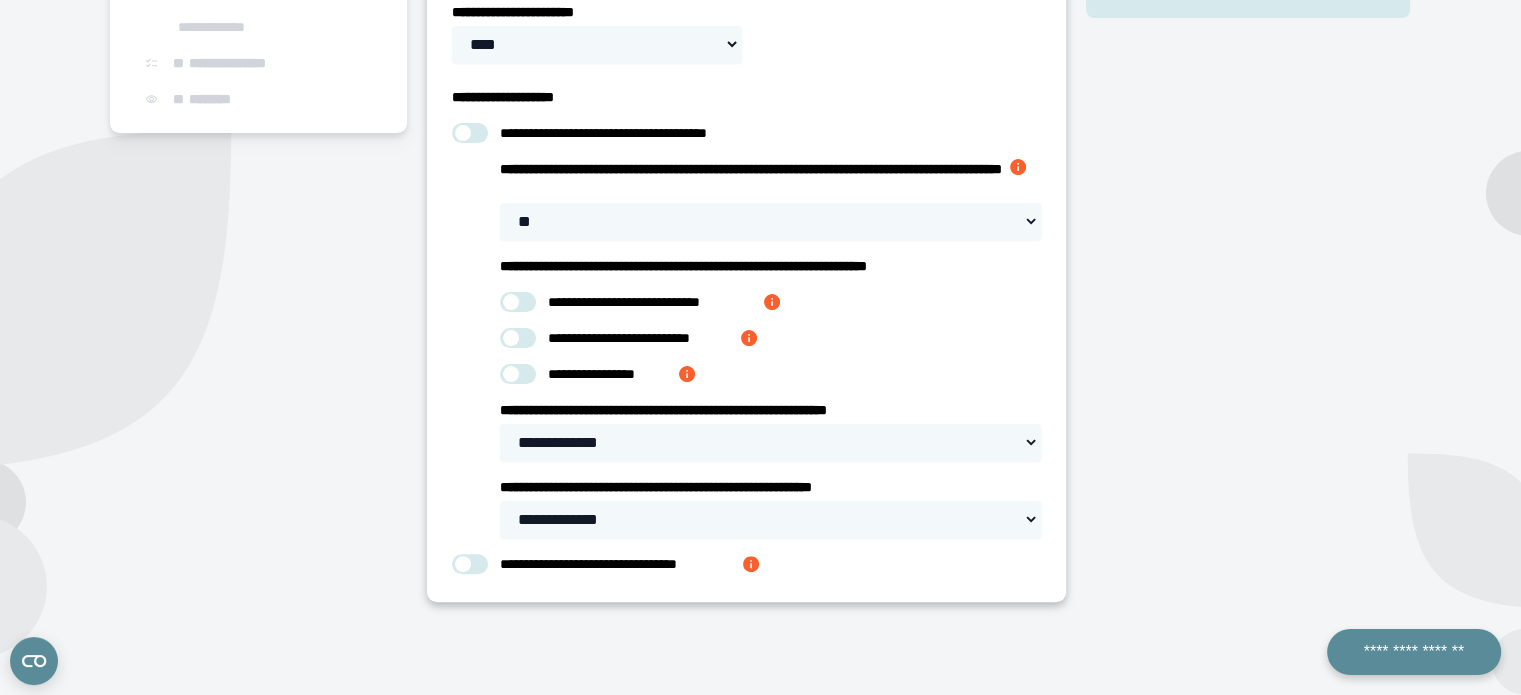 scroll, scrollTop: 422, scrollLeft: 0, axis: vertical 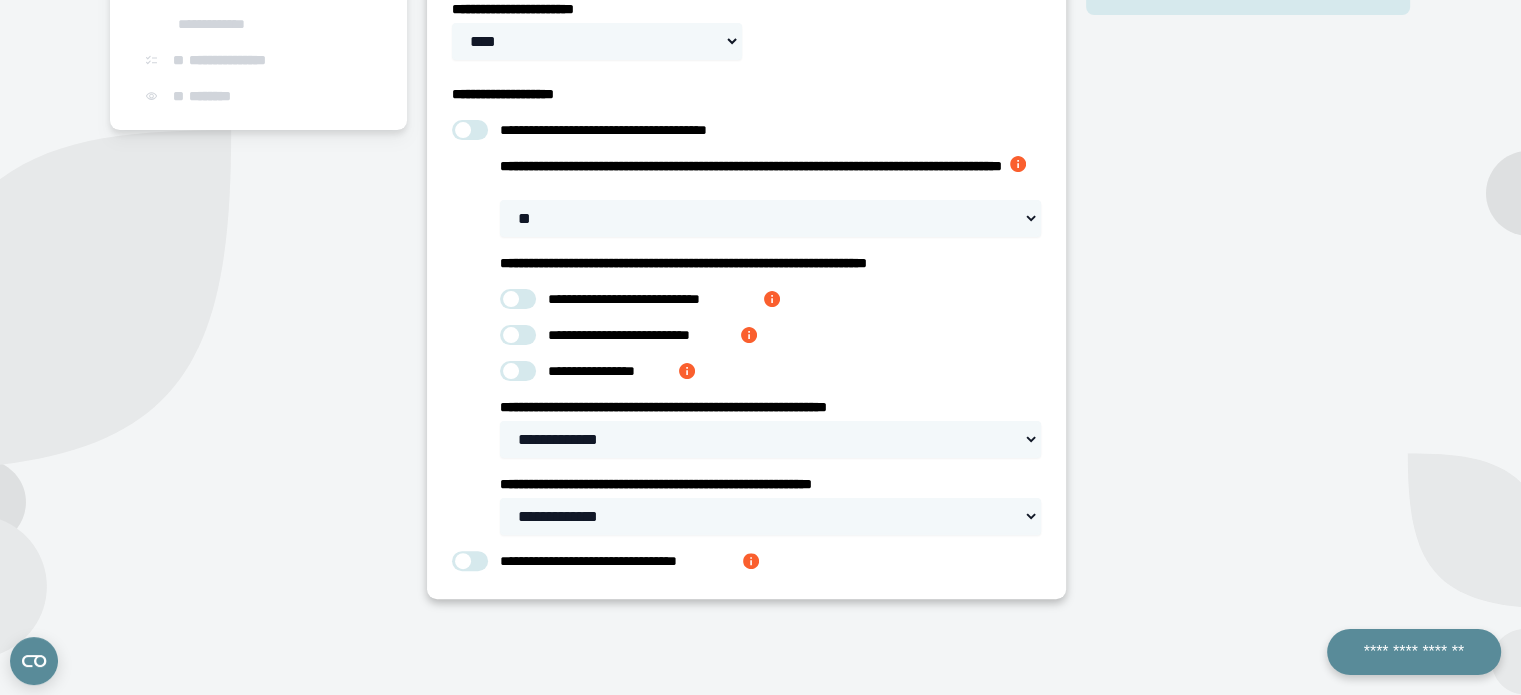 click at bounding box center [687, 371] 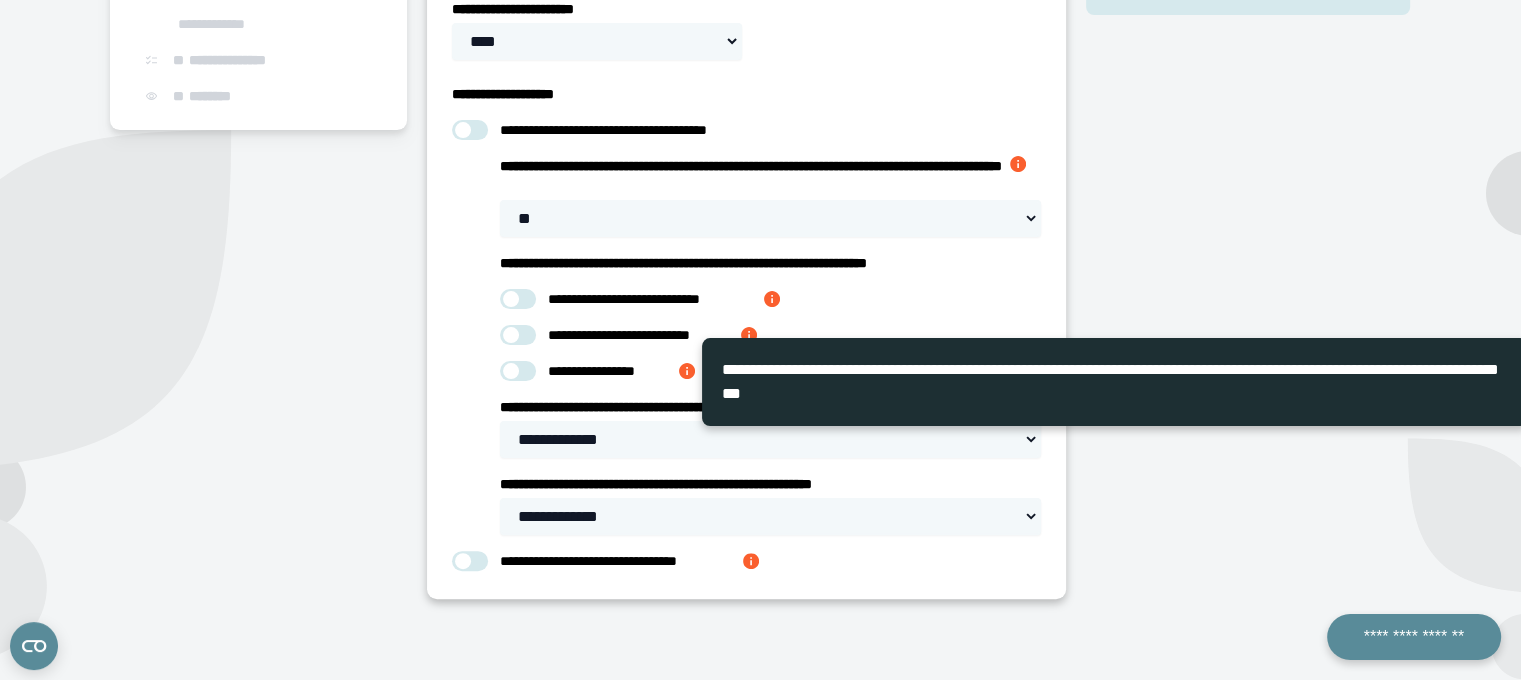 click at bounding box center (518, 371) 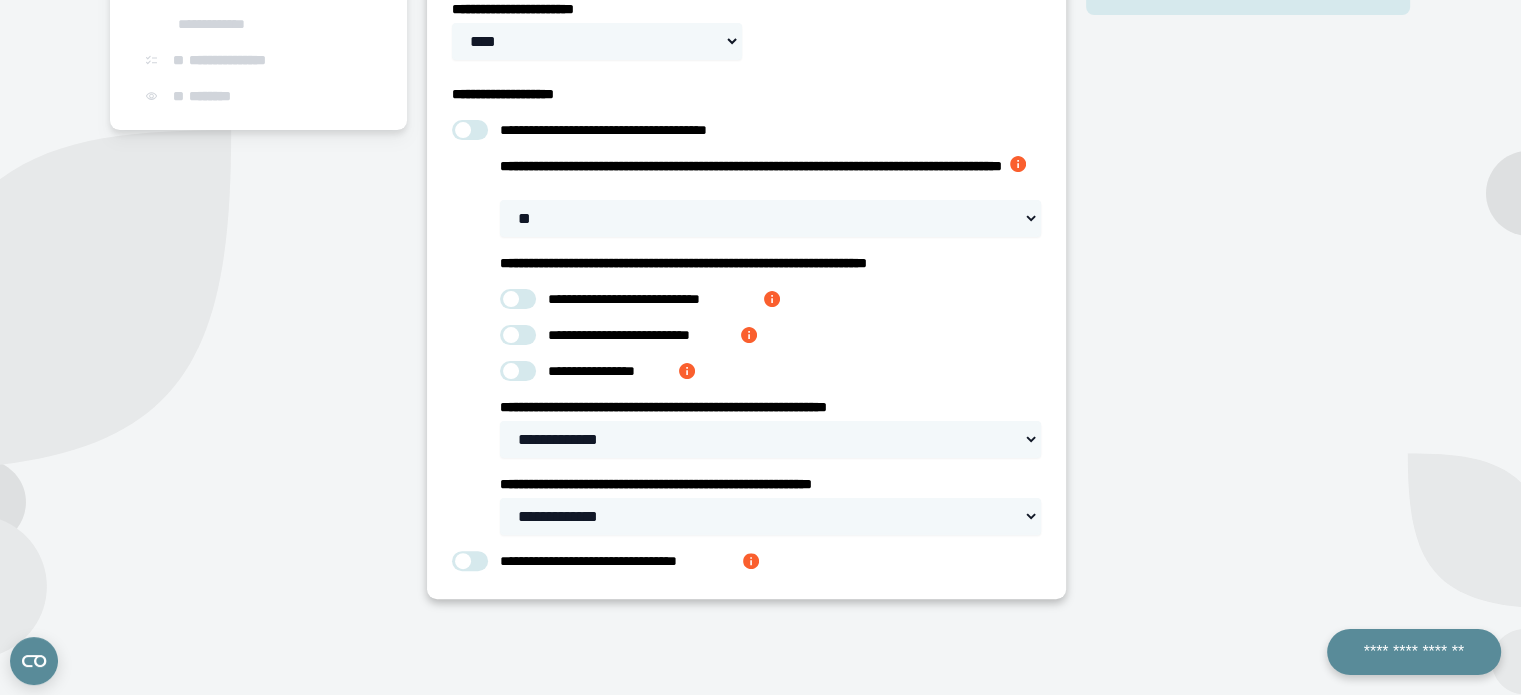 click at bounding box center (518, 371) 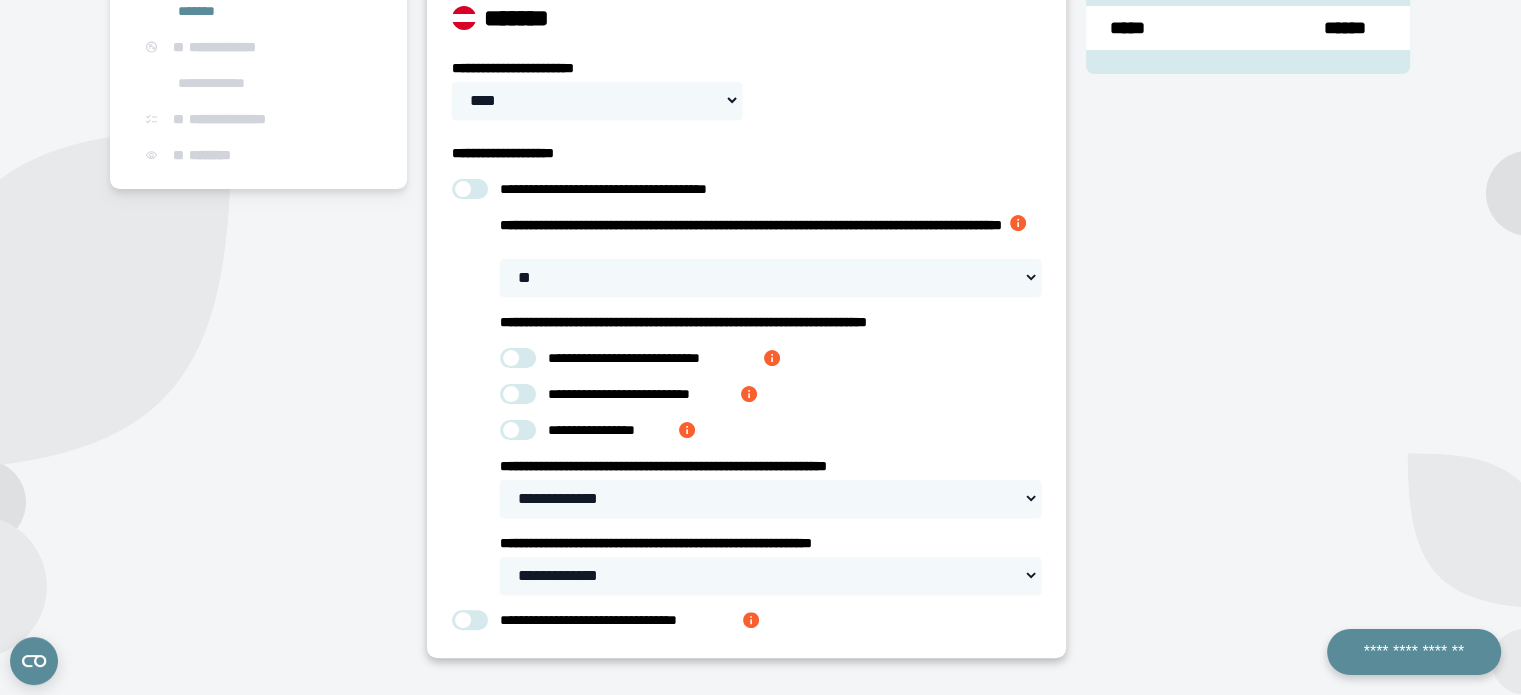 scroll, scrollTop: 378, scrollLeft: 0, axis: vertical 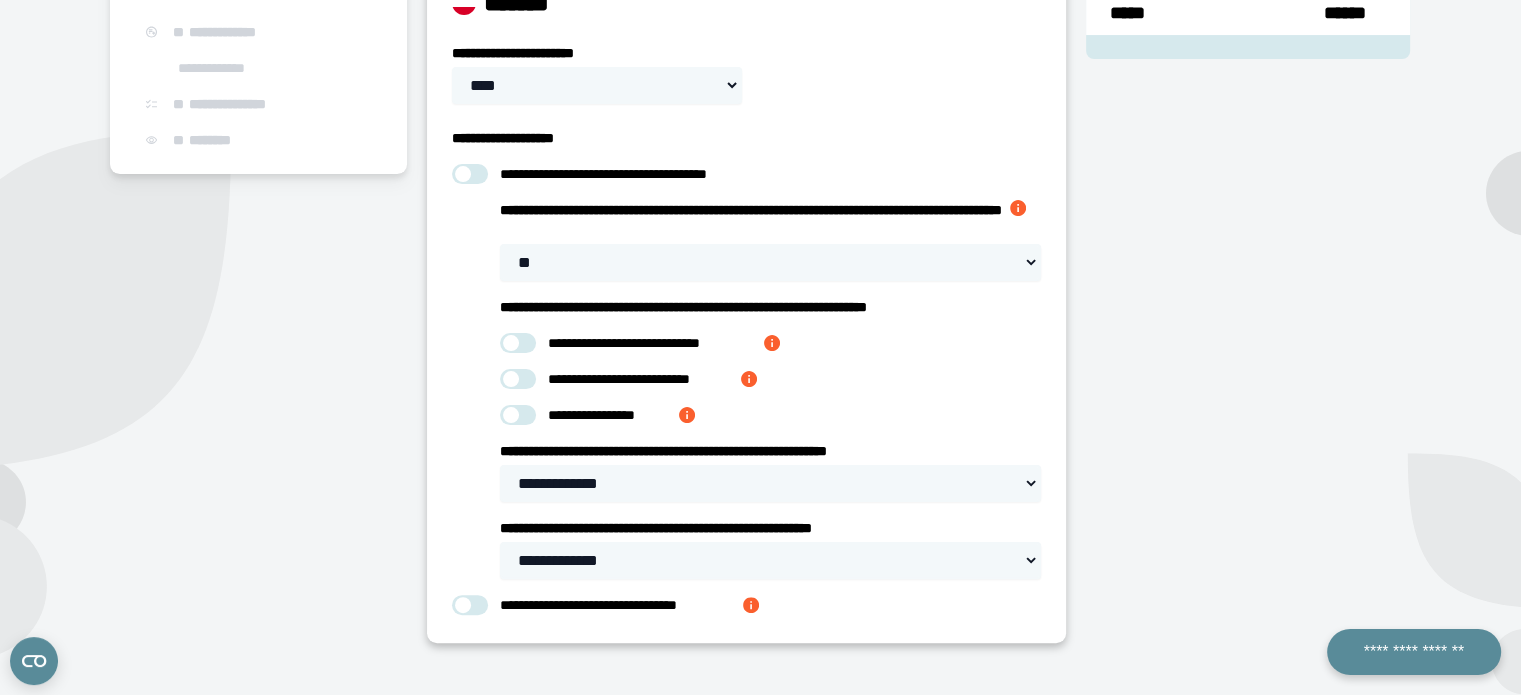 click at bounding box center (749, 379) 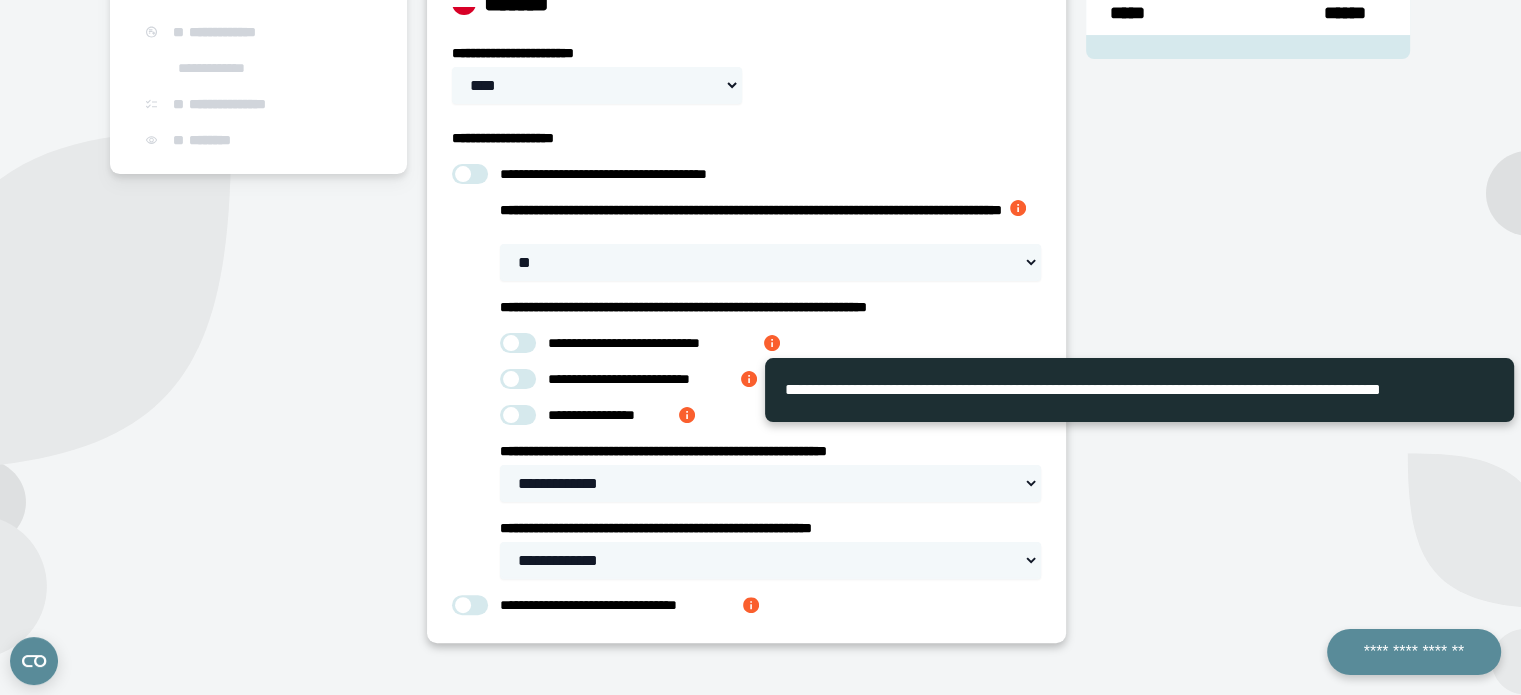 click on "**********" at bounding box center (746, 389) 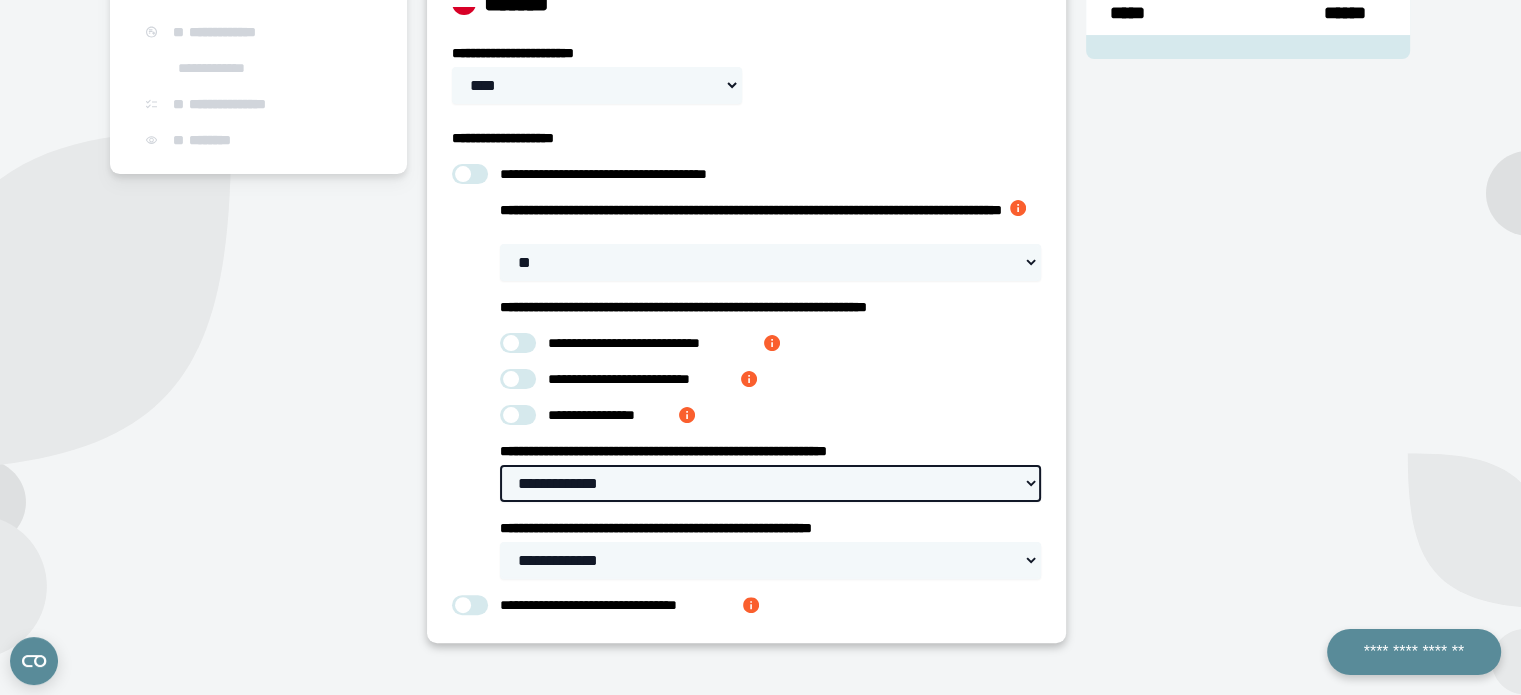 click on "**********" at bounding box center [770, 483] 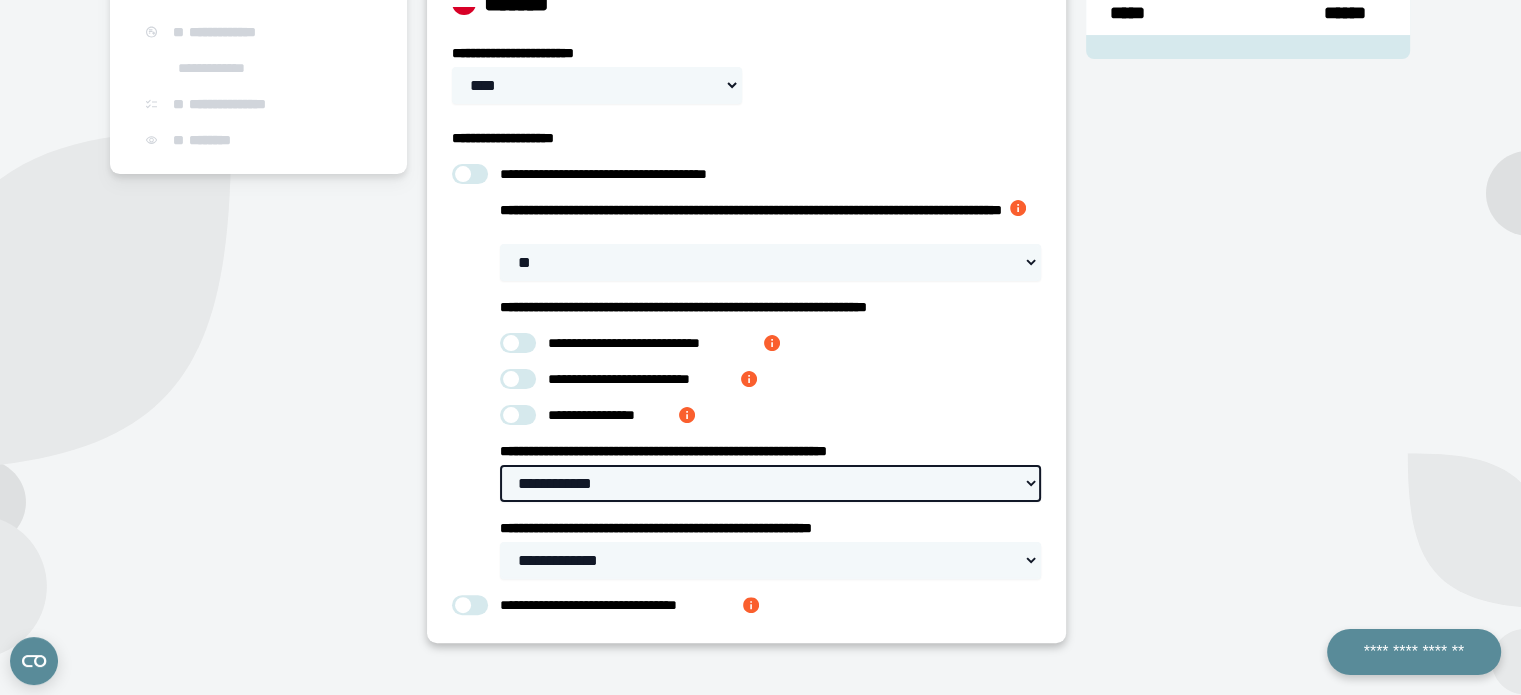 click on "**********" at bounding box center [770, 483] 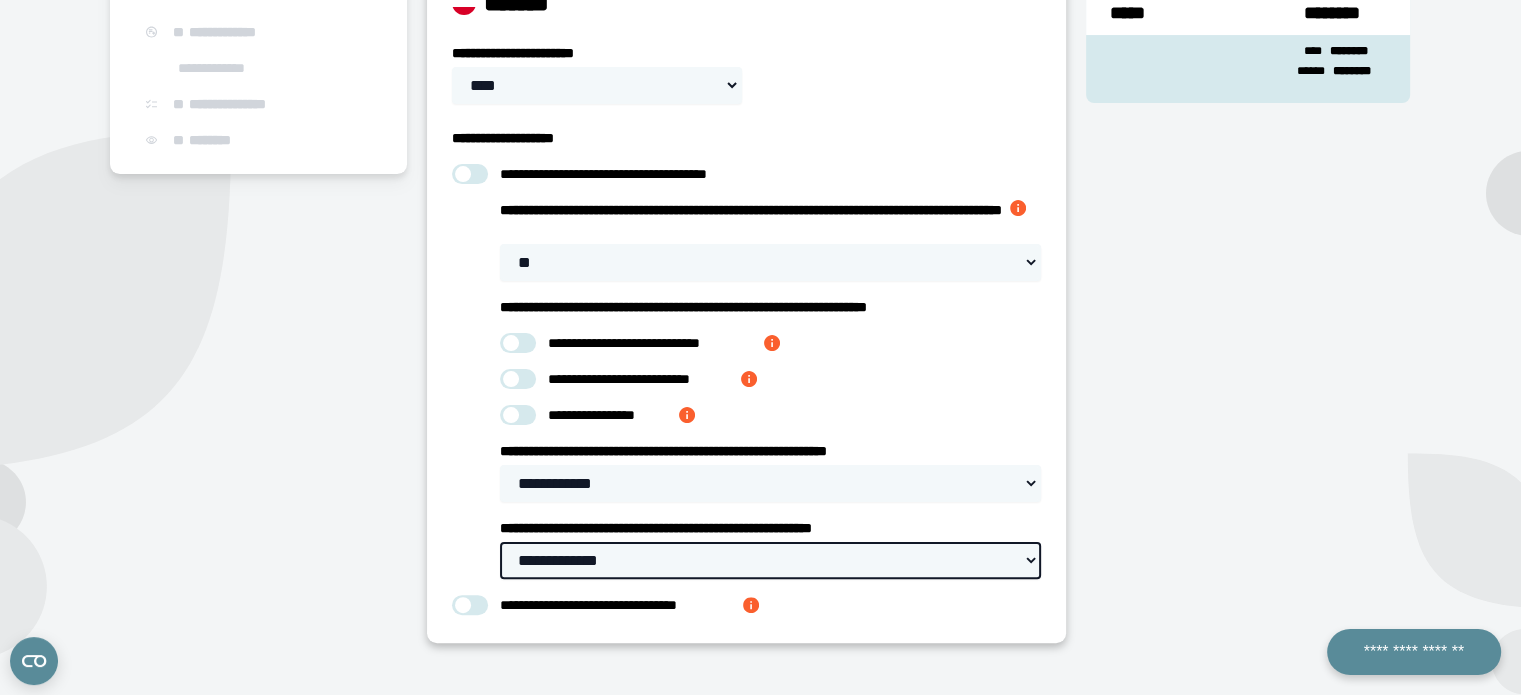 click on "**********" at bounding box center [770, 560] 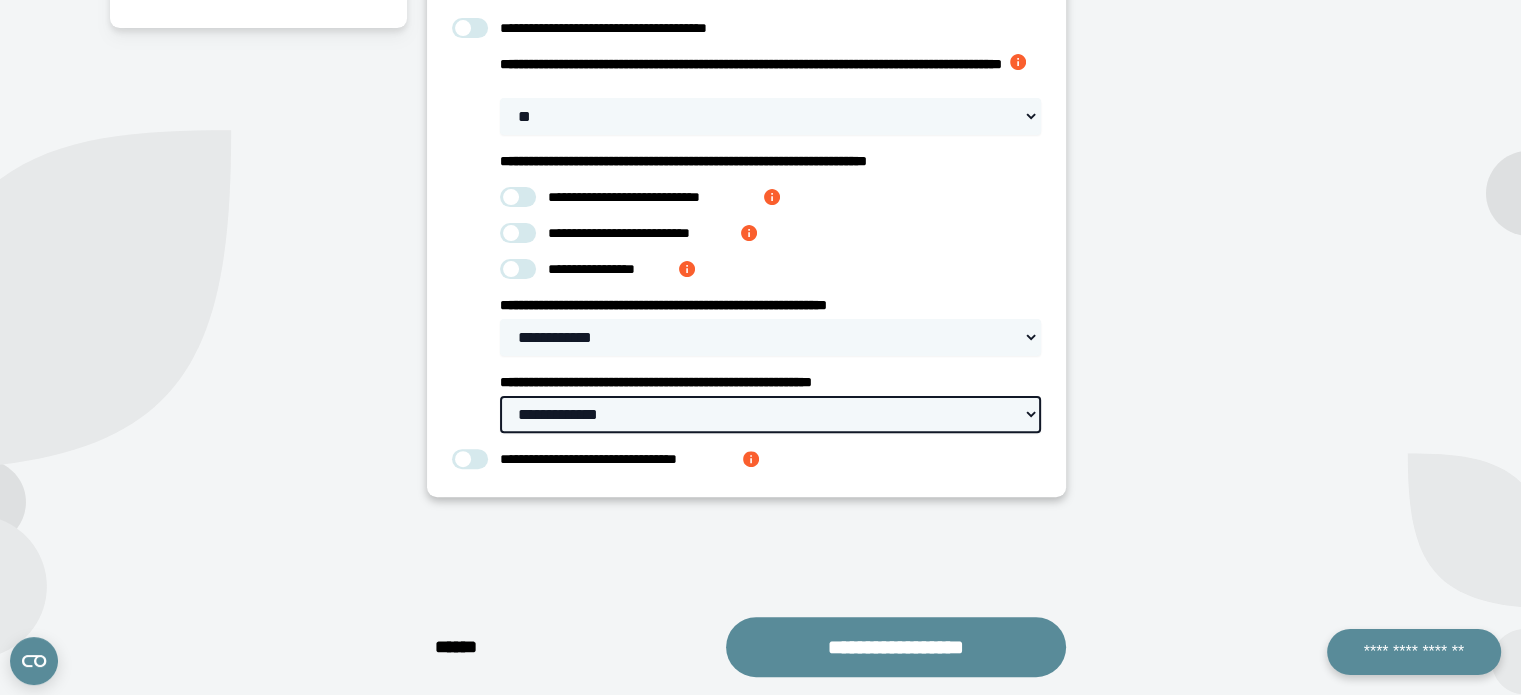 scroll, scrollTop: 538, scrollLeft: 0, axis: vertical 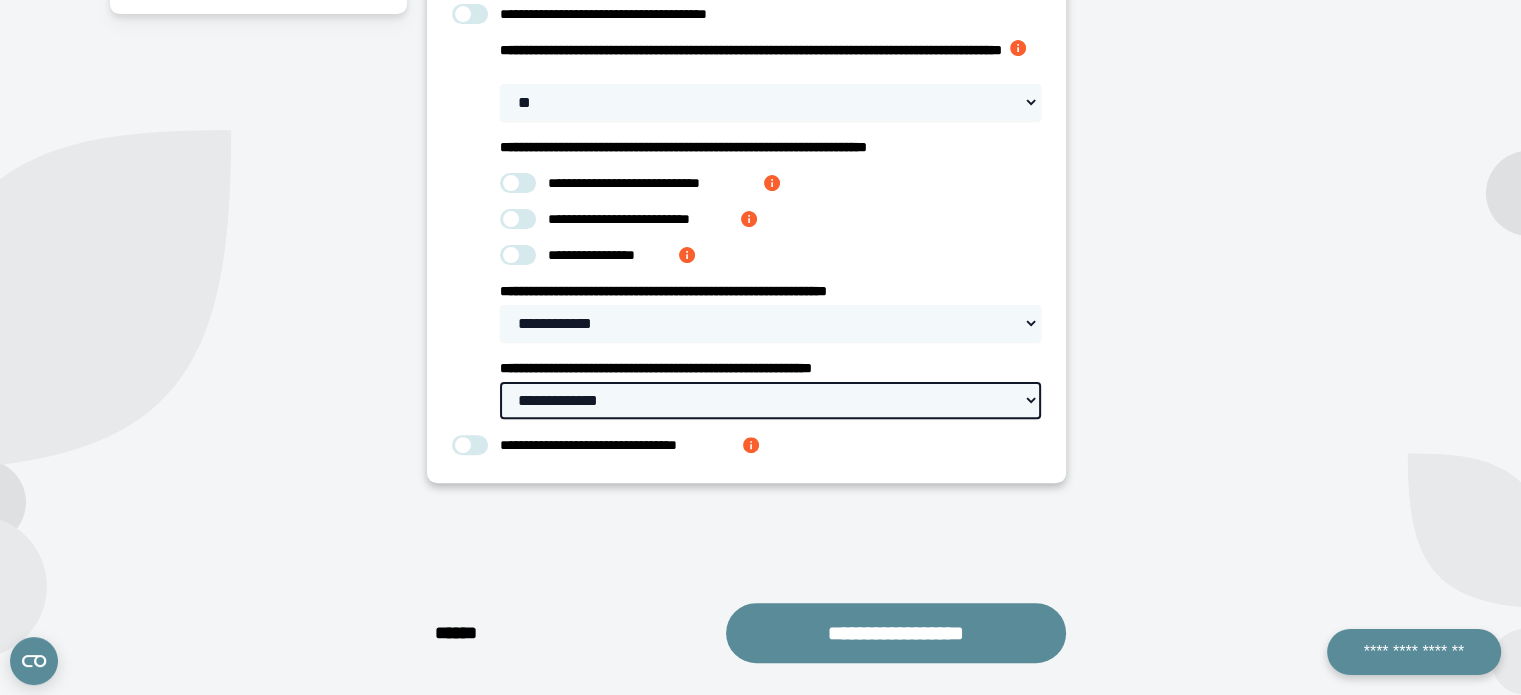 click on "**********" at bounding box center (770, 400) 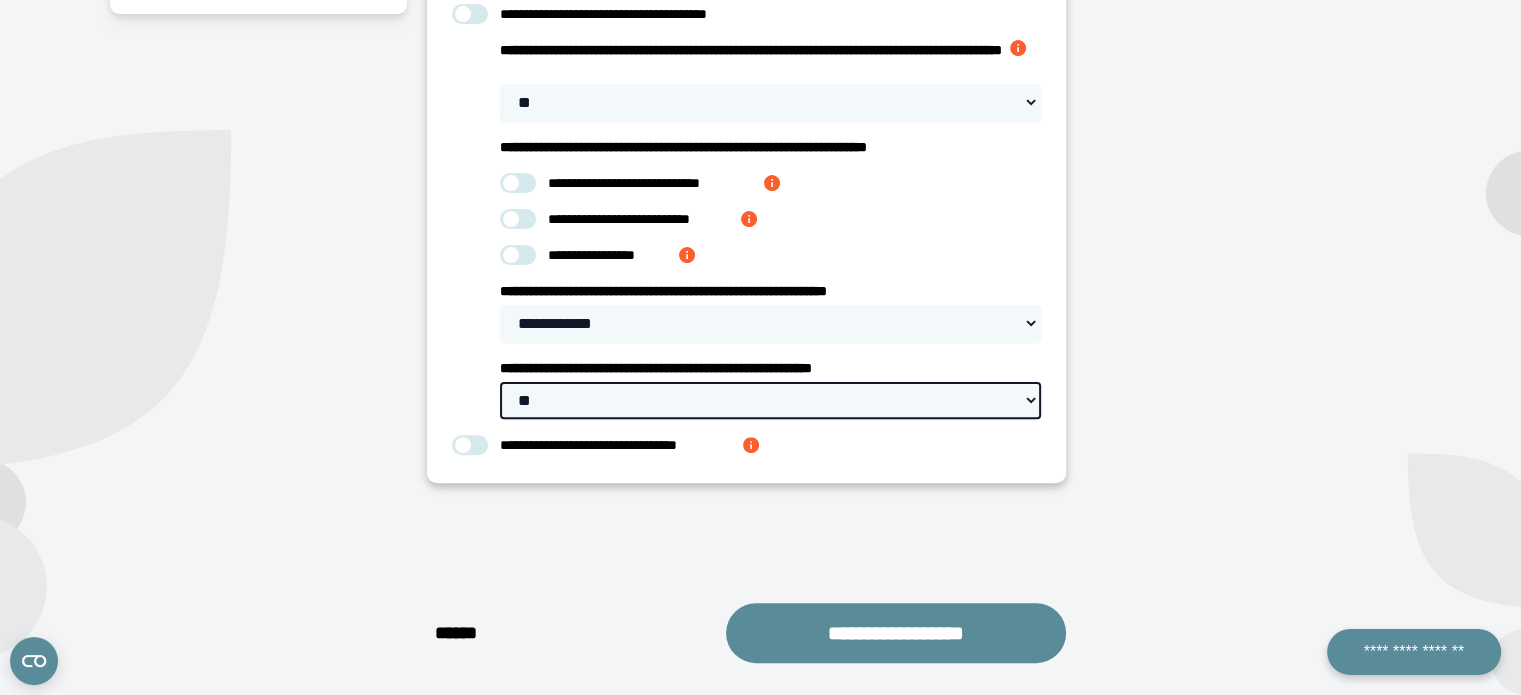 click on "**********" at bounding box center [770, 400] 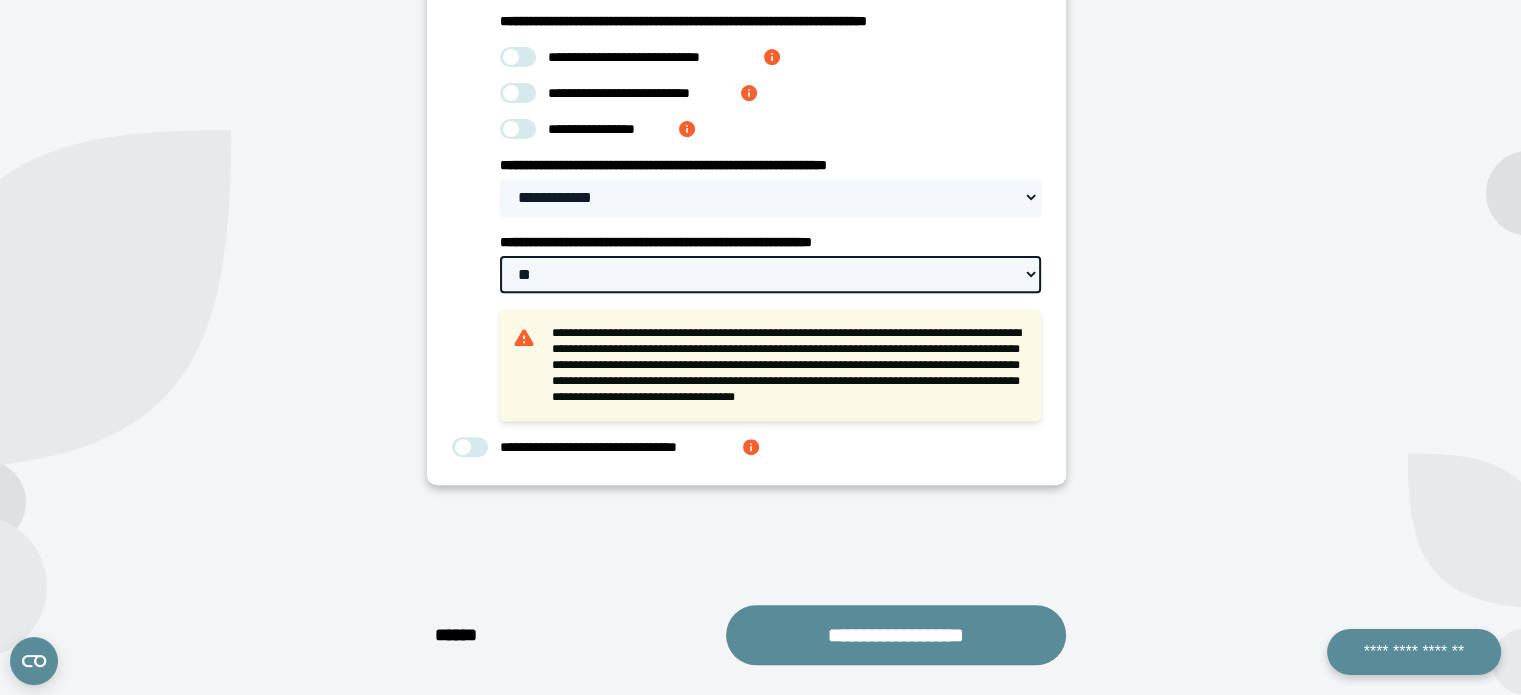 scroll, scrollTop: 769, scrollLeft: 0, axis: vertical 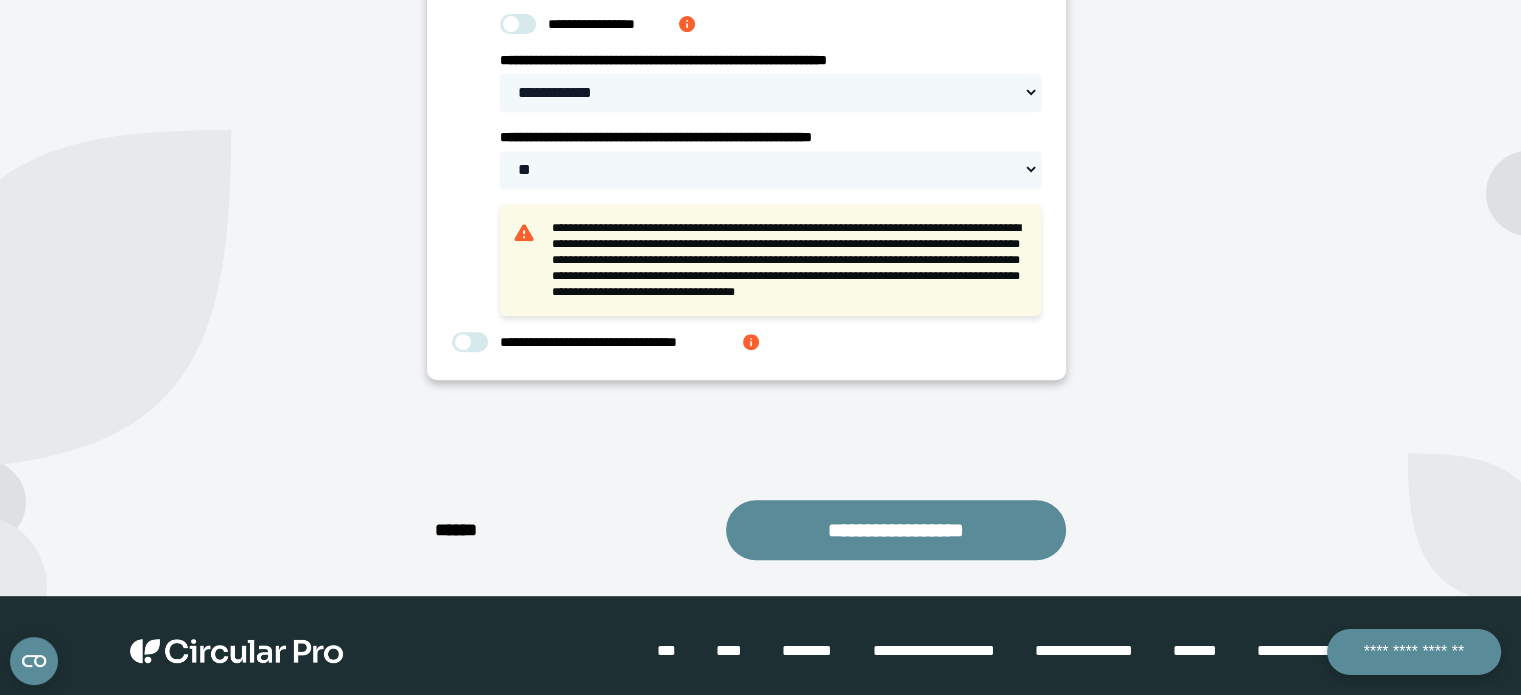 click on "****" at bounding box center (463, 530) 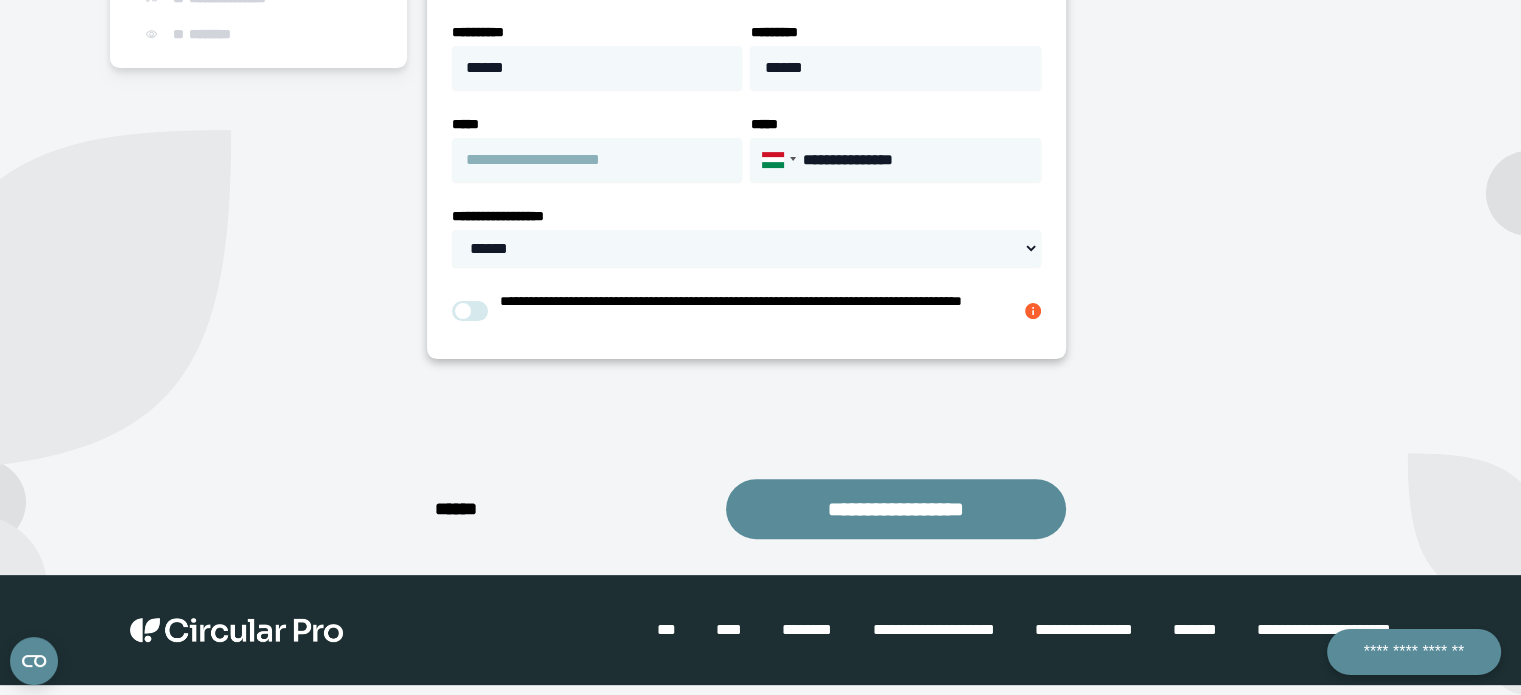 scroll, scrollTop: 484, scrollLeft: 0, axis: vertical 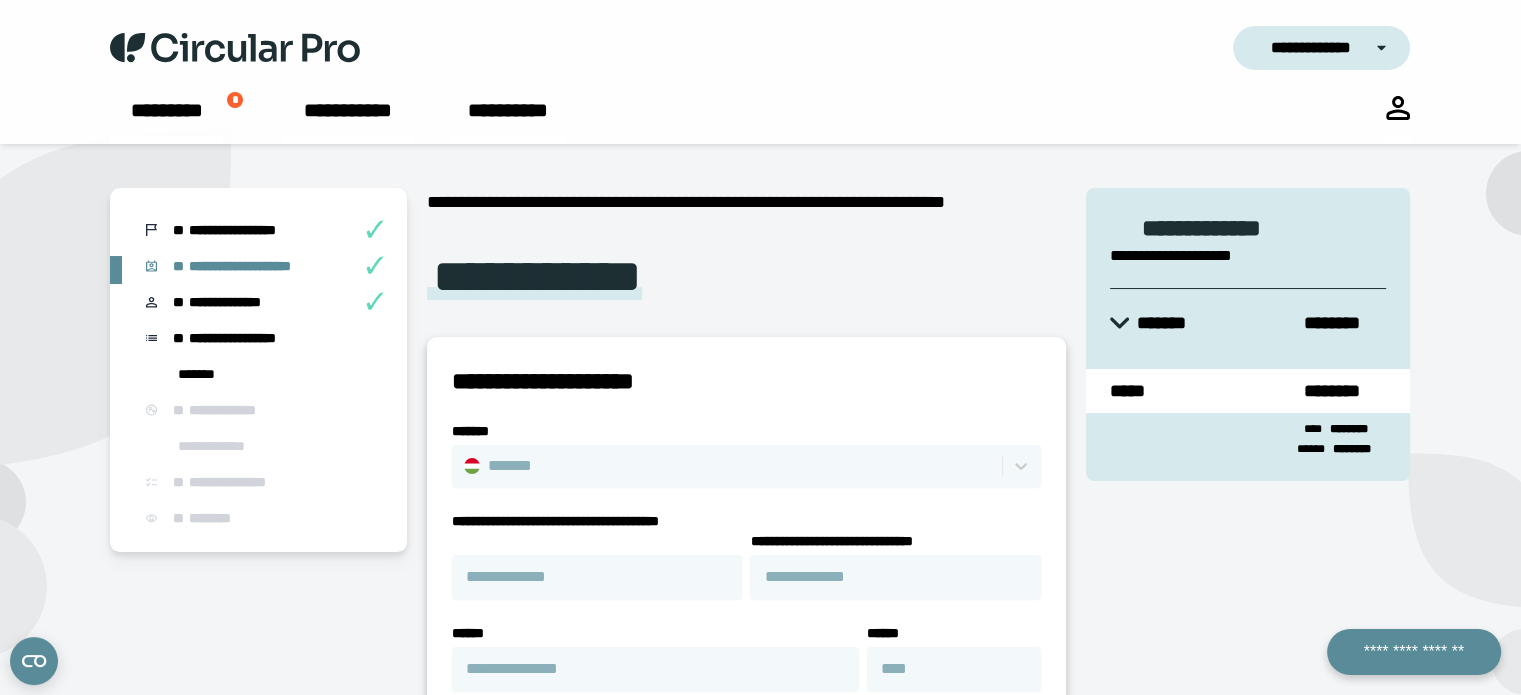 click on "**********" at bounding box center (1322, 48) 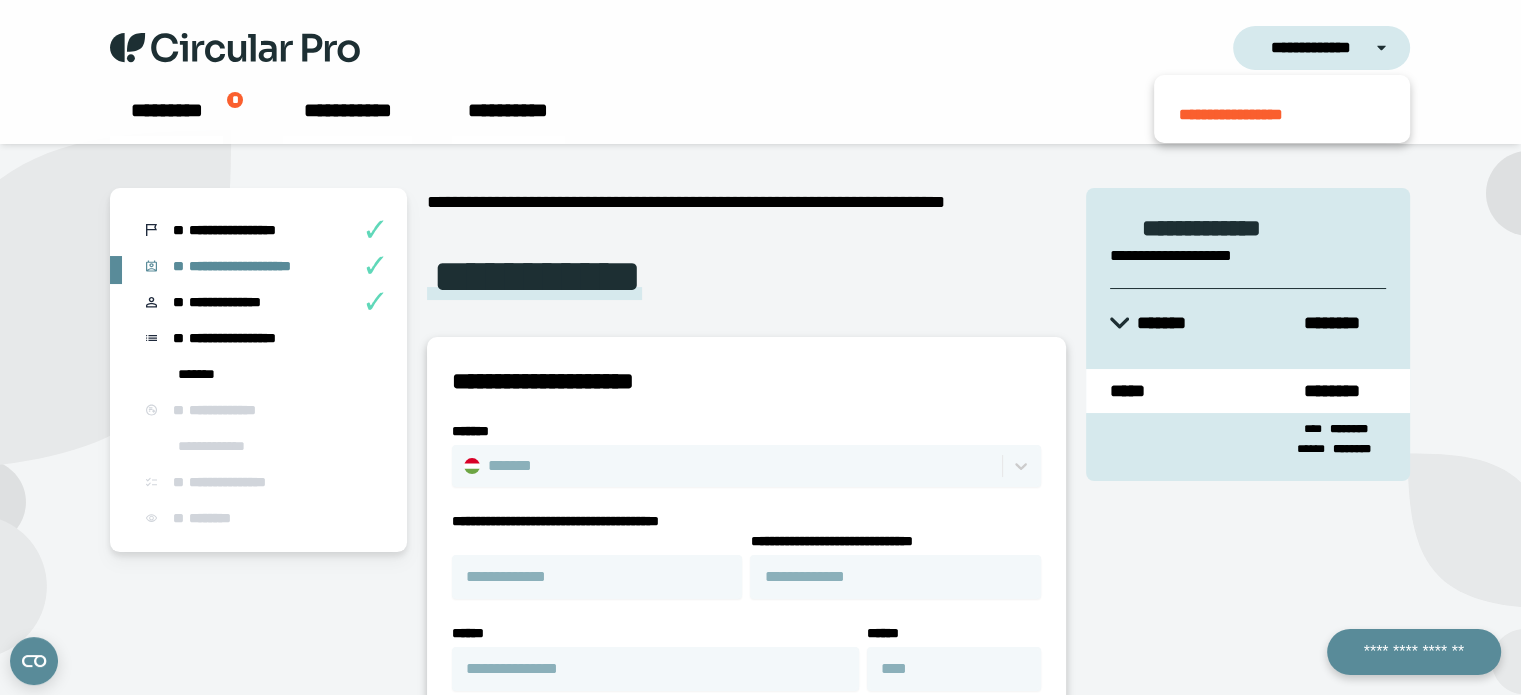 click on "**********" at bounding box center [1322, 48] 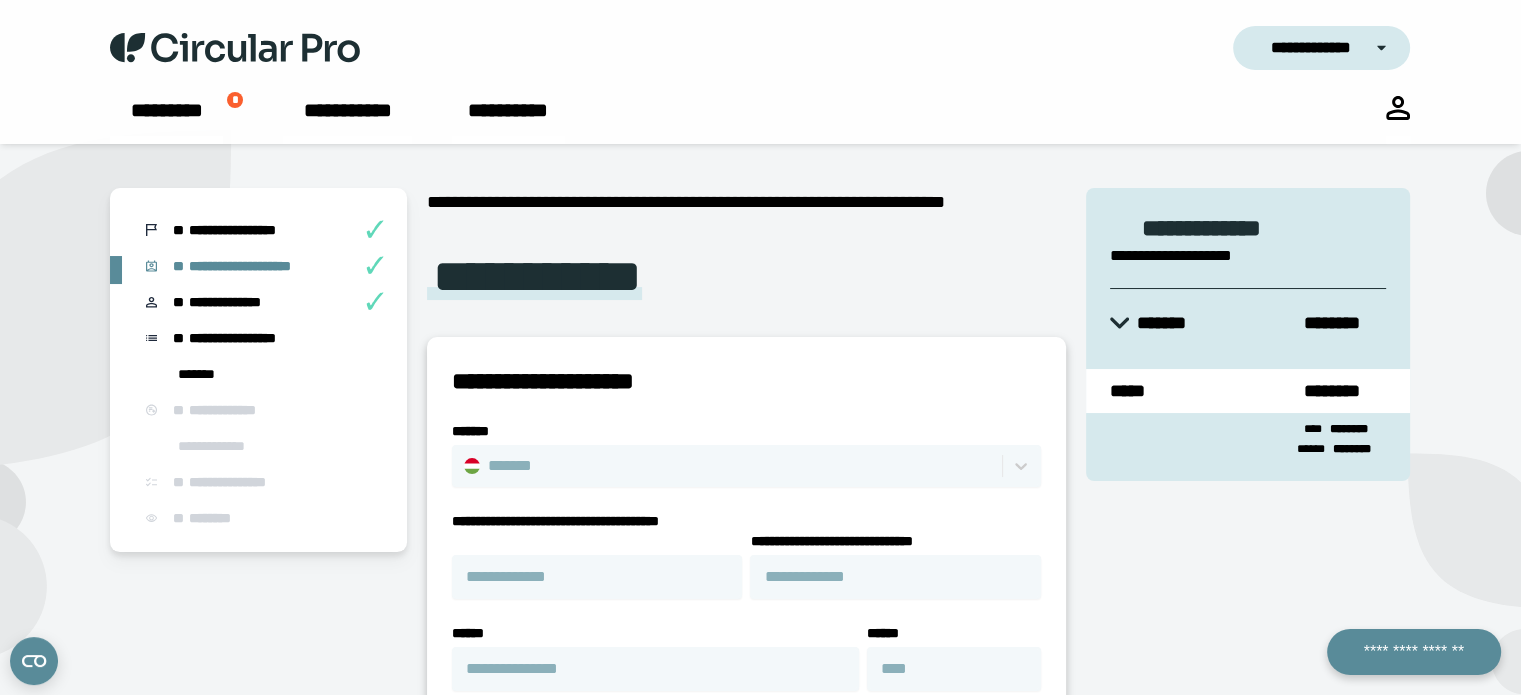 click at bounding box center (1398, 120) 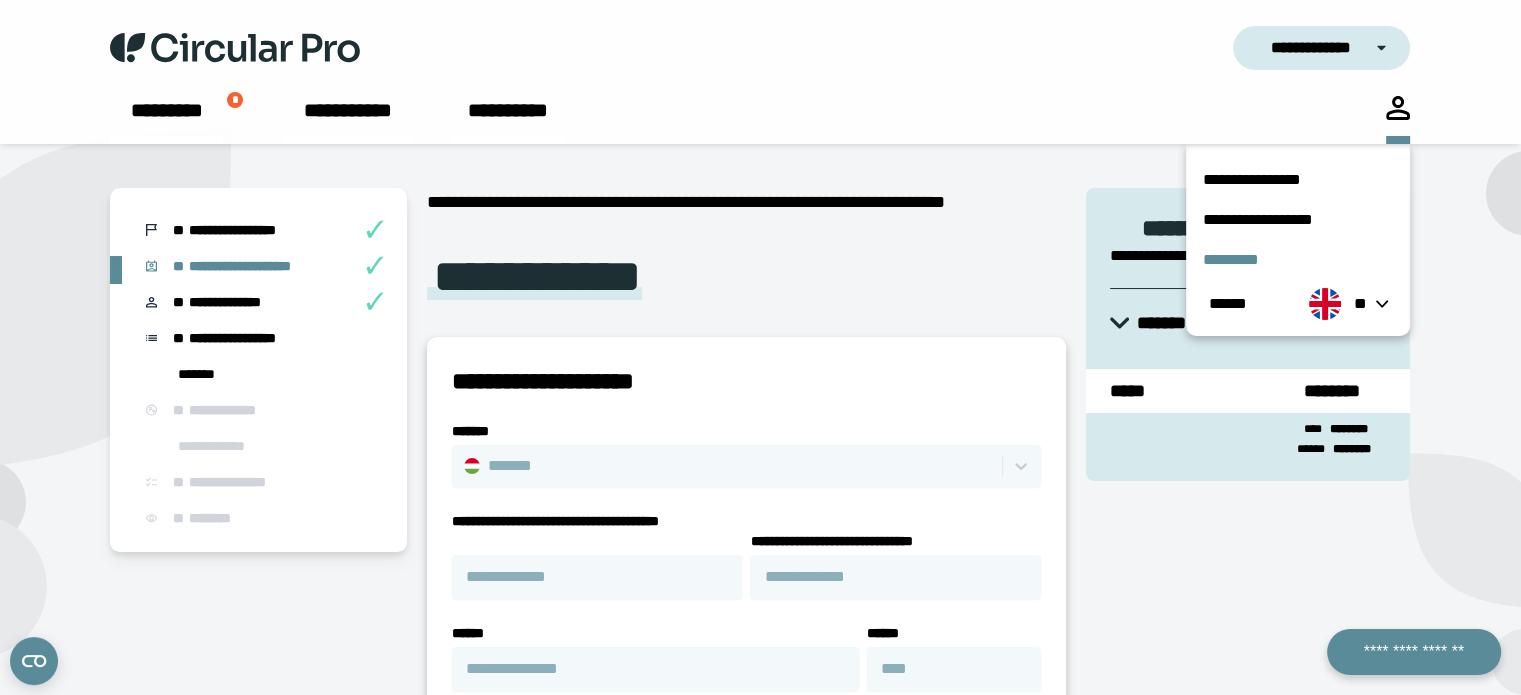 click on "*********" at bounding box center (1298, 260) 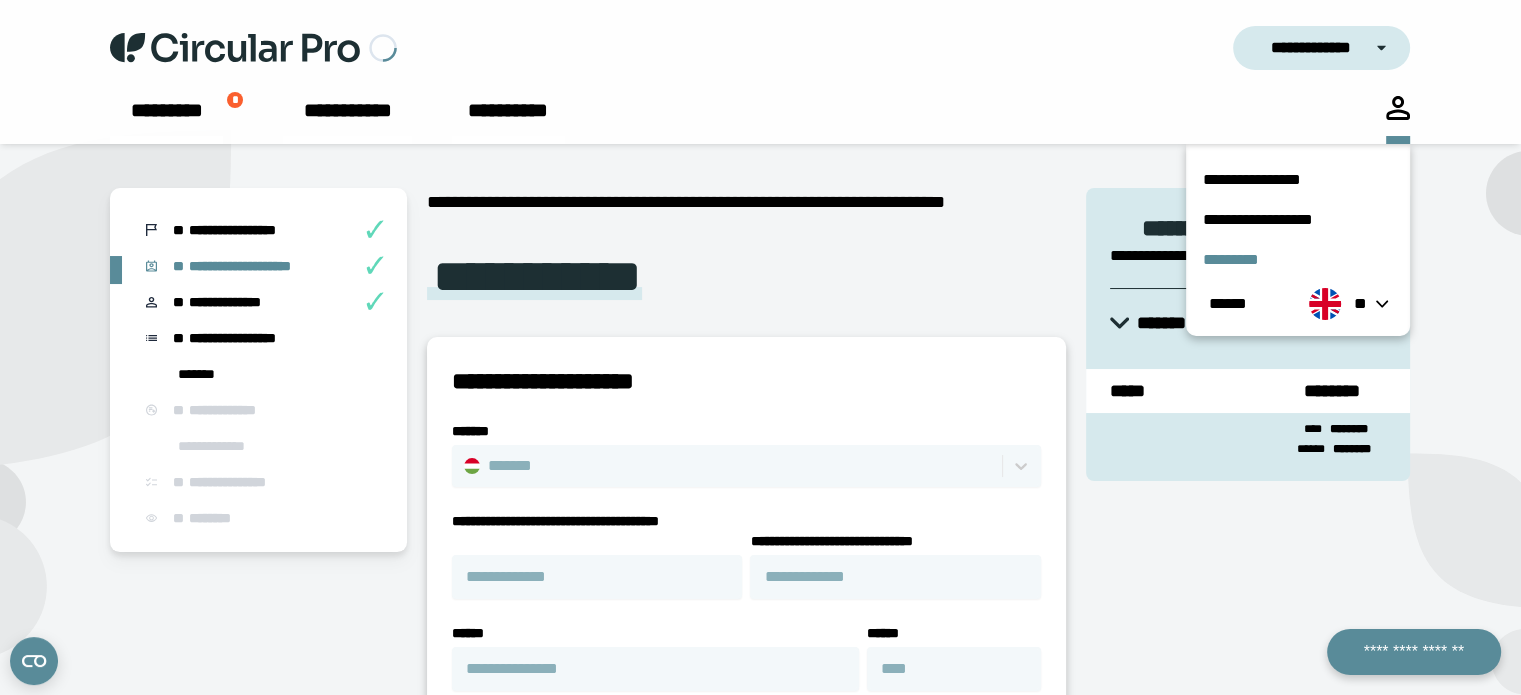 click on "*********" at bounding box center [1298, 260] 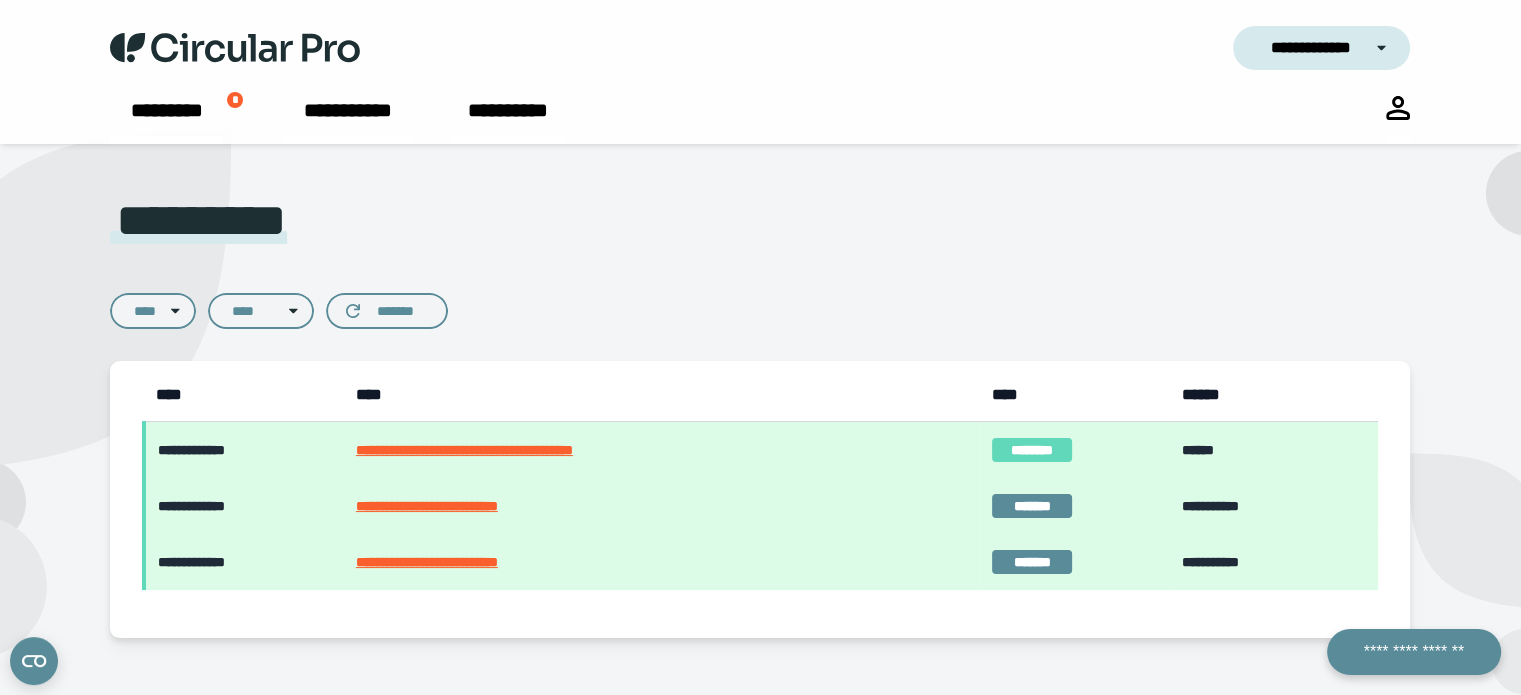 click on "**********" at bounding box center [662, 562] 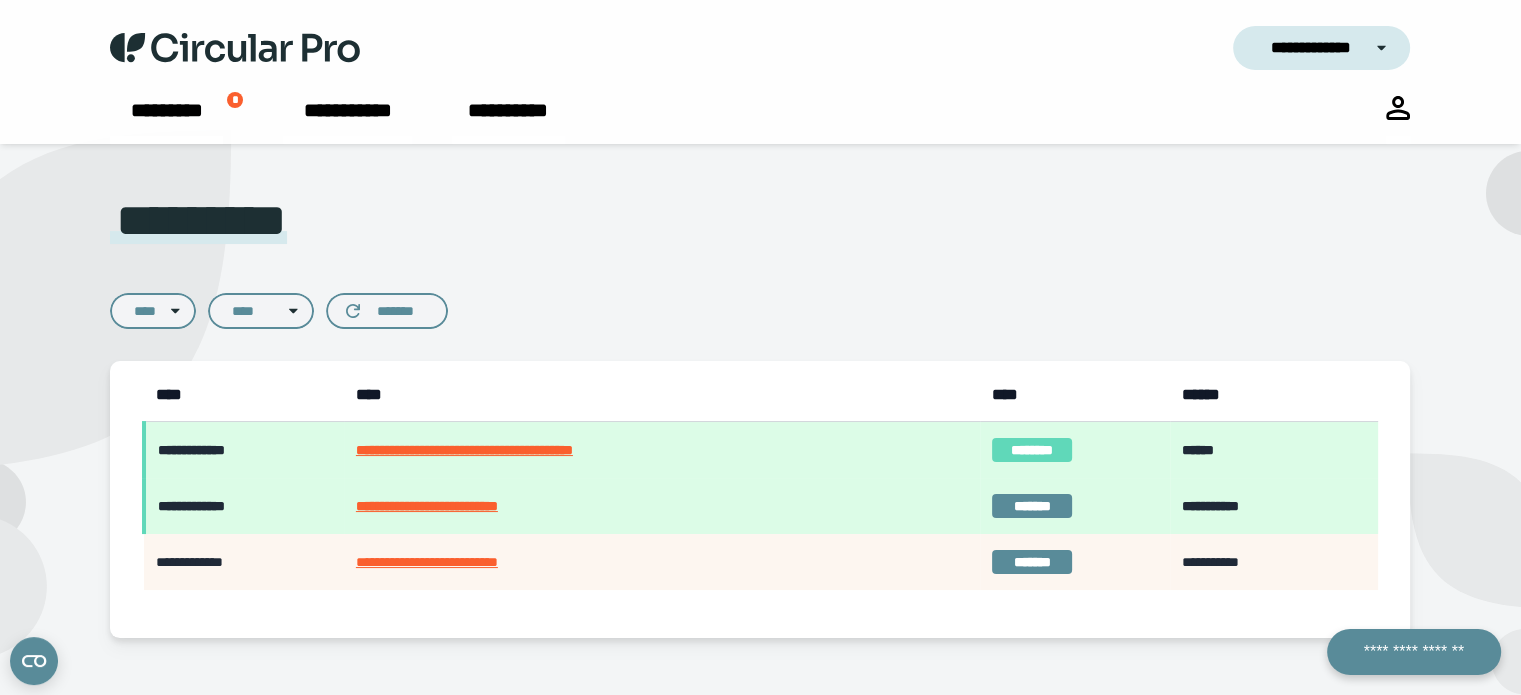 click on "**********" at bounding box center [662, 506] 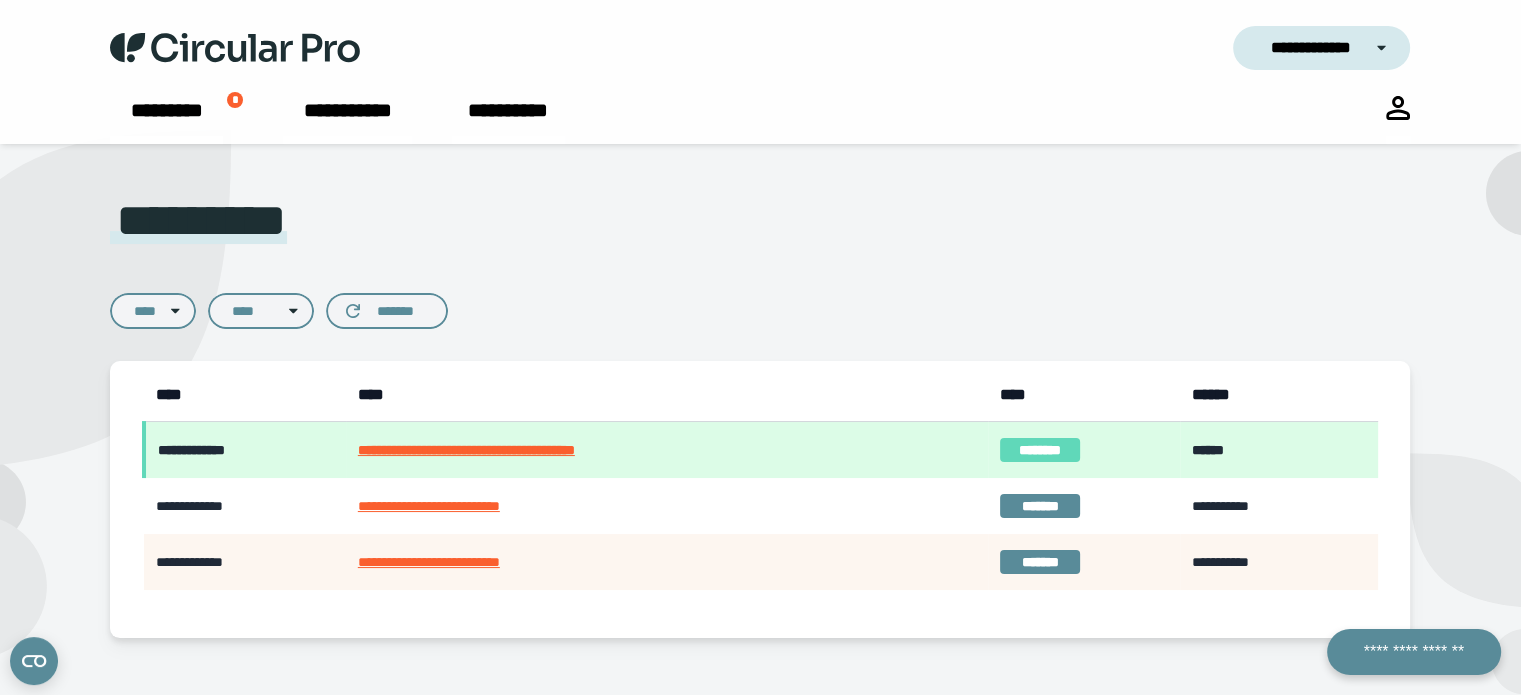 click on "**********" at bounding box center (667, 450) 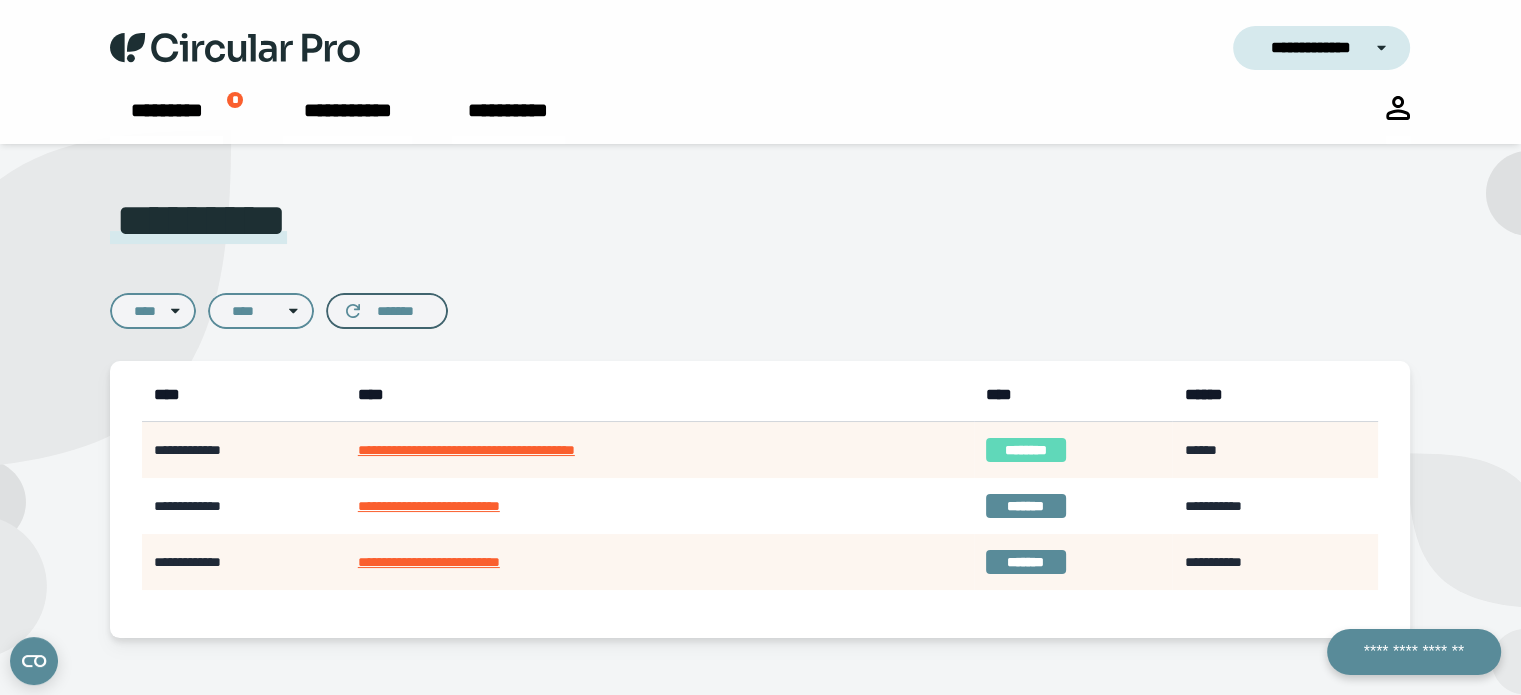 click on "*******" at bounding box center [387, 311] 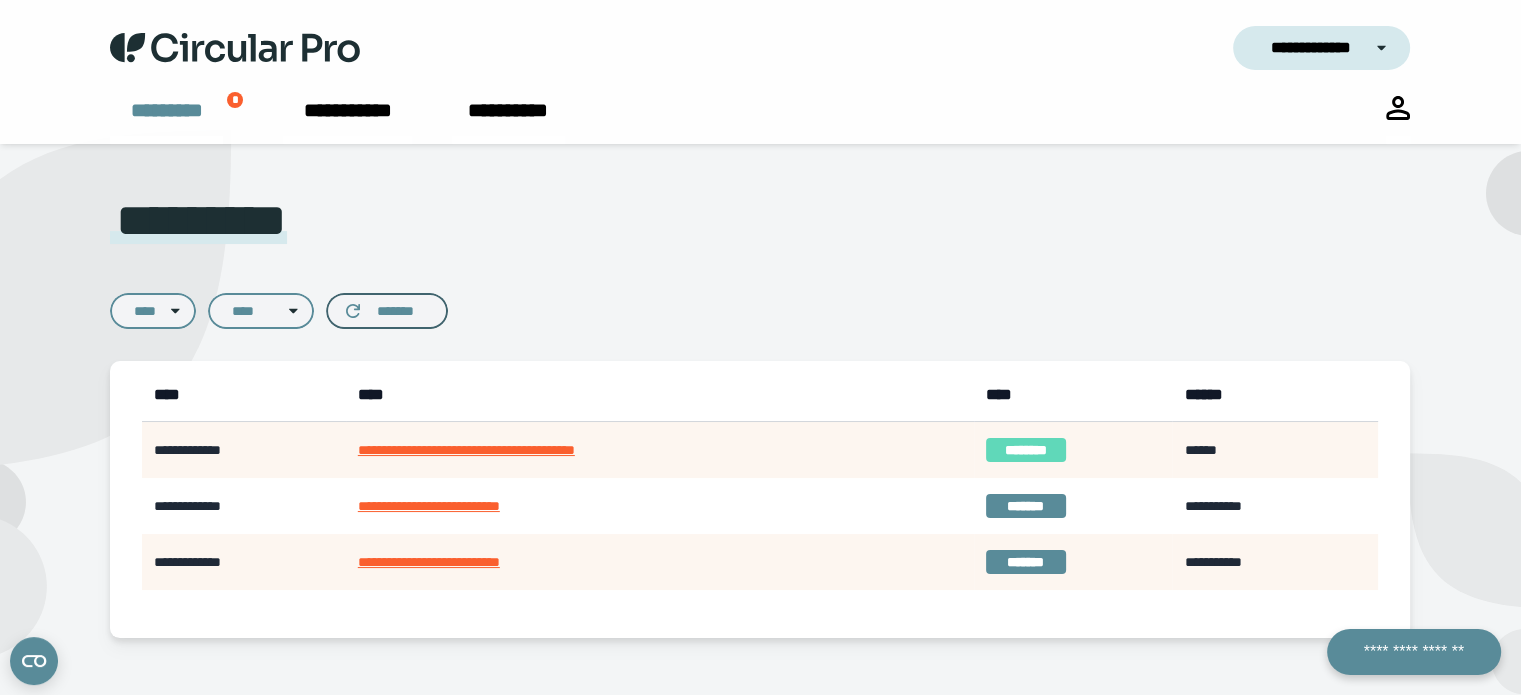 click on "*********" at bounding box center [166, 120] 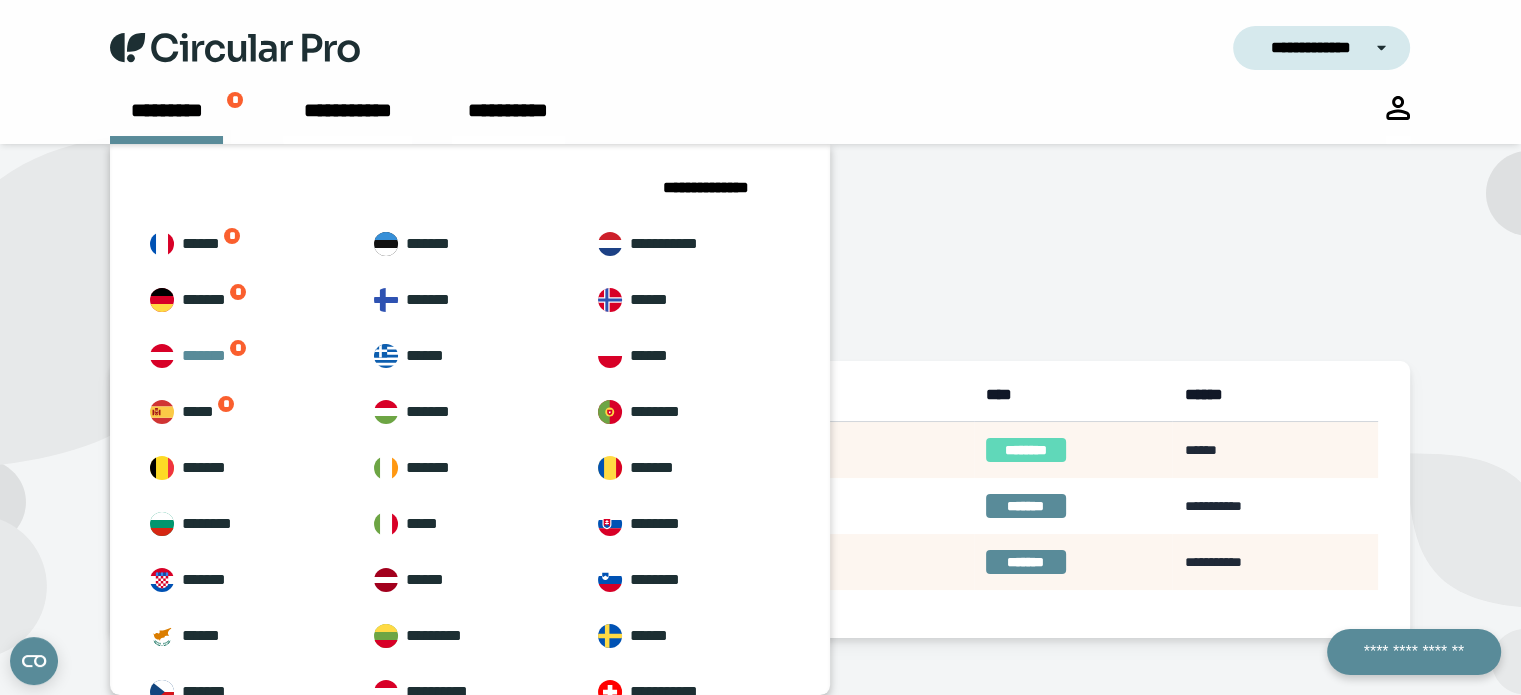 click on "******* *" at bounding box center (246, 356) 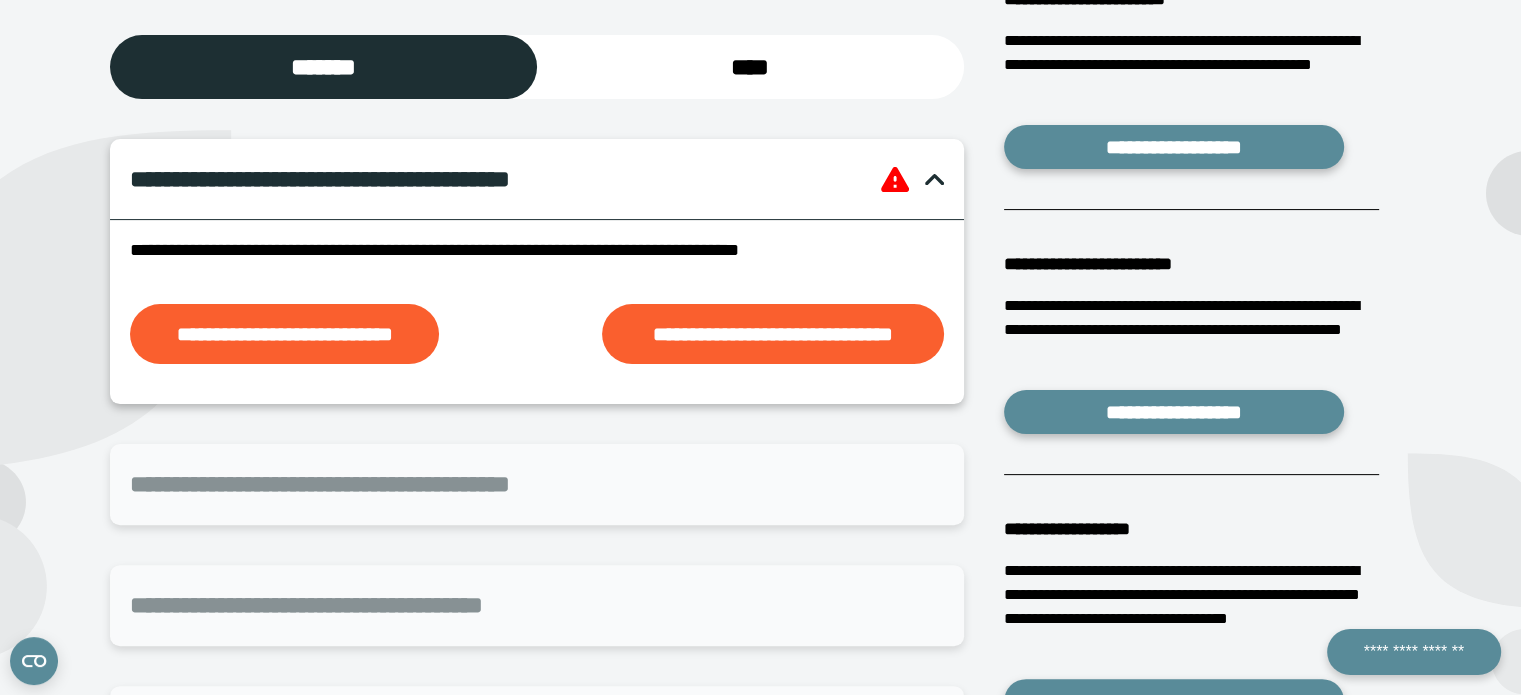 scroll, scrollTop: 520, scrollLeft: 0, axis: vertical 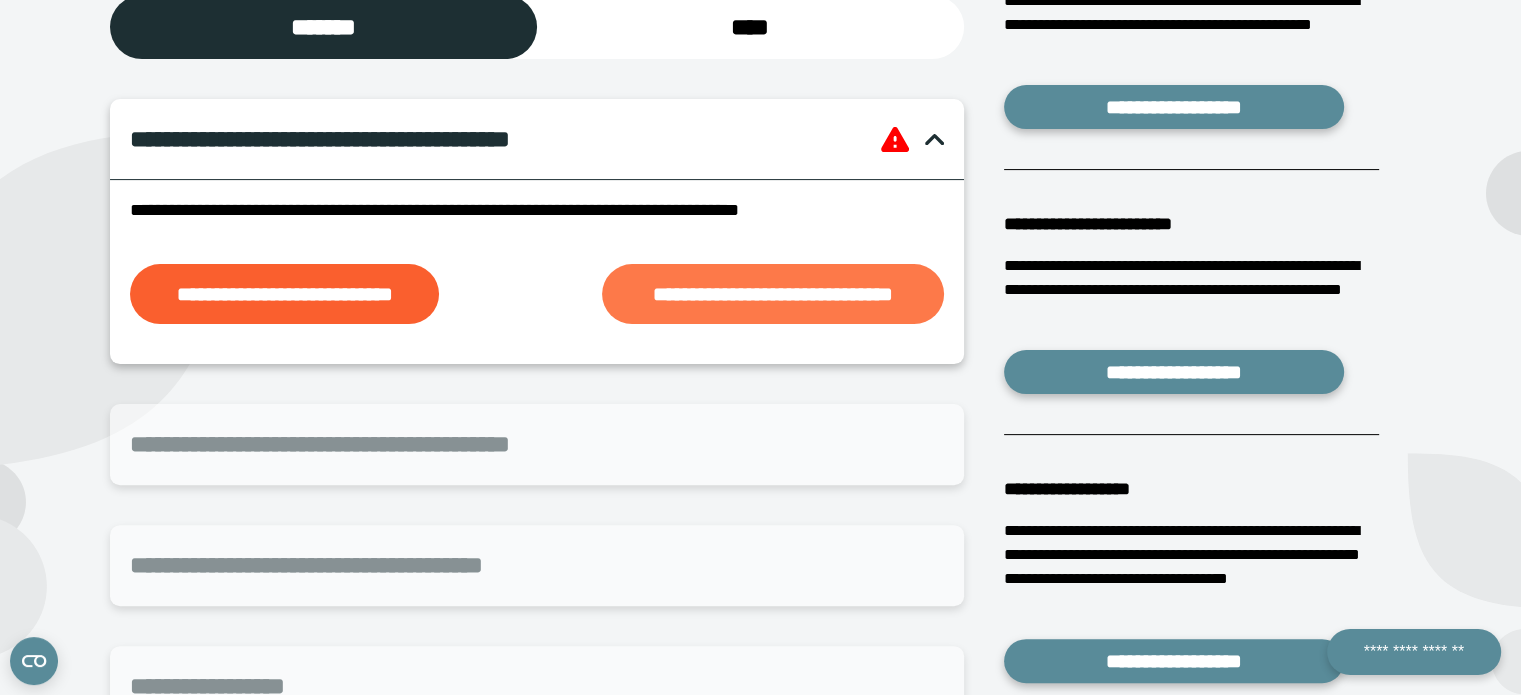 click on "**********" at bounding box center (772, 294) 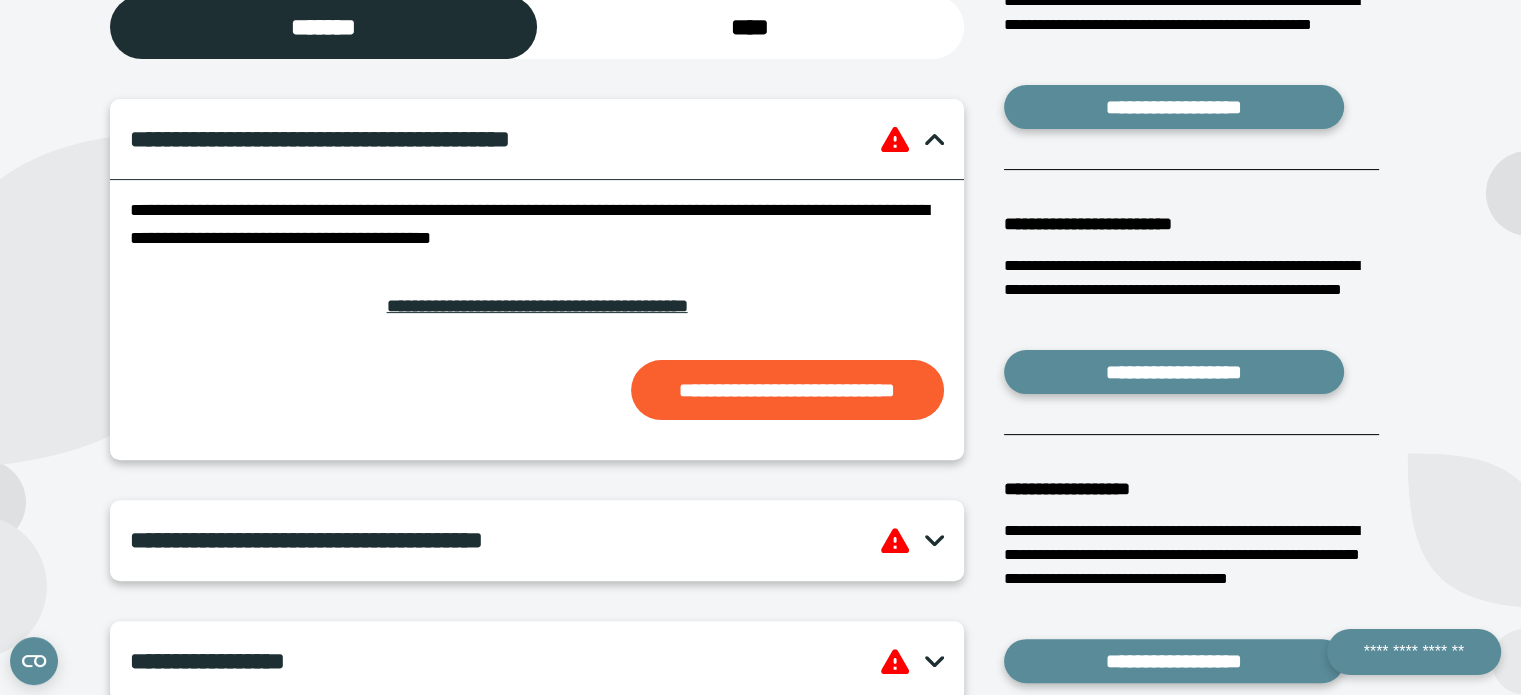 click on "**********" at bounding box center (536, 306) 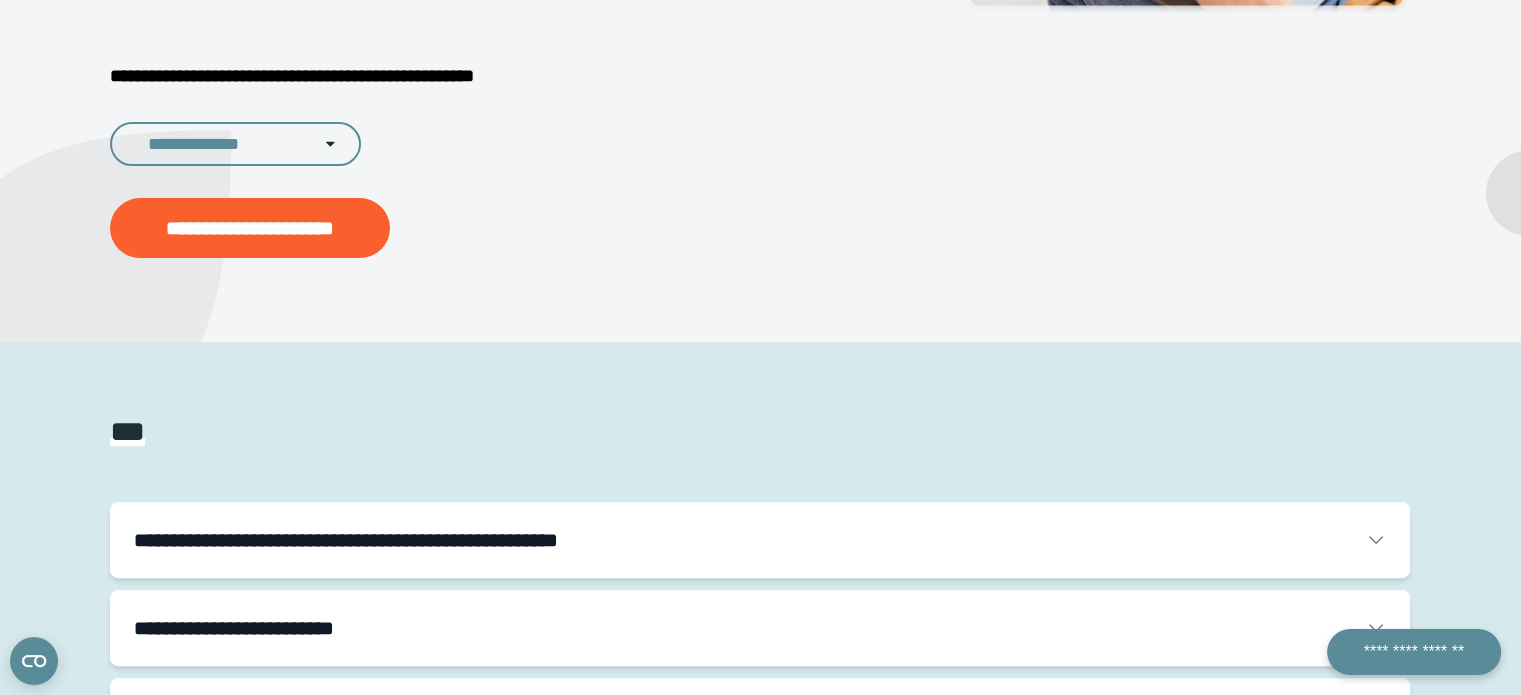 scroll, scrollTop: 680, scrollLeft: 0, axis: vertical 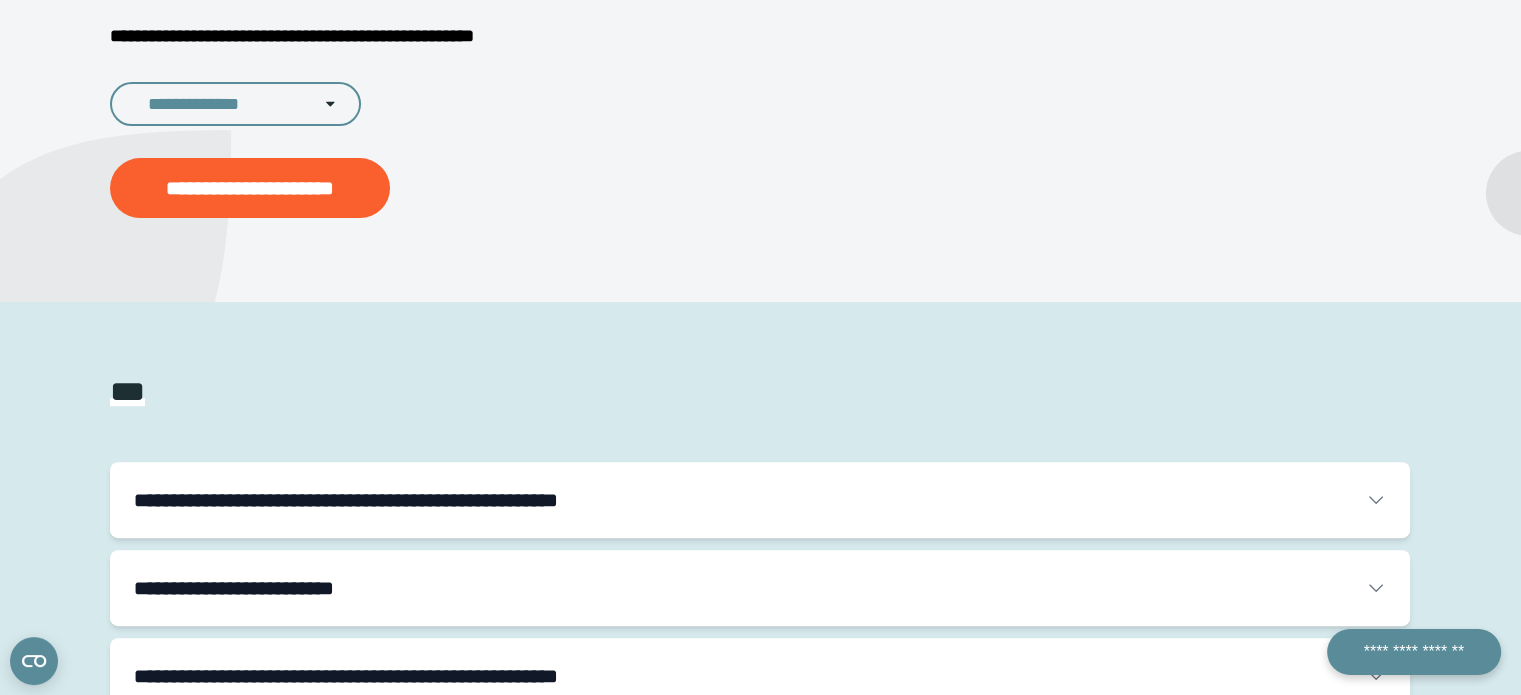 click on "**********" at bounding box center [193, 104] 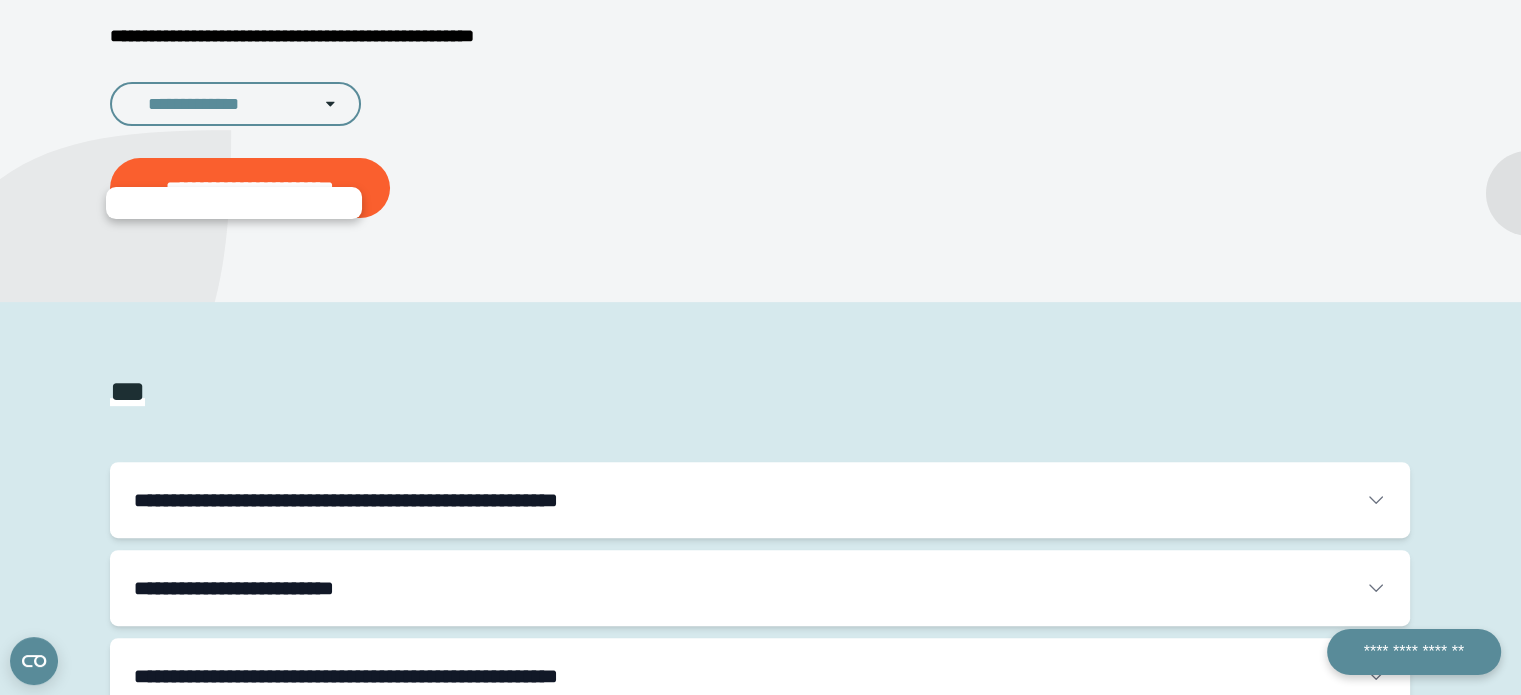 click on "**********" at bounding box center (193, 104) 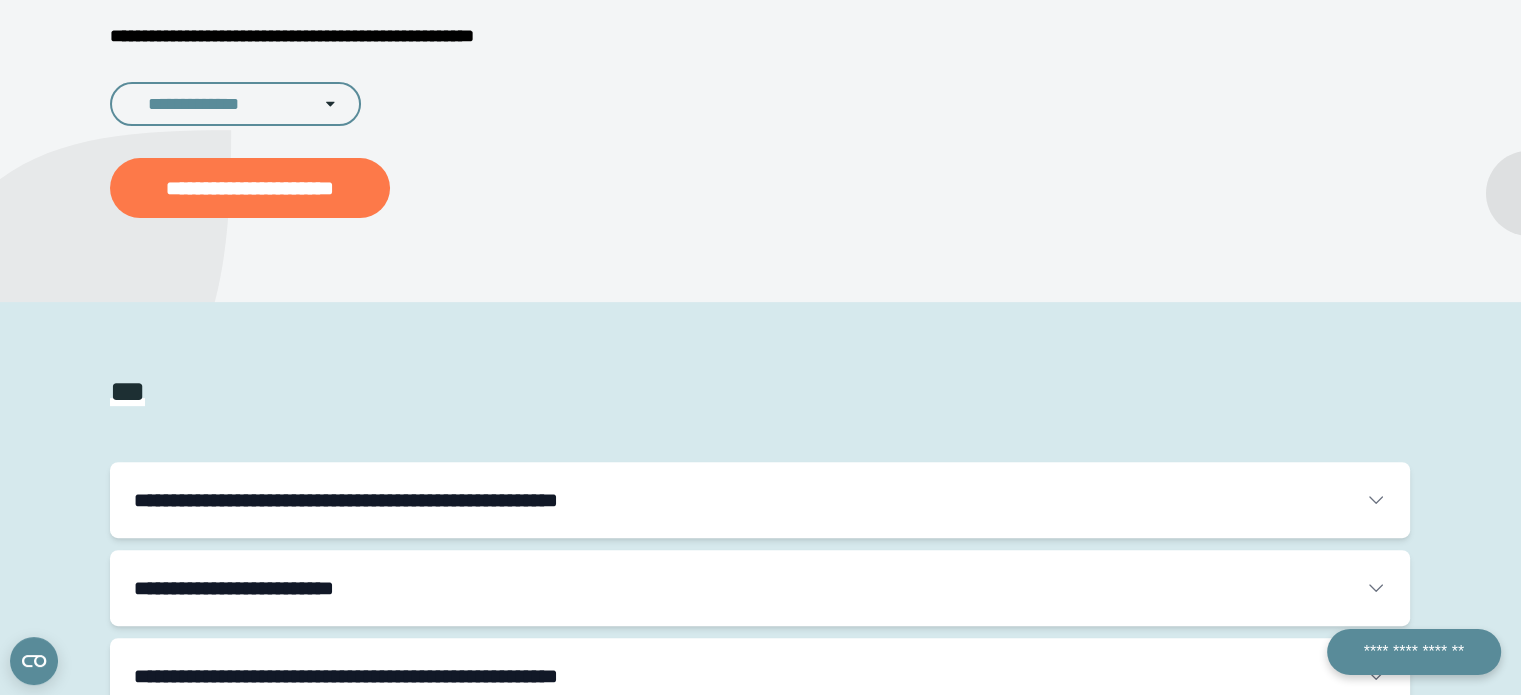 click on "**********" at bounding box center [250, 188] 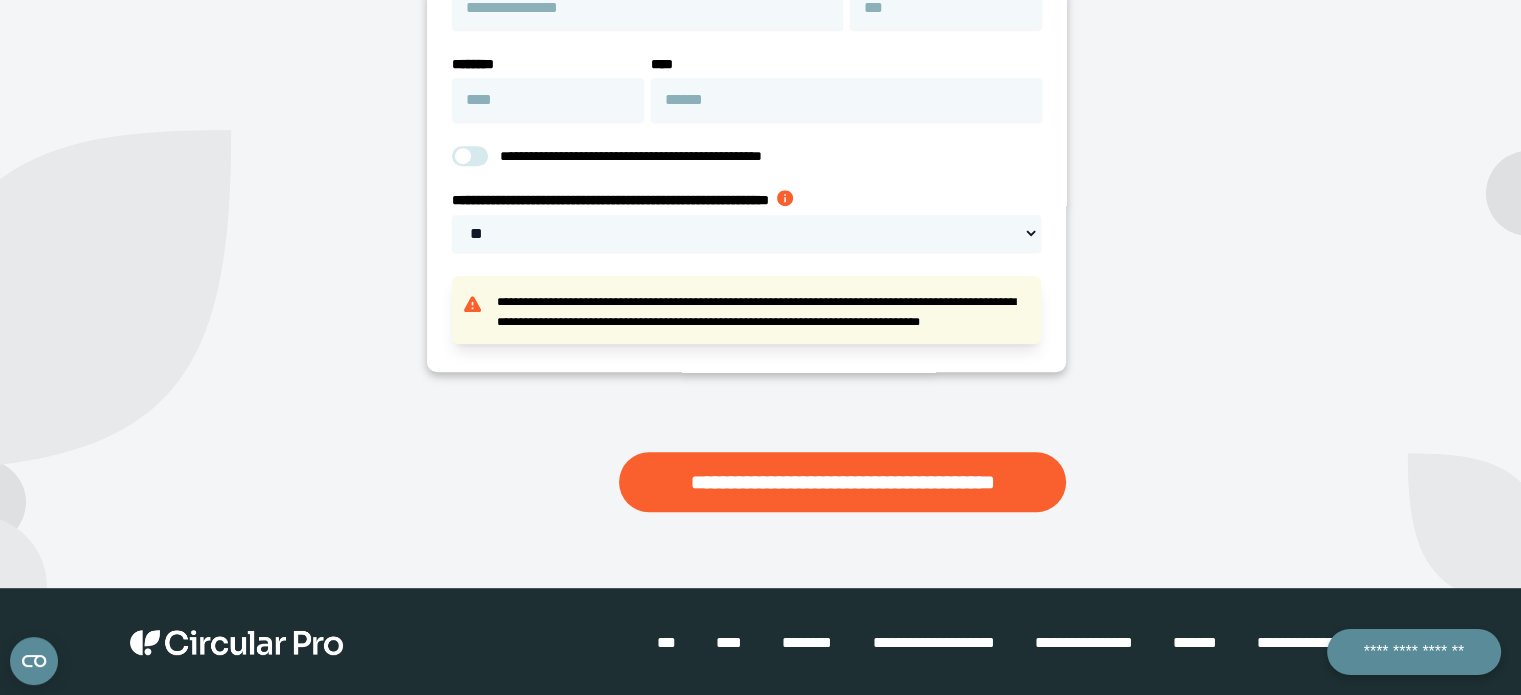 scroll, scrollTop: 888, scrollLeft: 0, axis: vertical 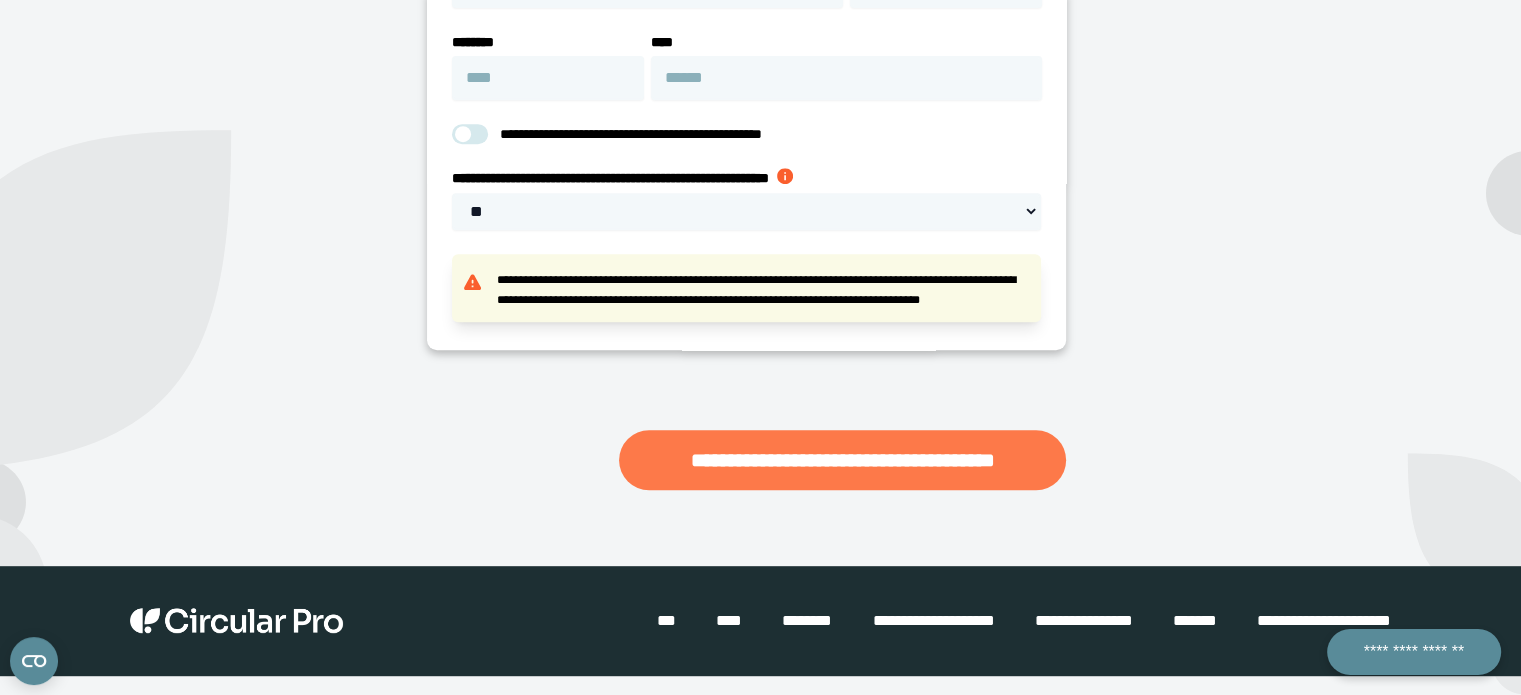 click on "**********" at bounding box center [842, 460] 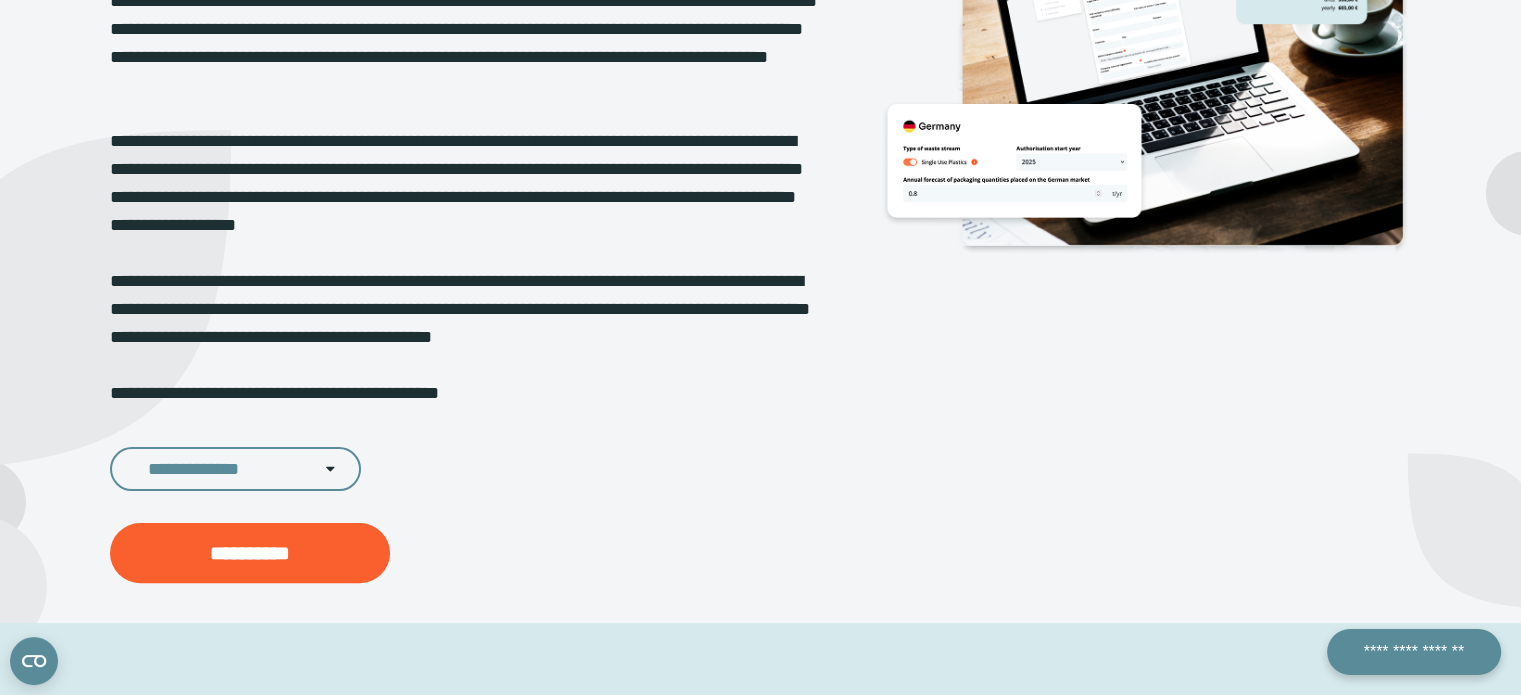 scroll, scrollTop: 368, scrollLeft: 0, axis: vertical 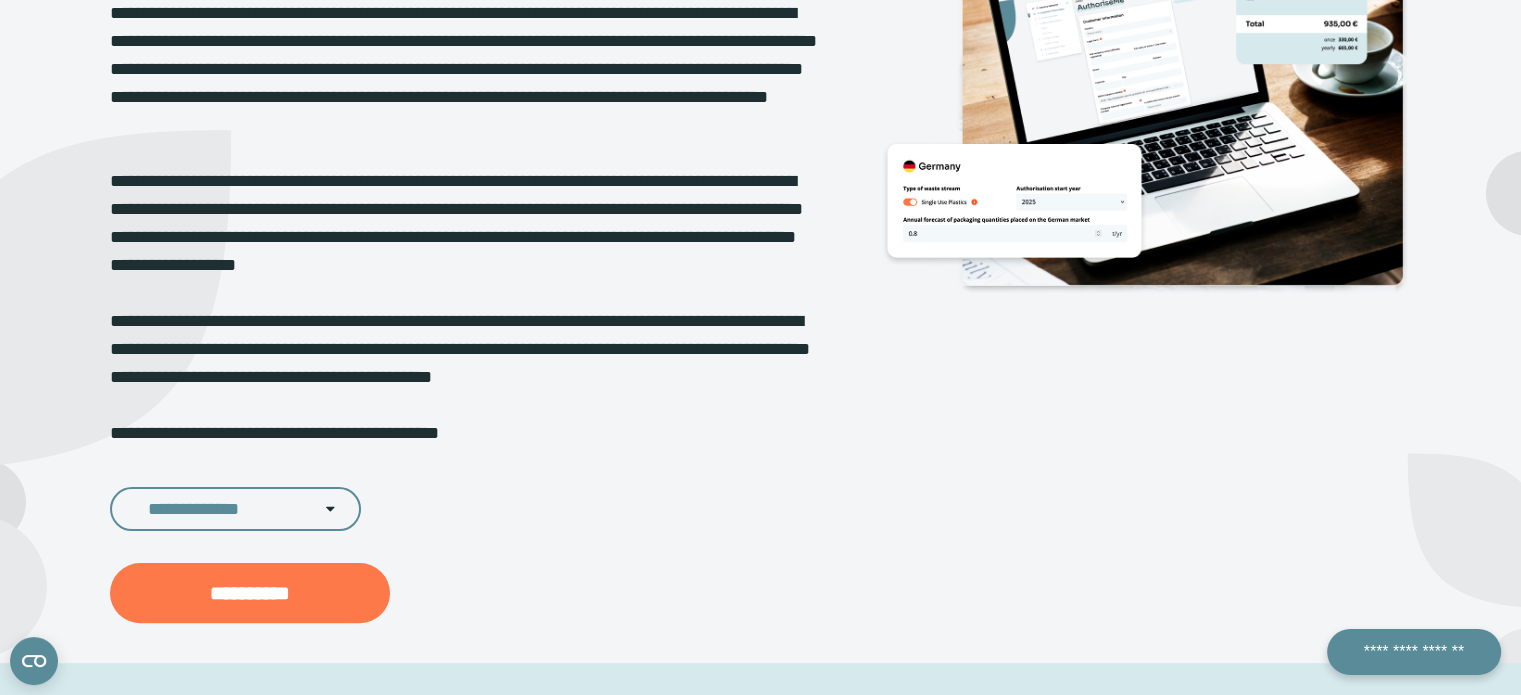 click on "**********" at bounding box center [250, 593] 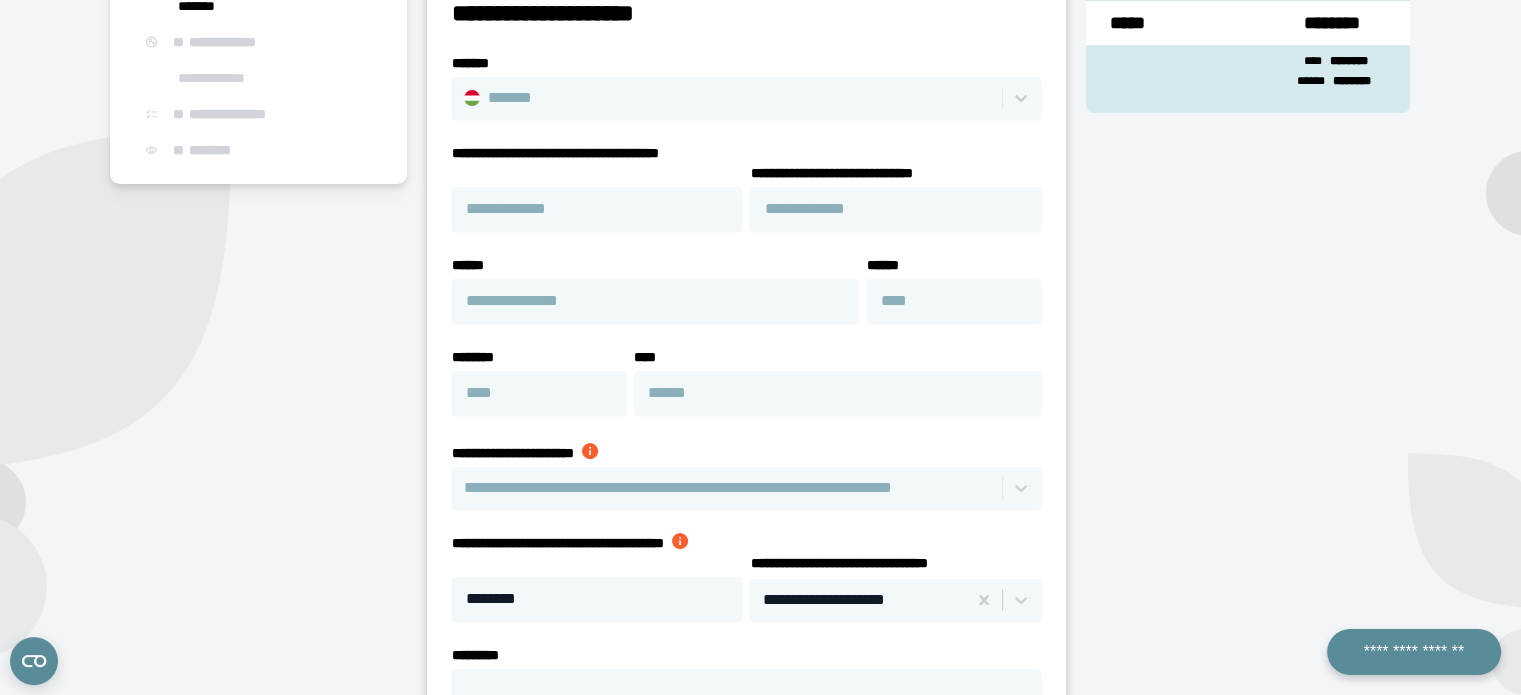 click on "**********" at bounding box center (1248, 366) 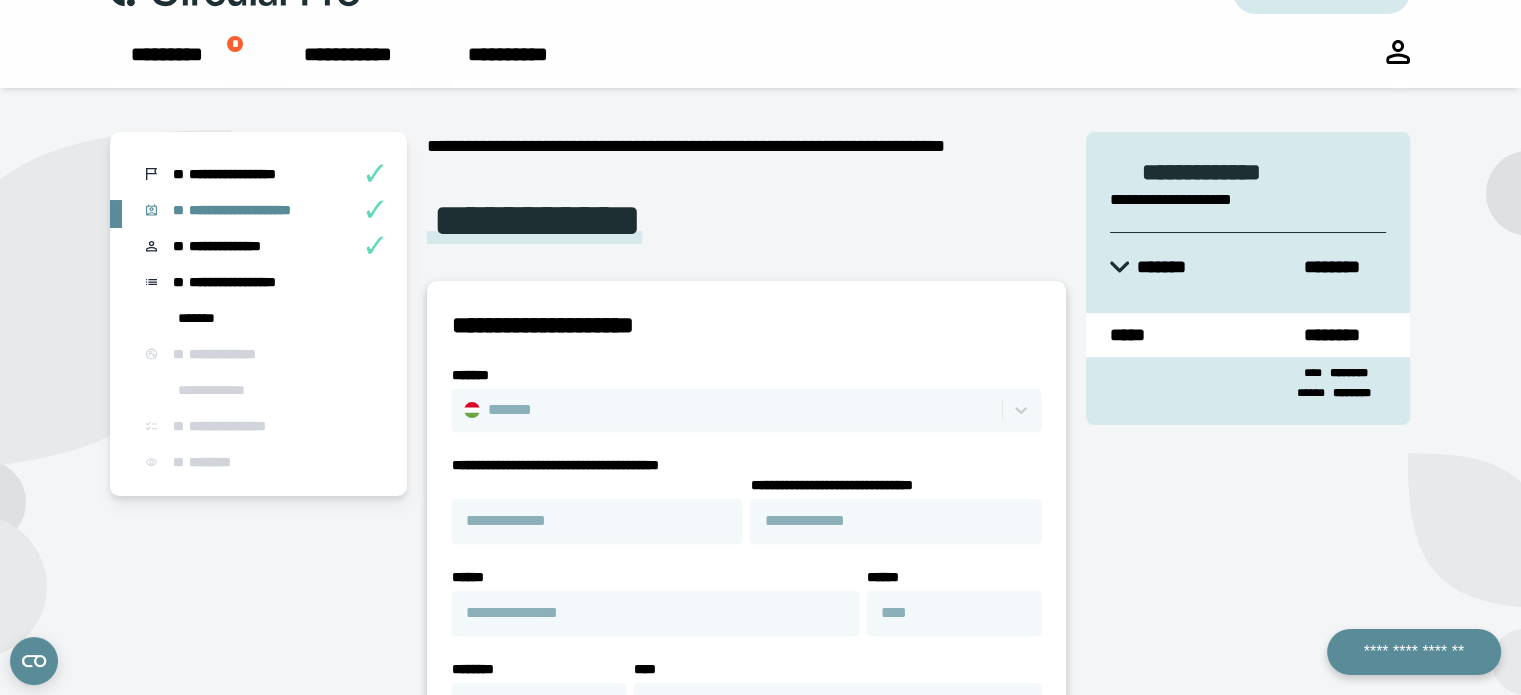 scroll, scrollTop: 54, scrollLeft: 0, axis: vertical 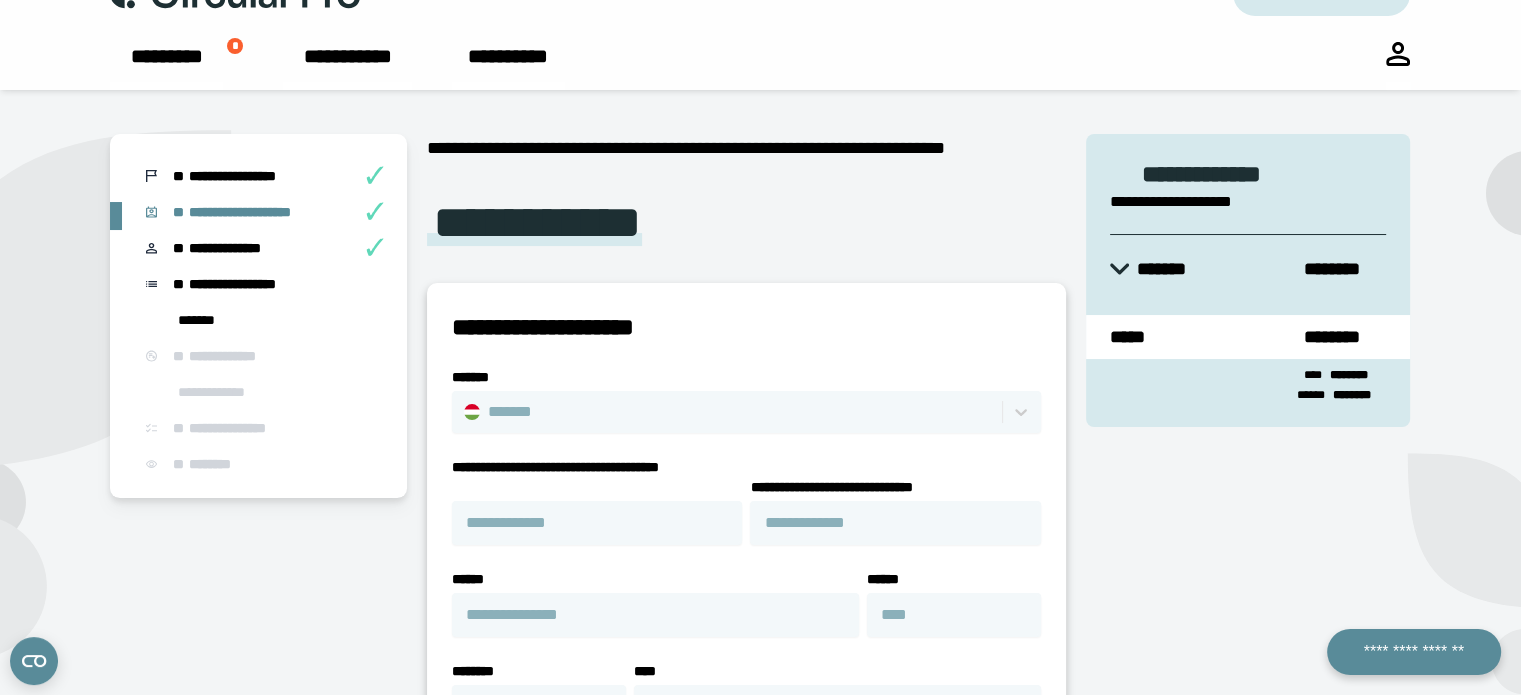 click at bounding box center (1119, 269) 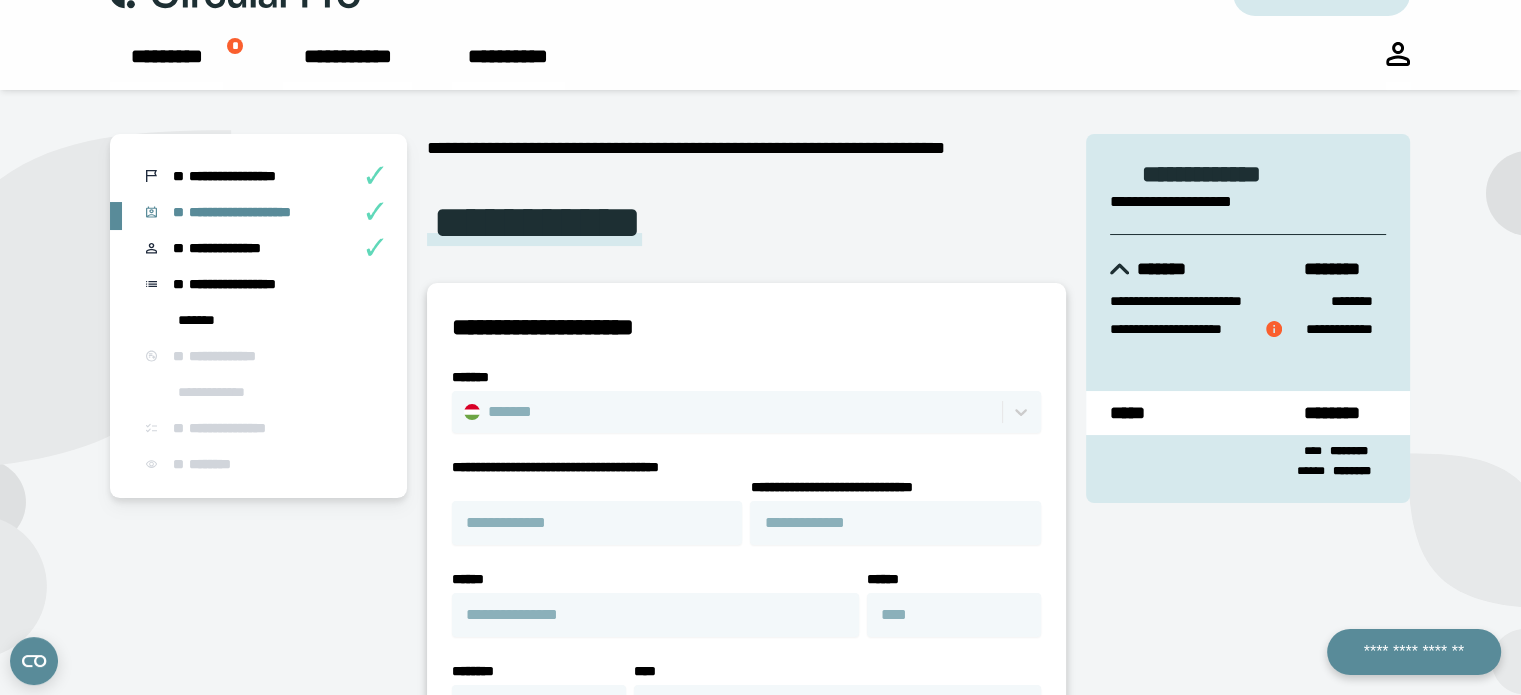 click at bounding box center [1274, 329] 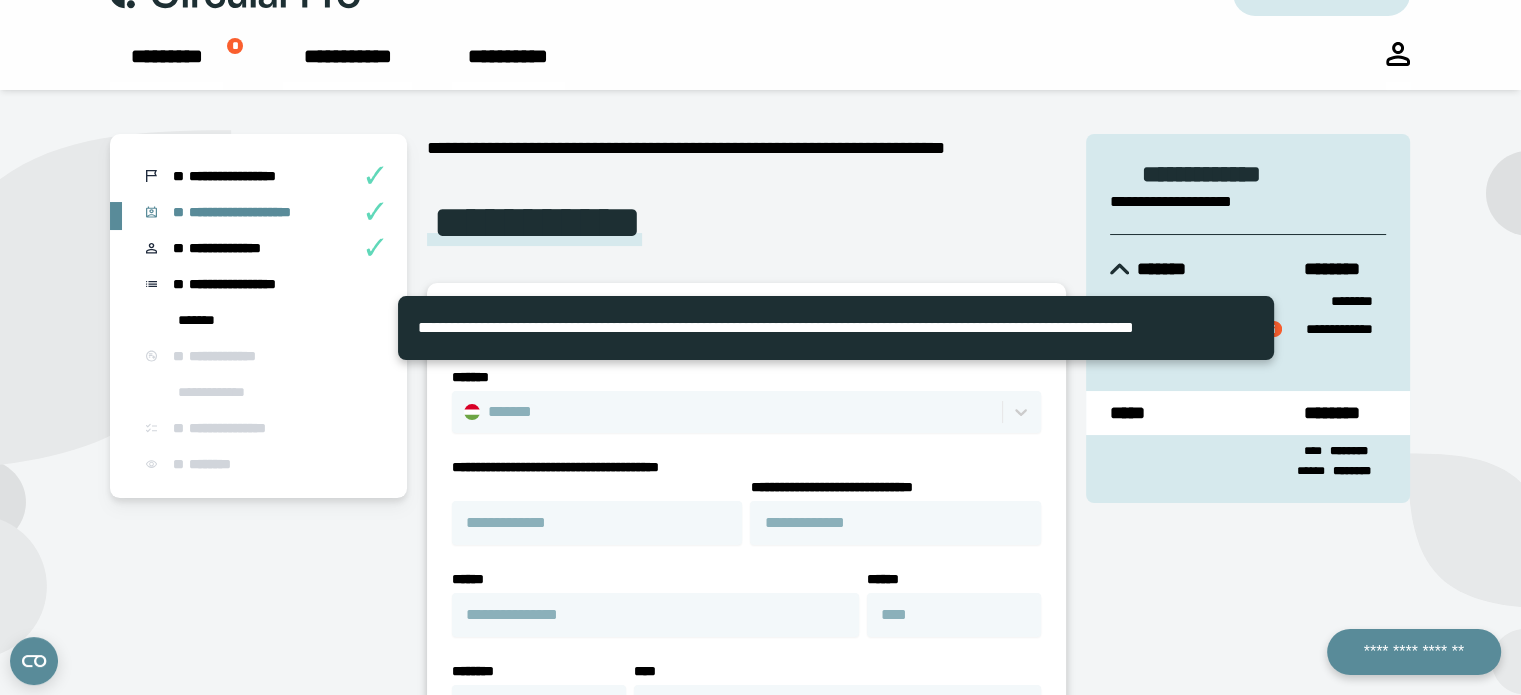 click on "**********" at bounding box center [1248, 680] 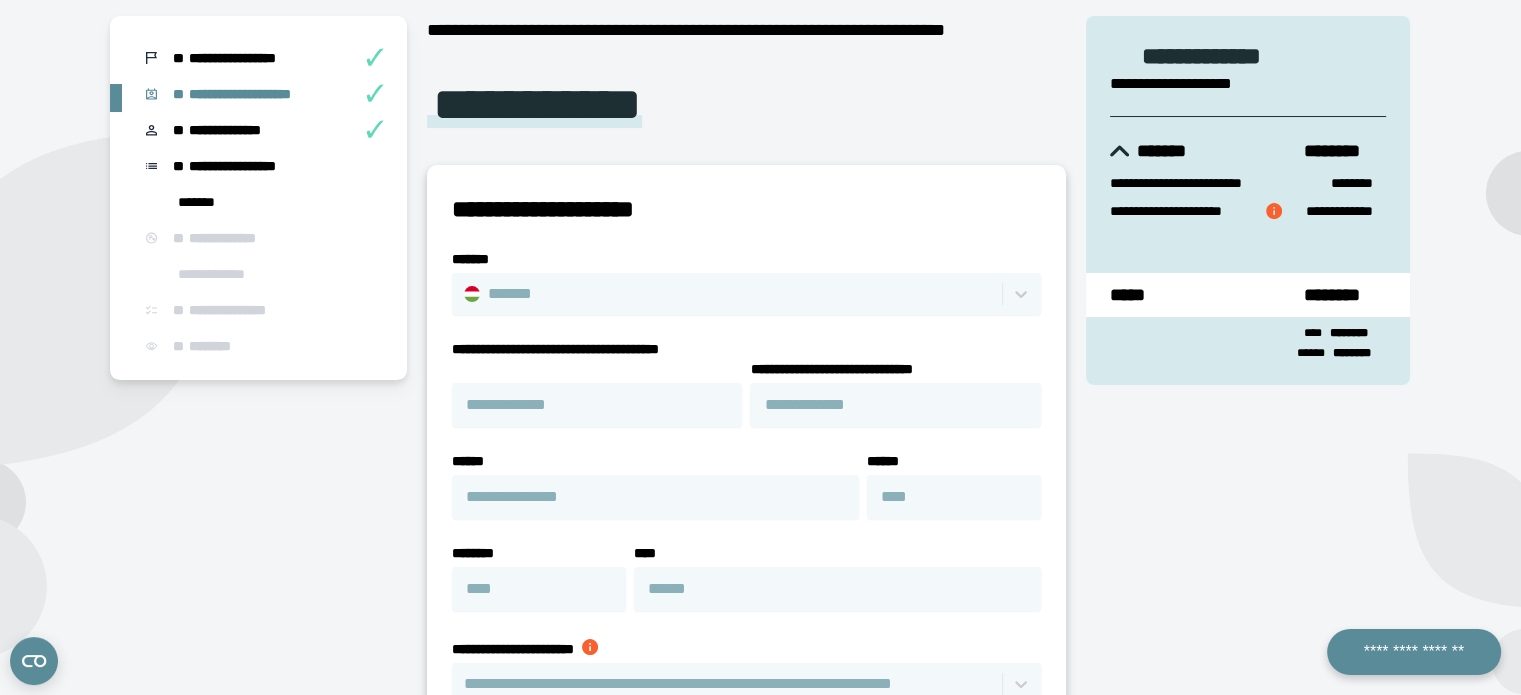 scroll, scrollTop: 211, scrollLeft: 0, axis: vertical 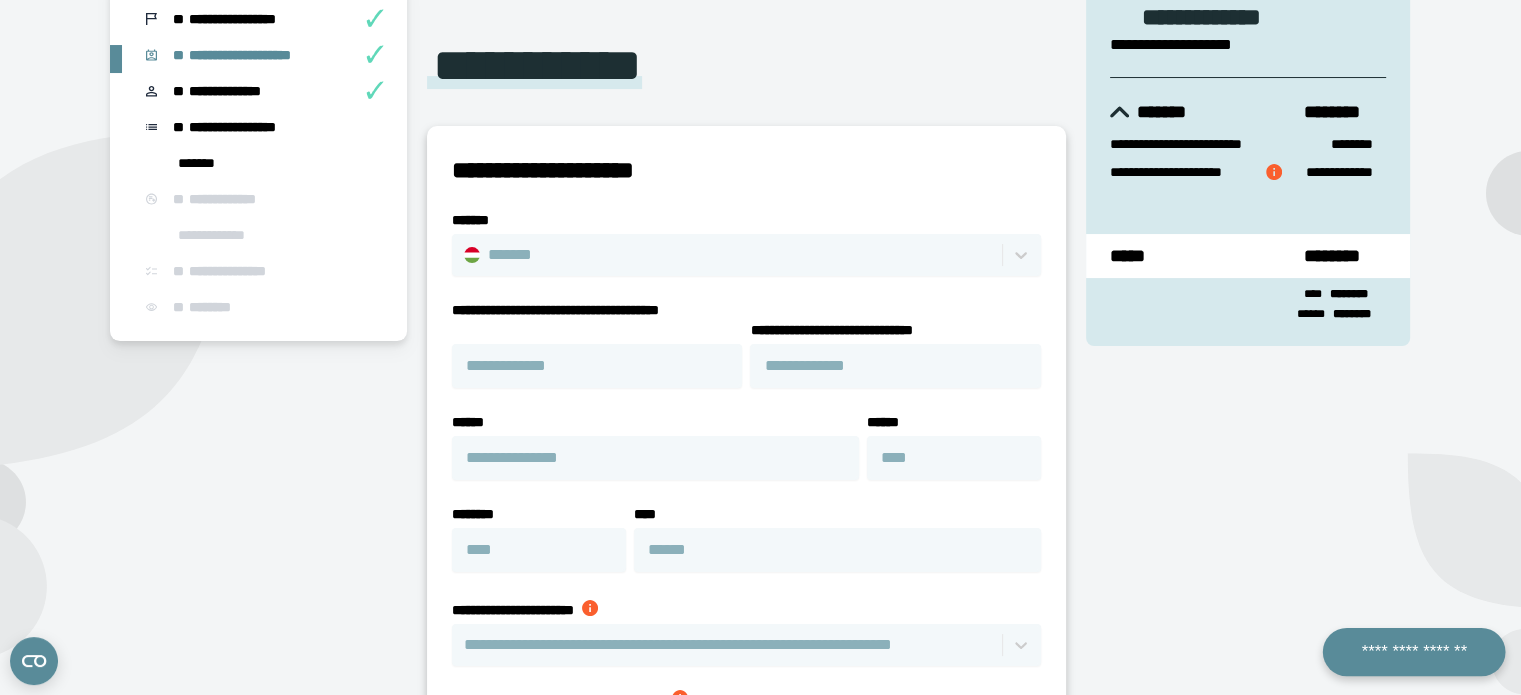 click on "**********" at bounding box center [1413, 652] 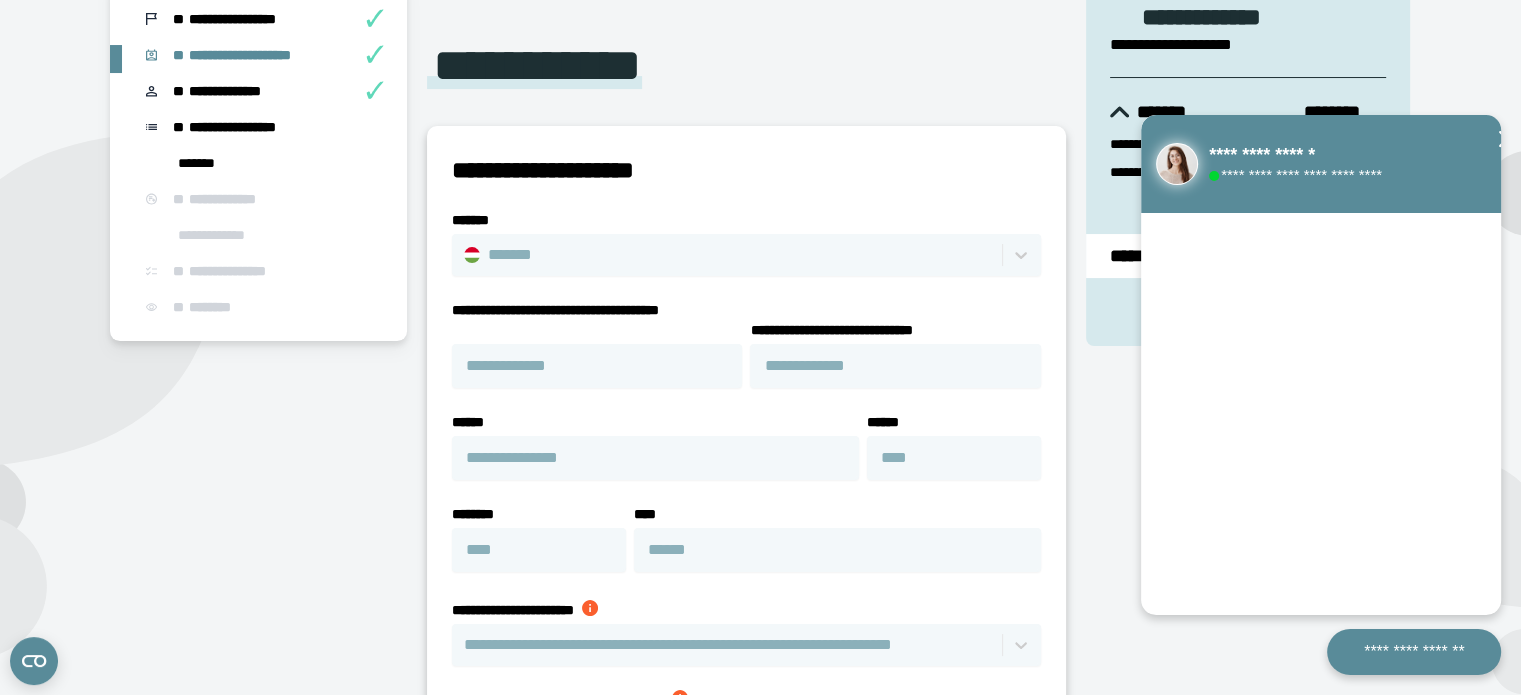 click 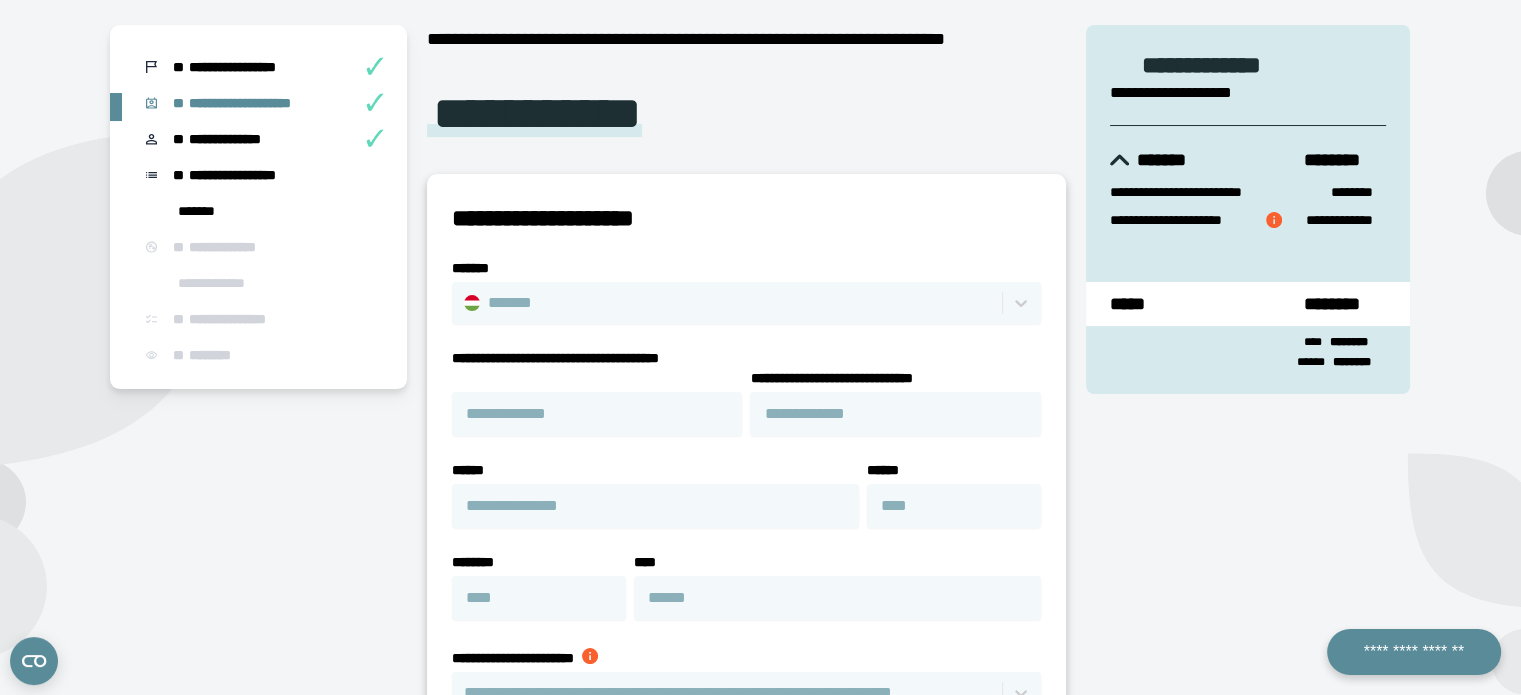 scroll, scrollTop: 185, scrollLeft: 0, axis: vertical 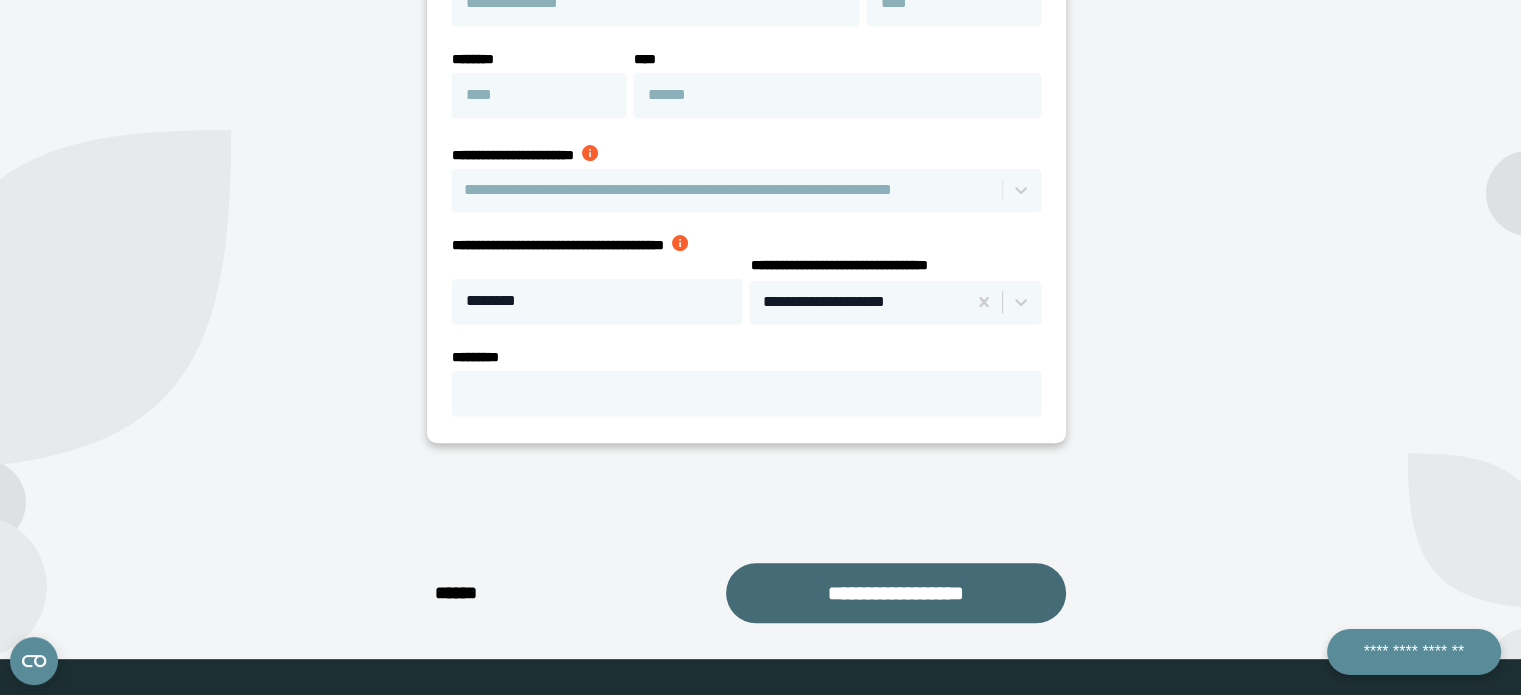 click on "**********" at bounding box center [896, 593] 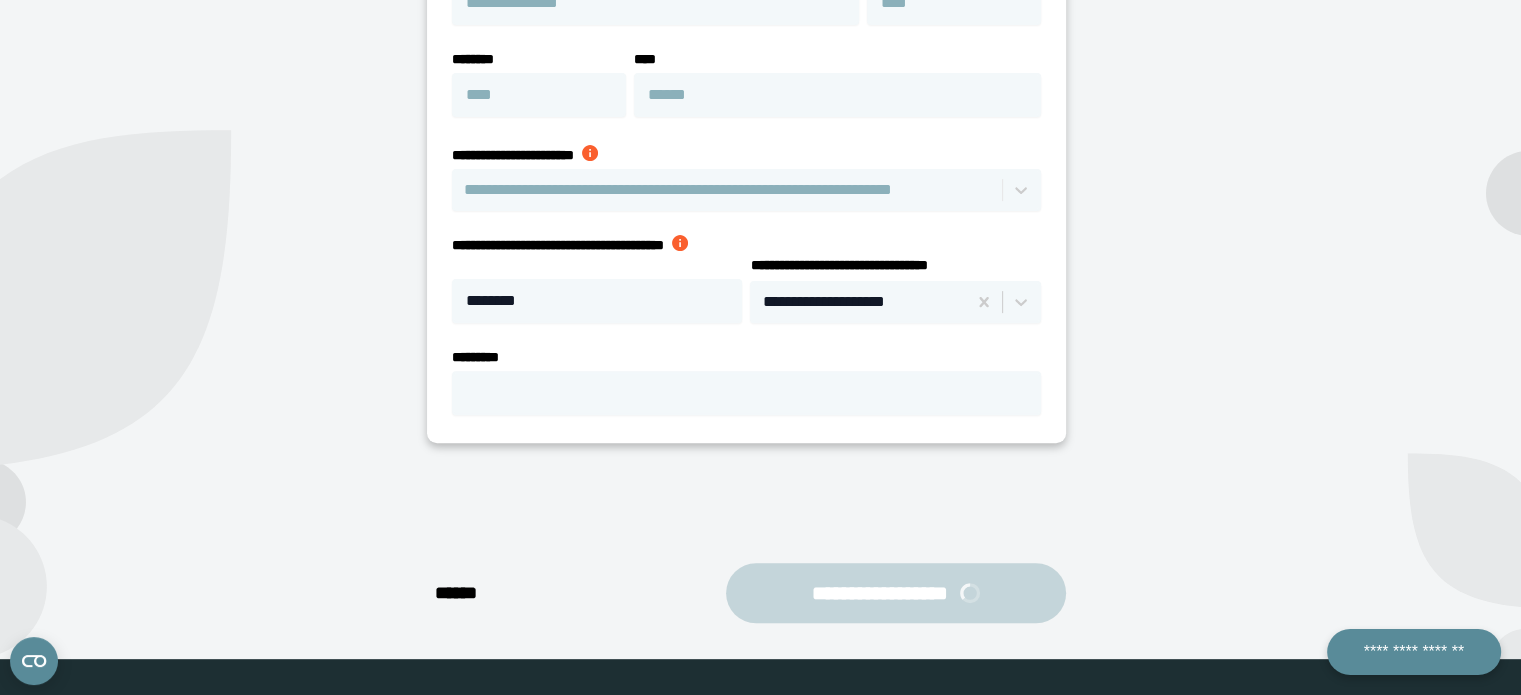 scroll, scrollTop: 484, scrollLeft: 0, axis: vertical 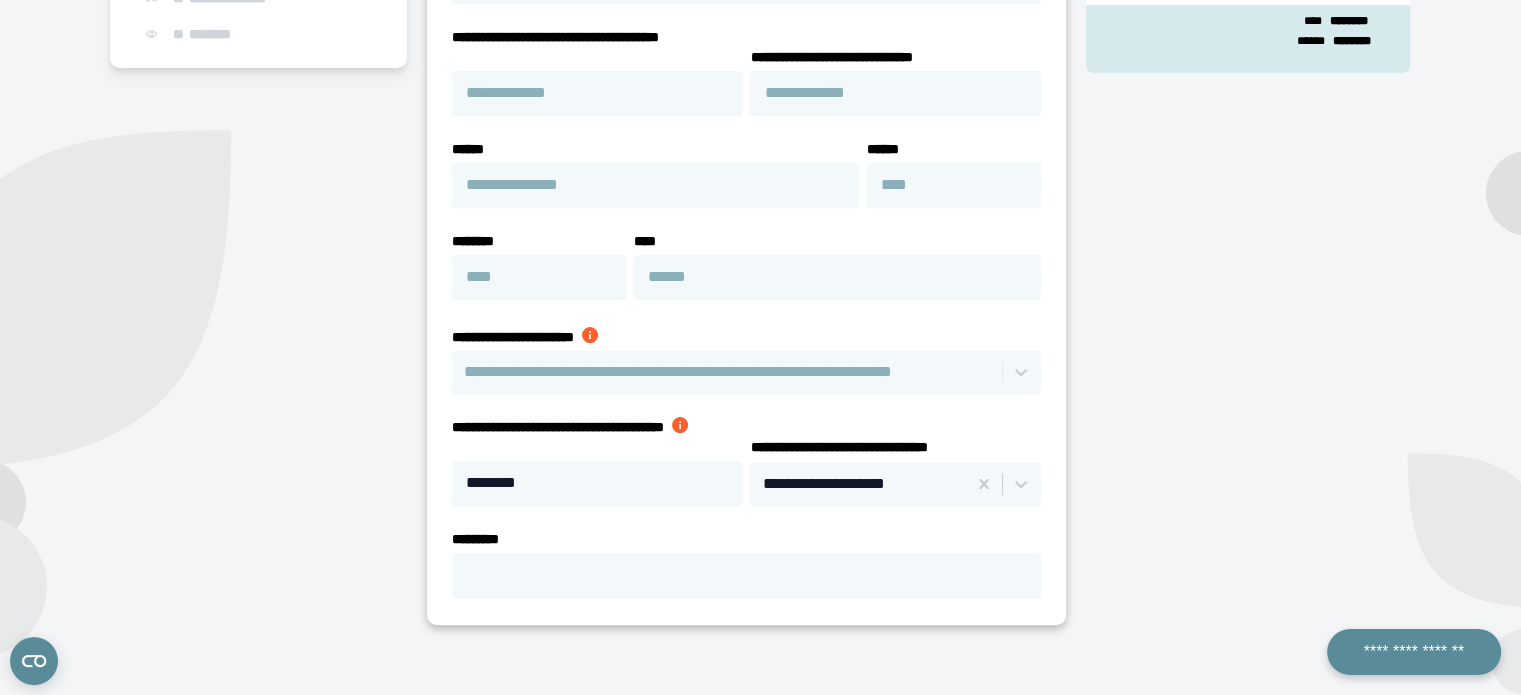 select on "**" 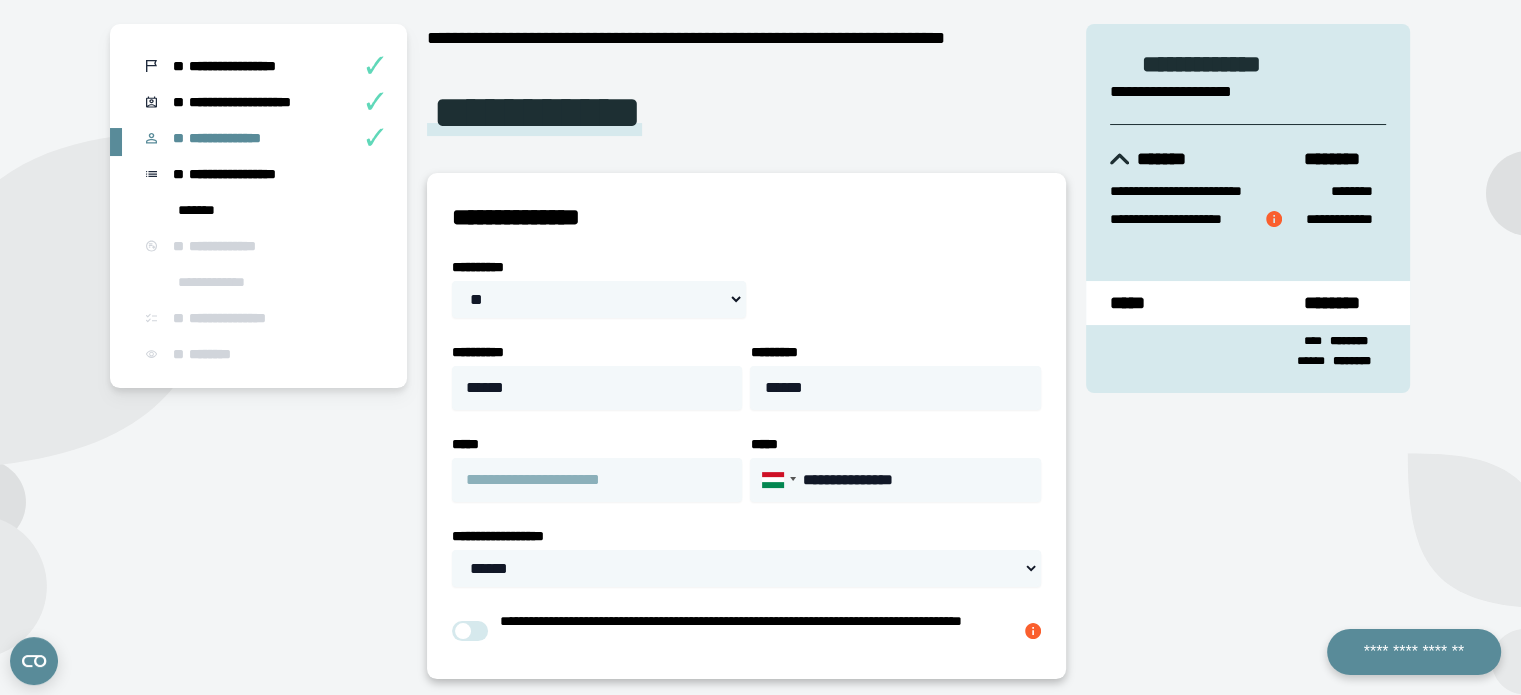 scroll, scrollTop: 160, scrollLeft: 0, axis: vertical 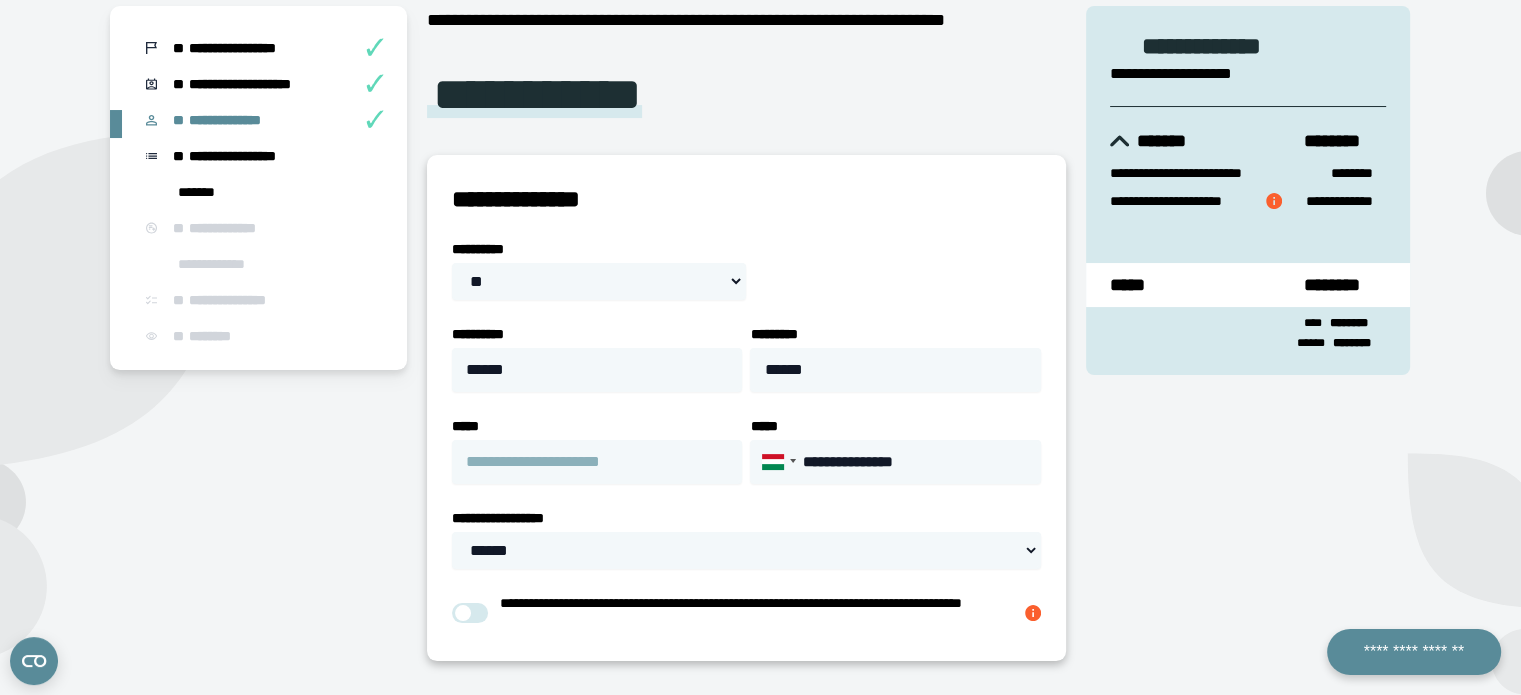 click at bounding box center (1274, 201) 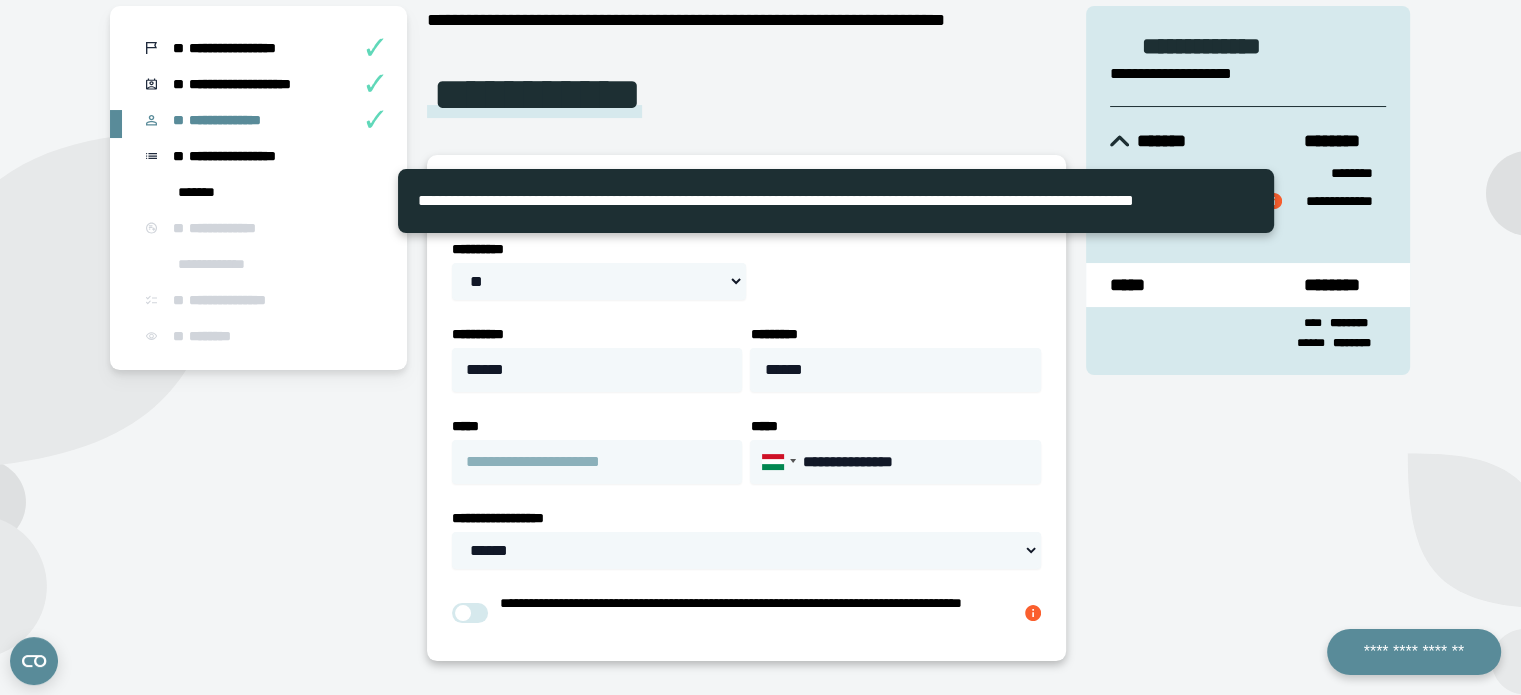 click on "**********" at bounding box center (1248, 419) 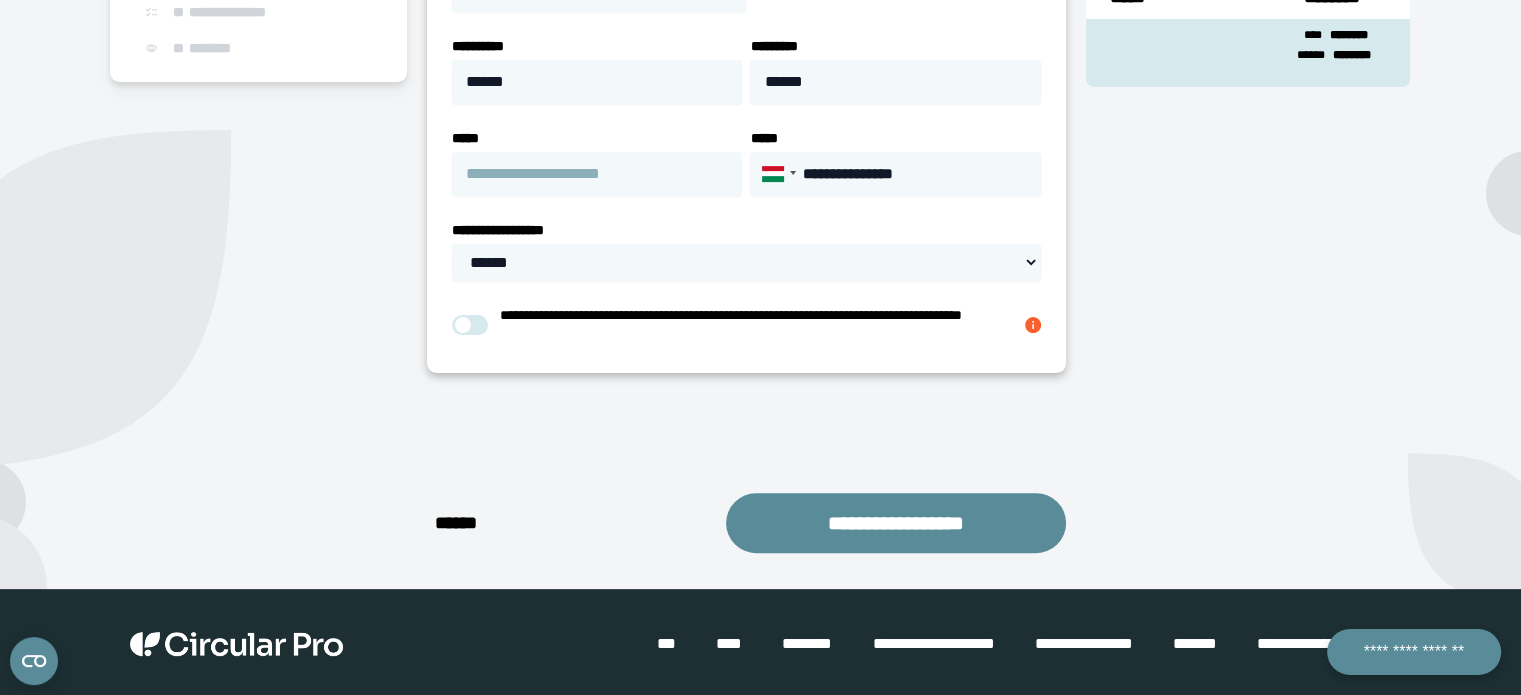 scroll, scrollTop: 472, scrollLeft: 0, axis: vertical 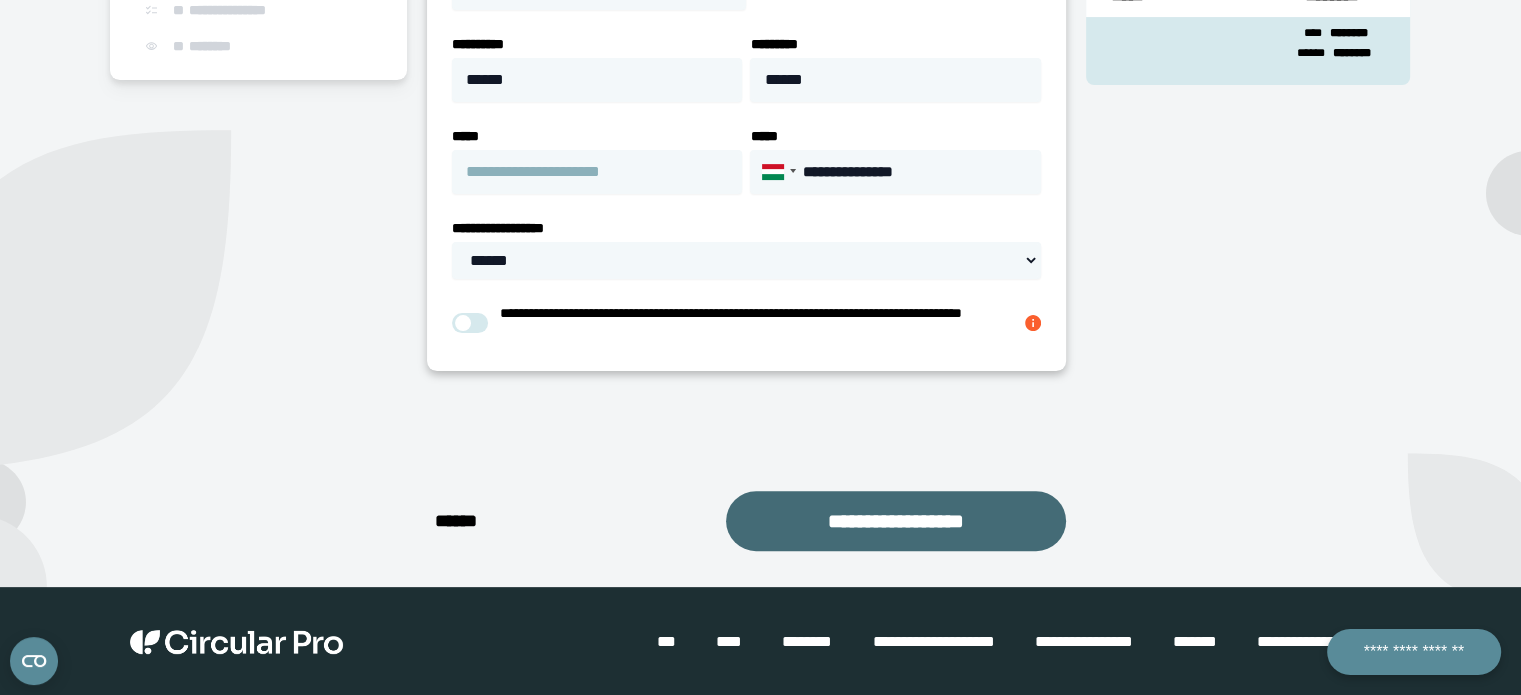 click on "**********" at bounding box center (896, 521) 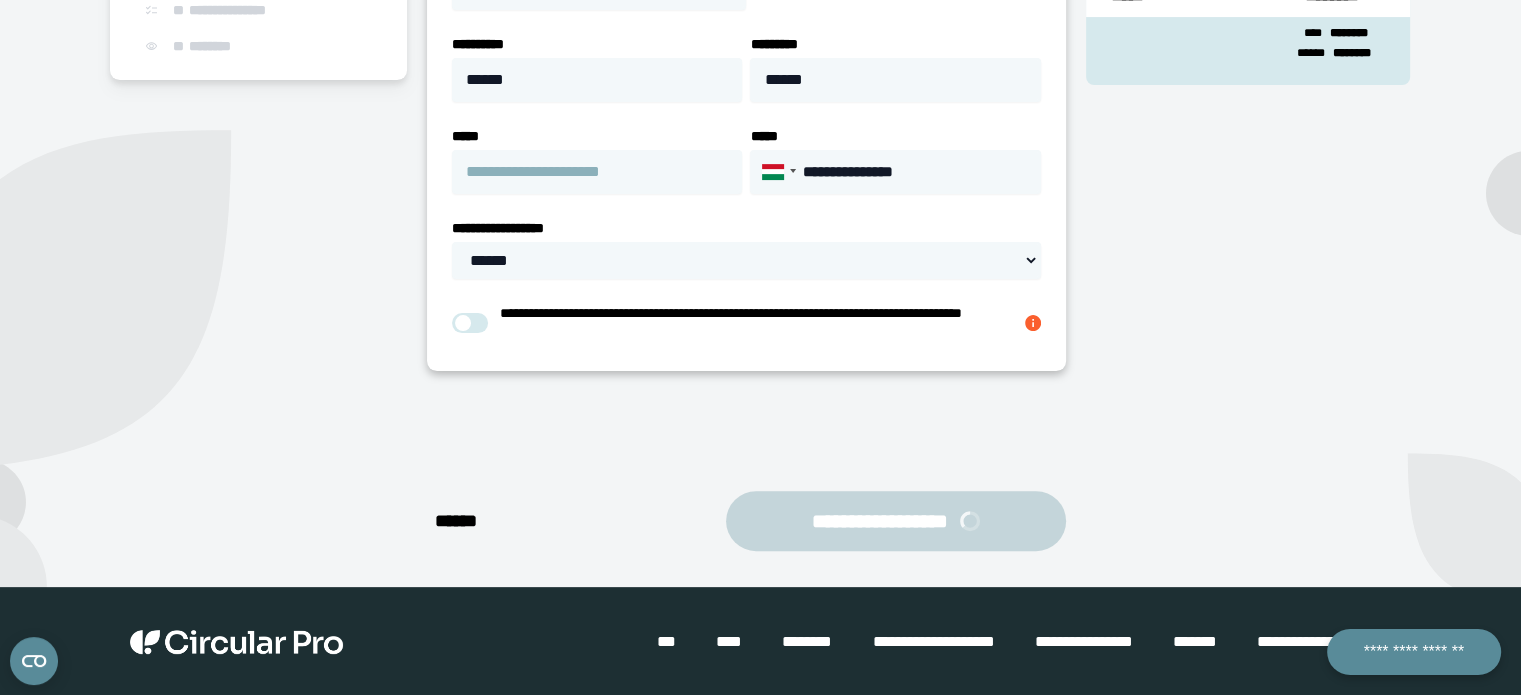 select on "****" 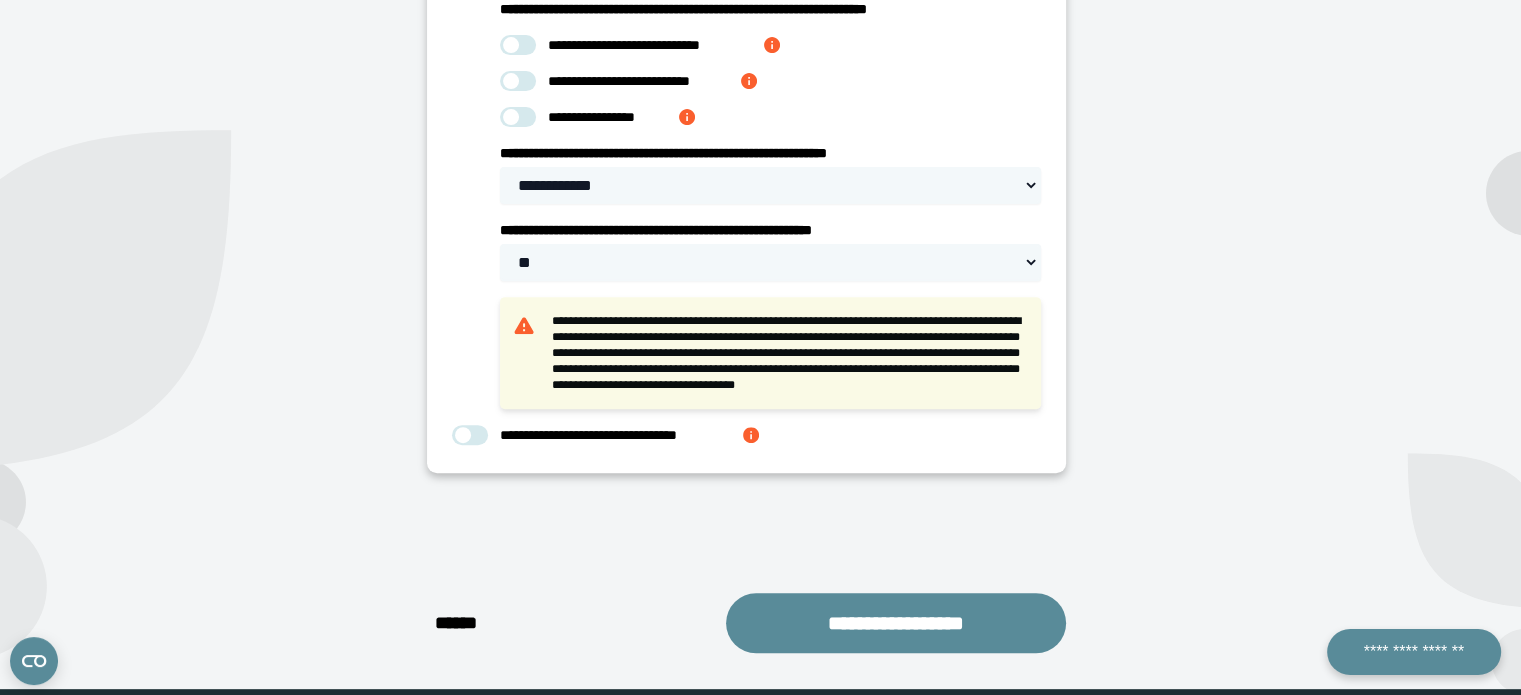 scroll, scrollTop: 686, scrollLeft: 0, axis: vertical 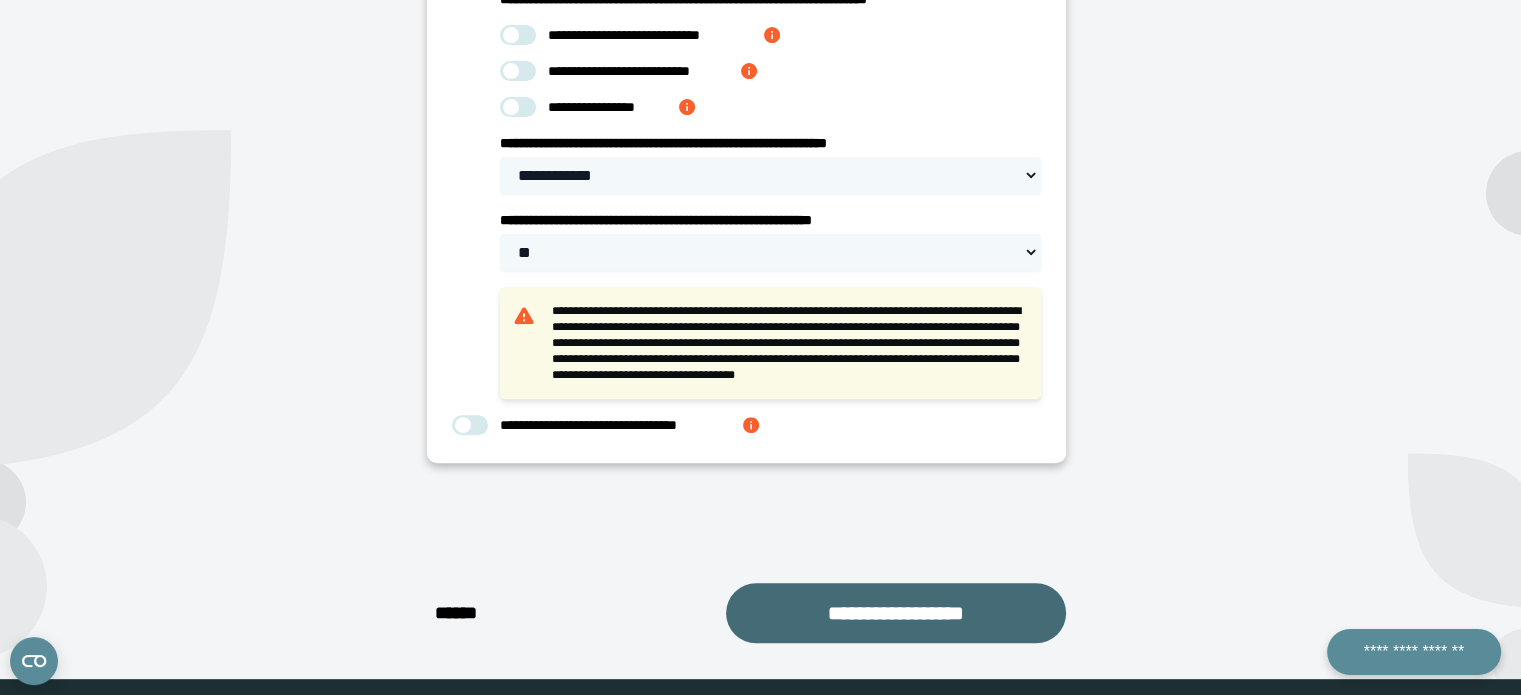 click on "**********" at bounding box center [896, 613] 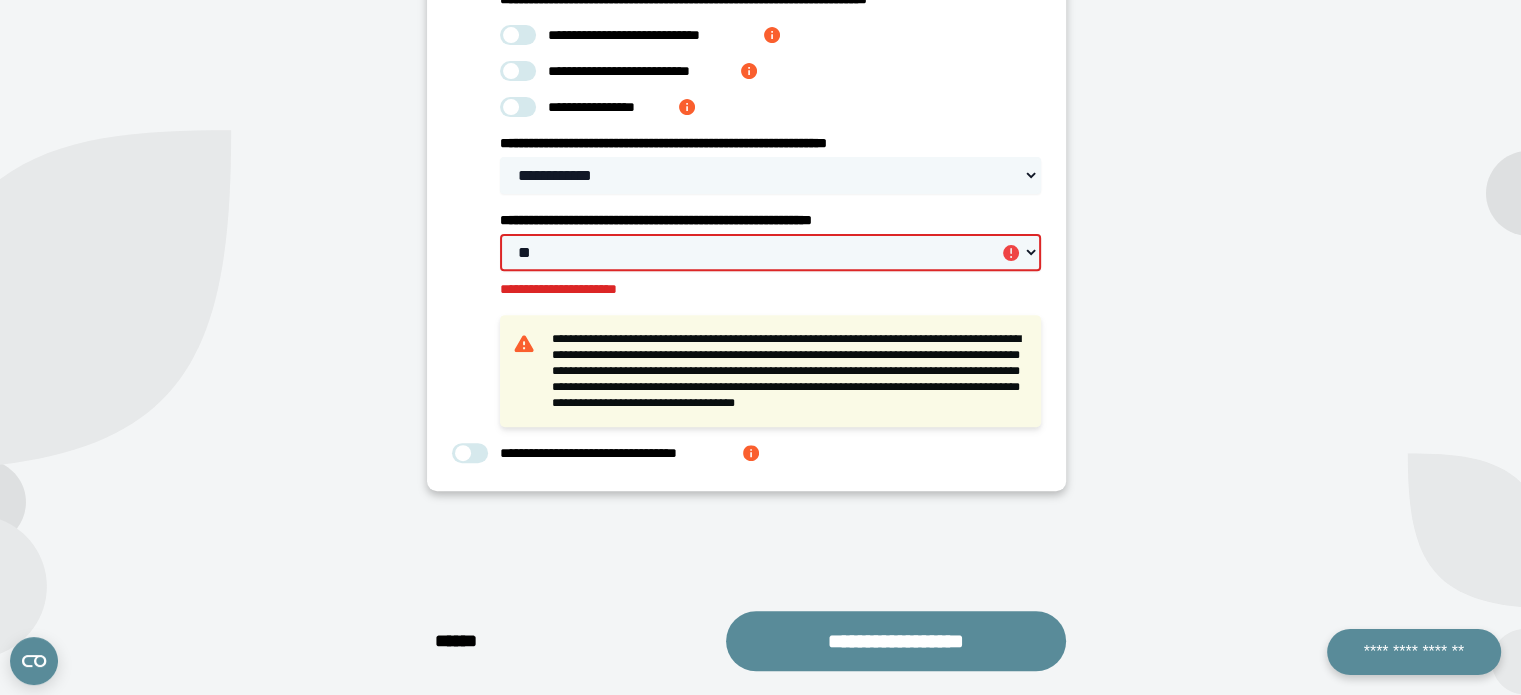 click on "**********" at bounding box center [770, 252] 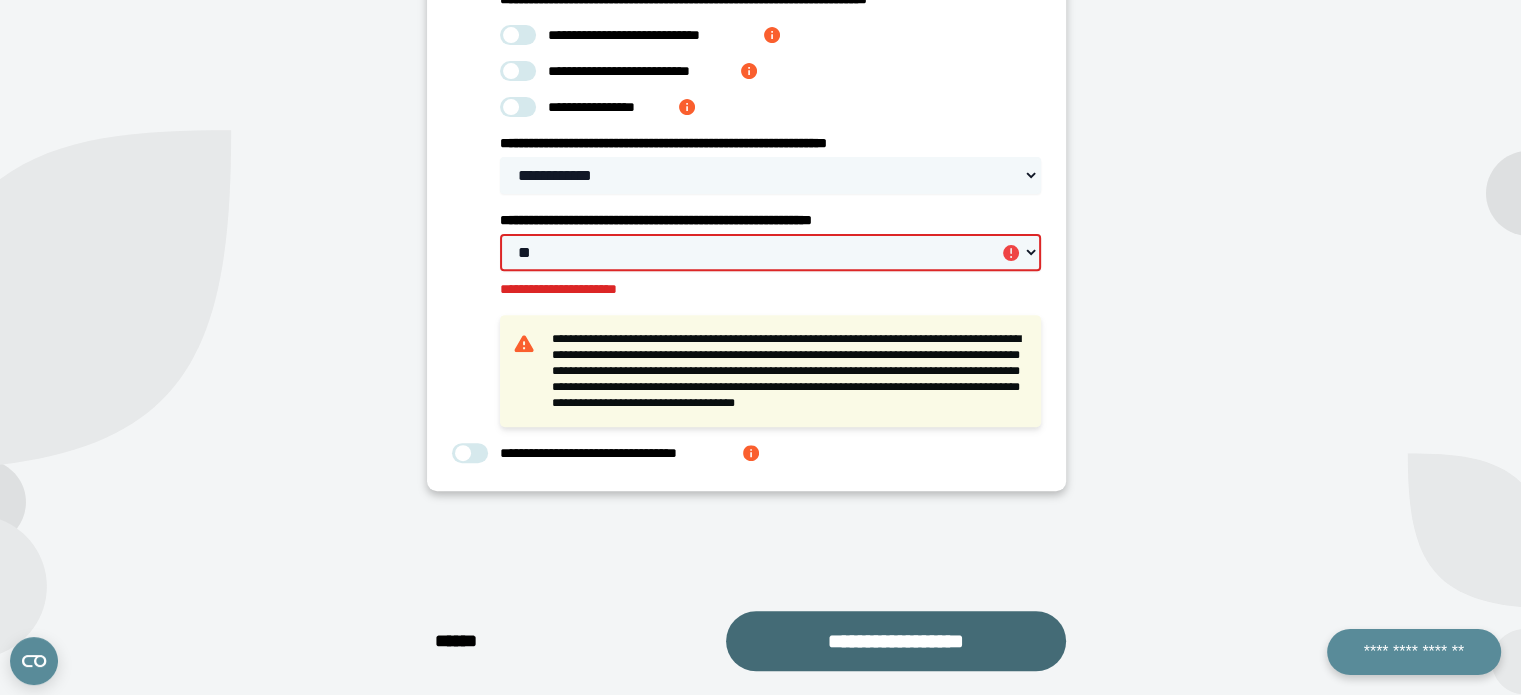 click on "**********" at bounding box center [896, 641] 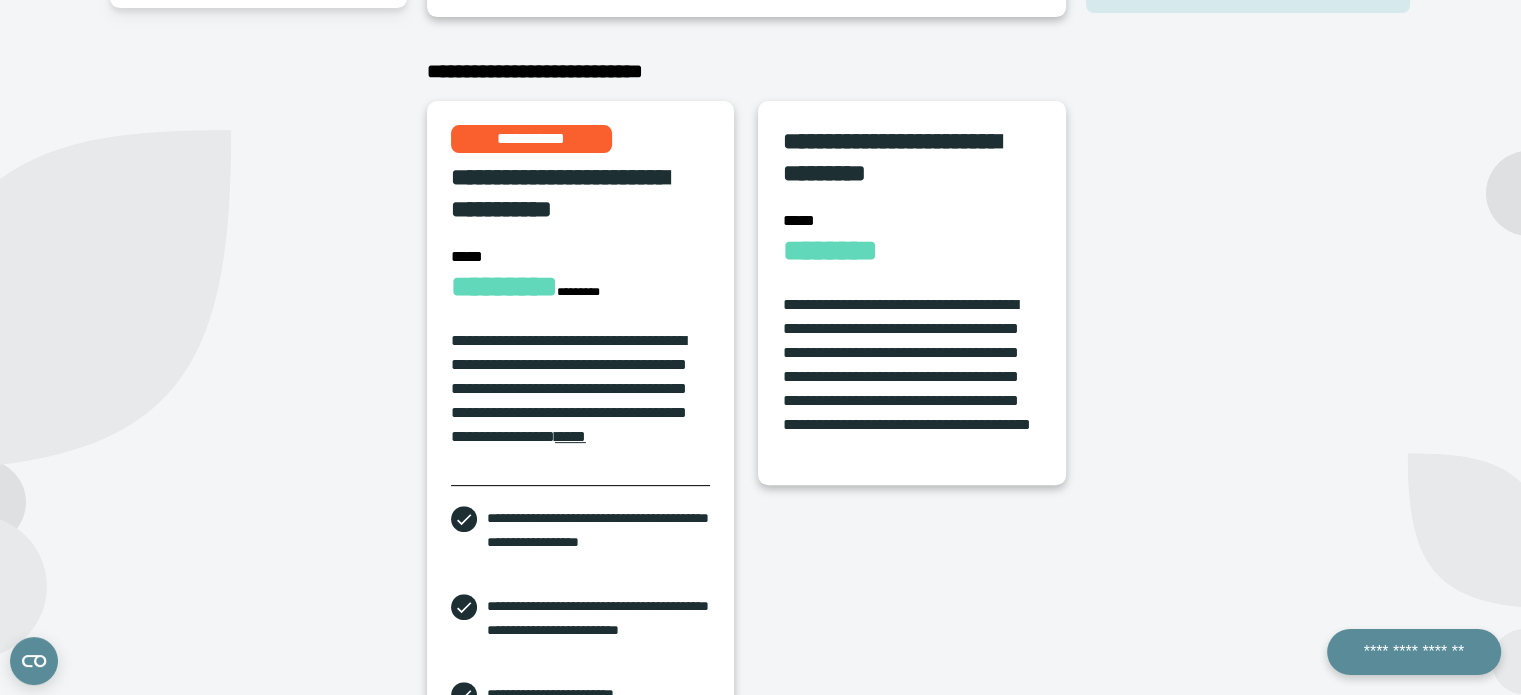 scroll, scrollTop: 534, scrollLeft: 0, axis: vertical 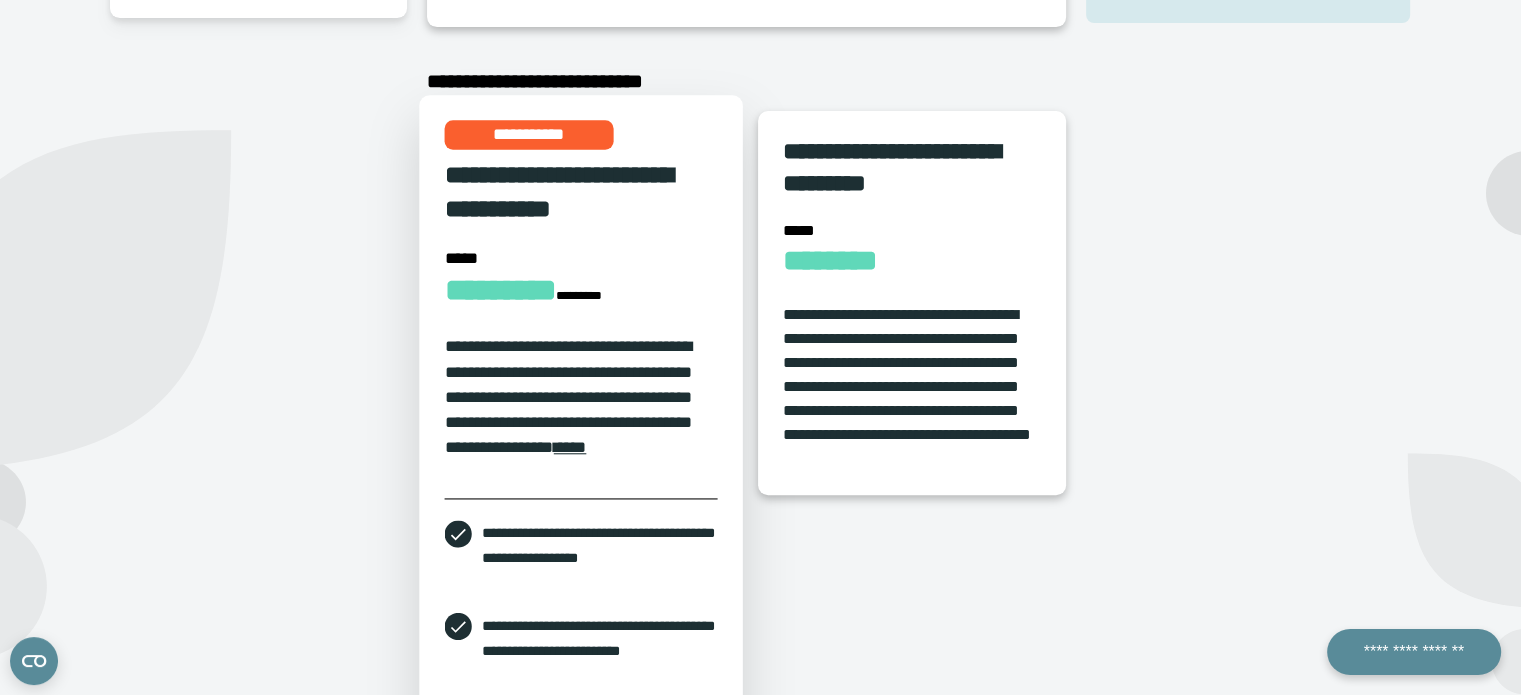 click on "**********" at bounding box center [568, 397] 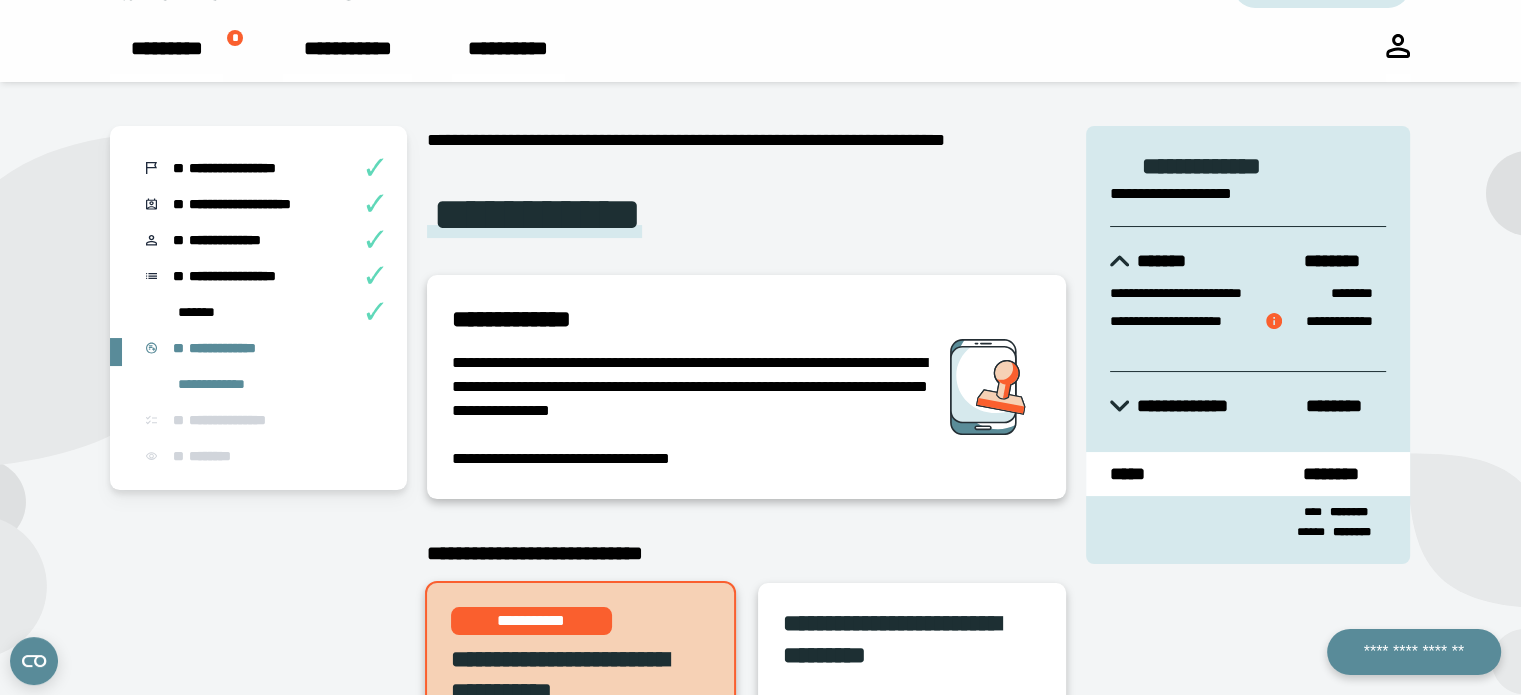 scroll, scrollTop: 0, scrollLeft: 0, axis: both 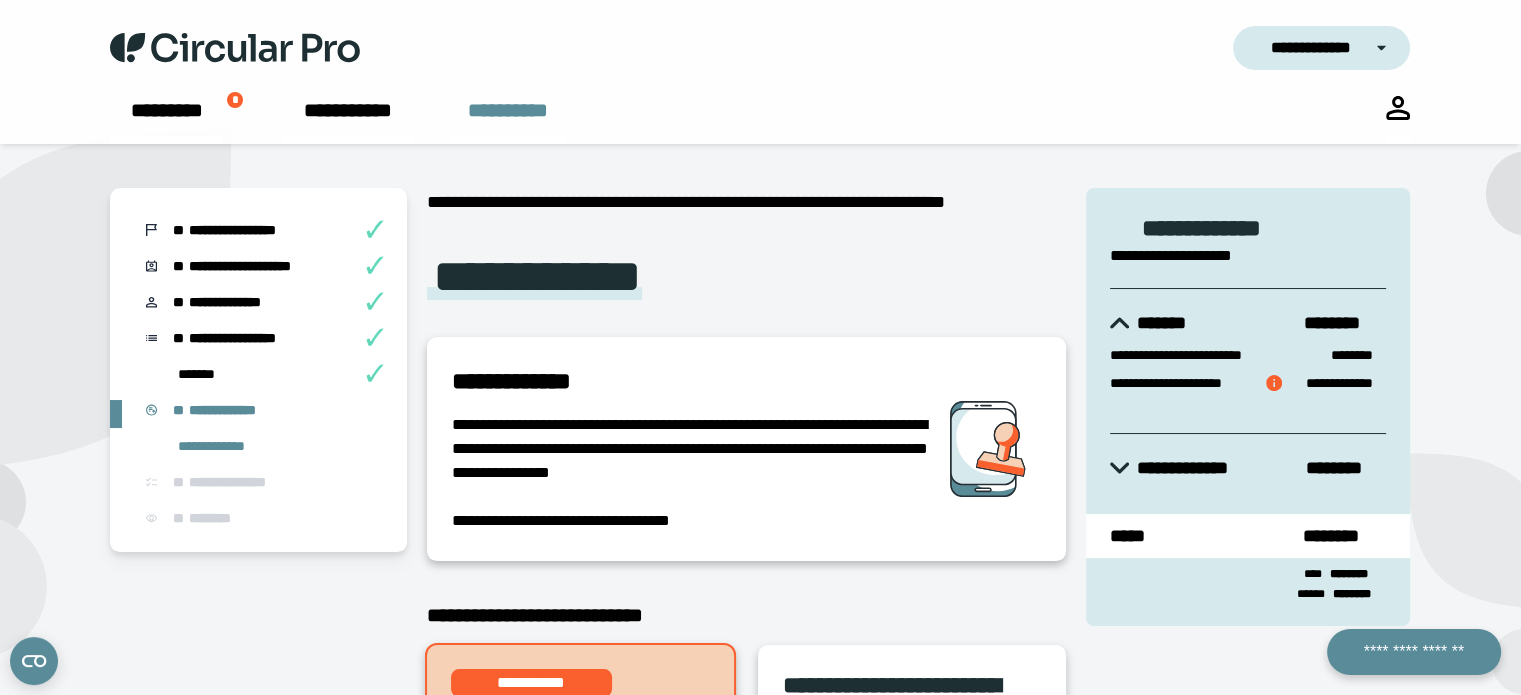 click on "**********" at bounding box center [508, 120] 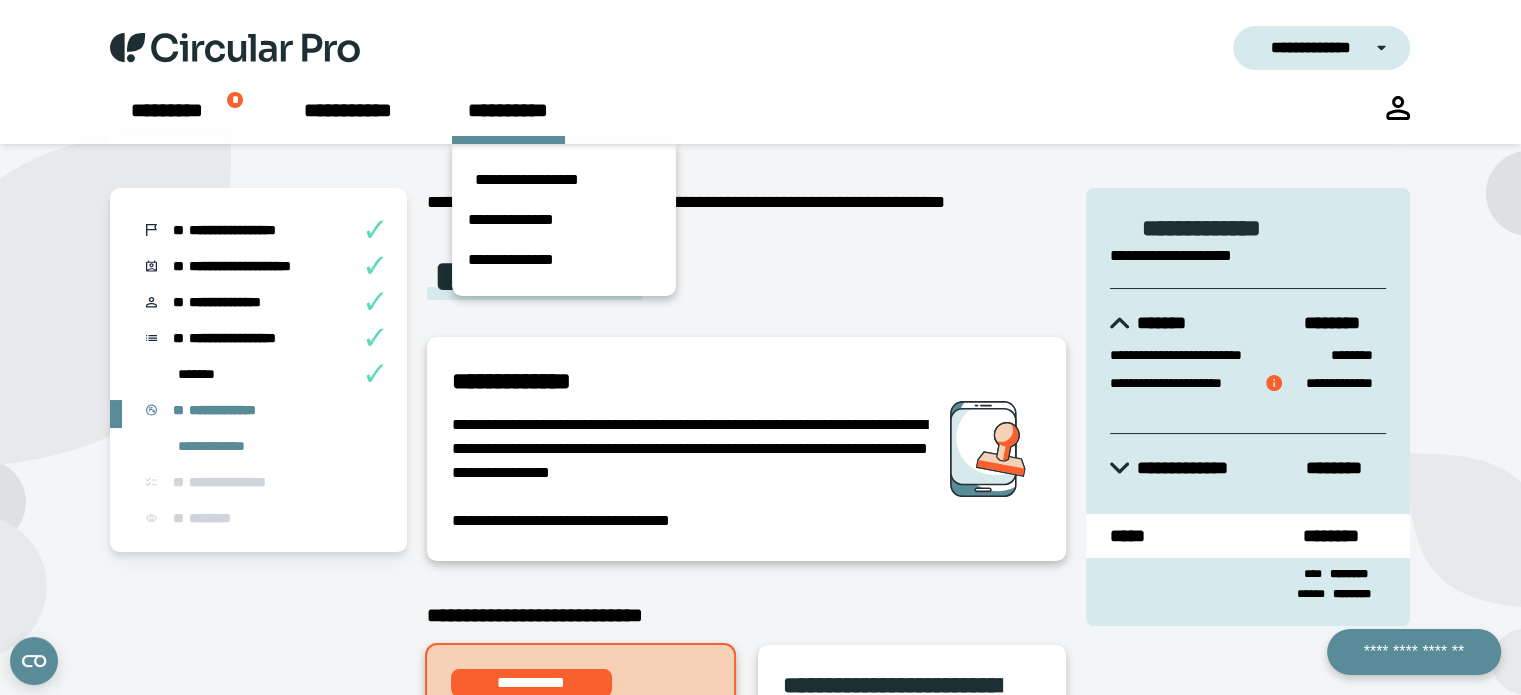 click on "**********" at bounding box center (728, 120) 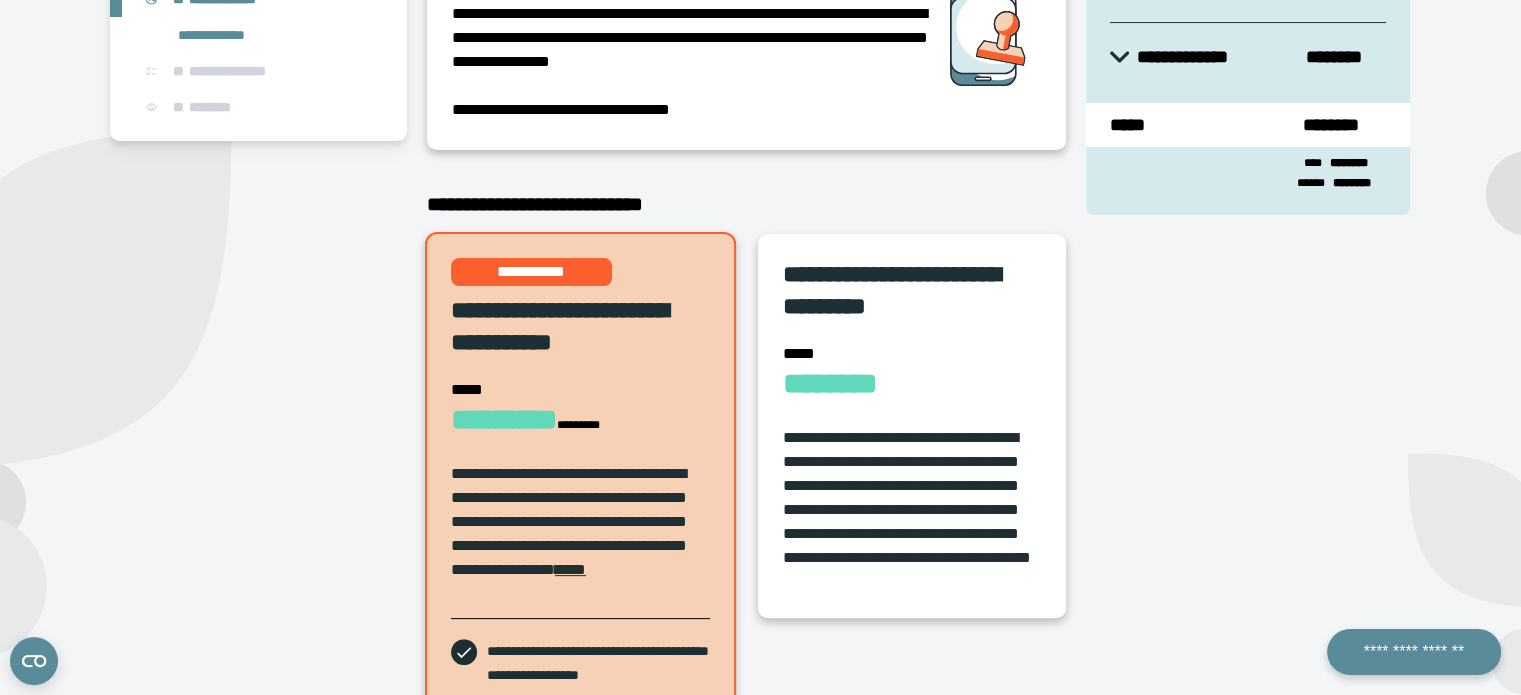 scroll, scrollTop: 415, scrollLeft: 0, axis: vertical 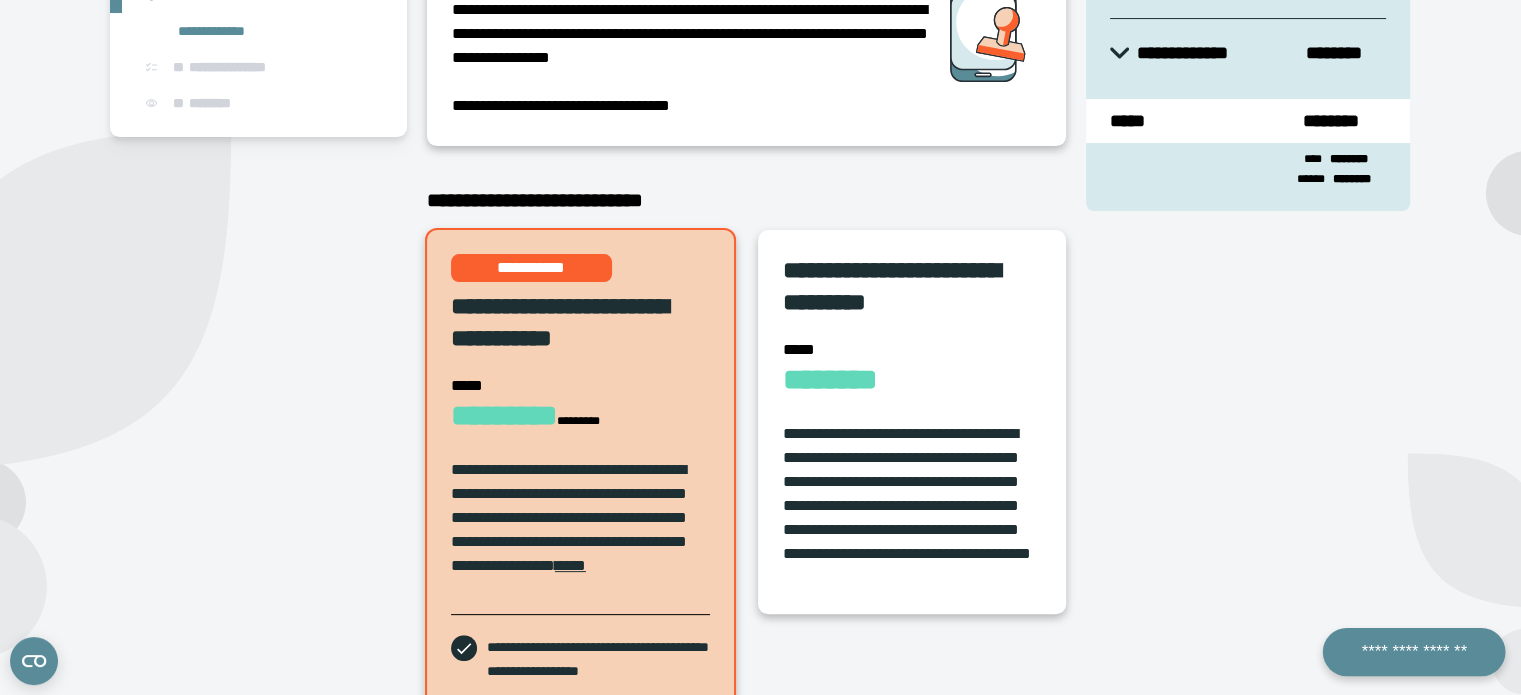 click on "**********" at bounding box center [1413, 652] 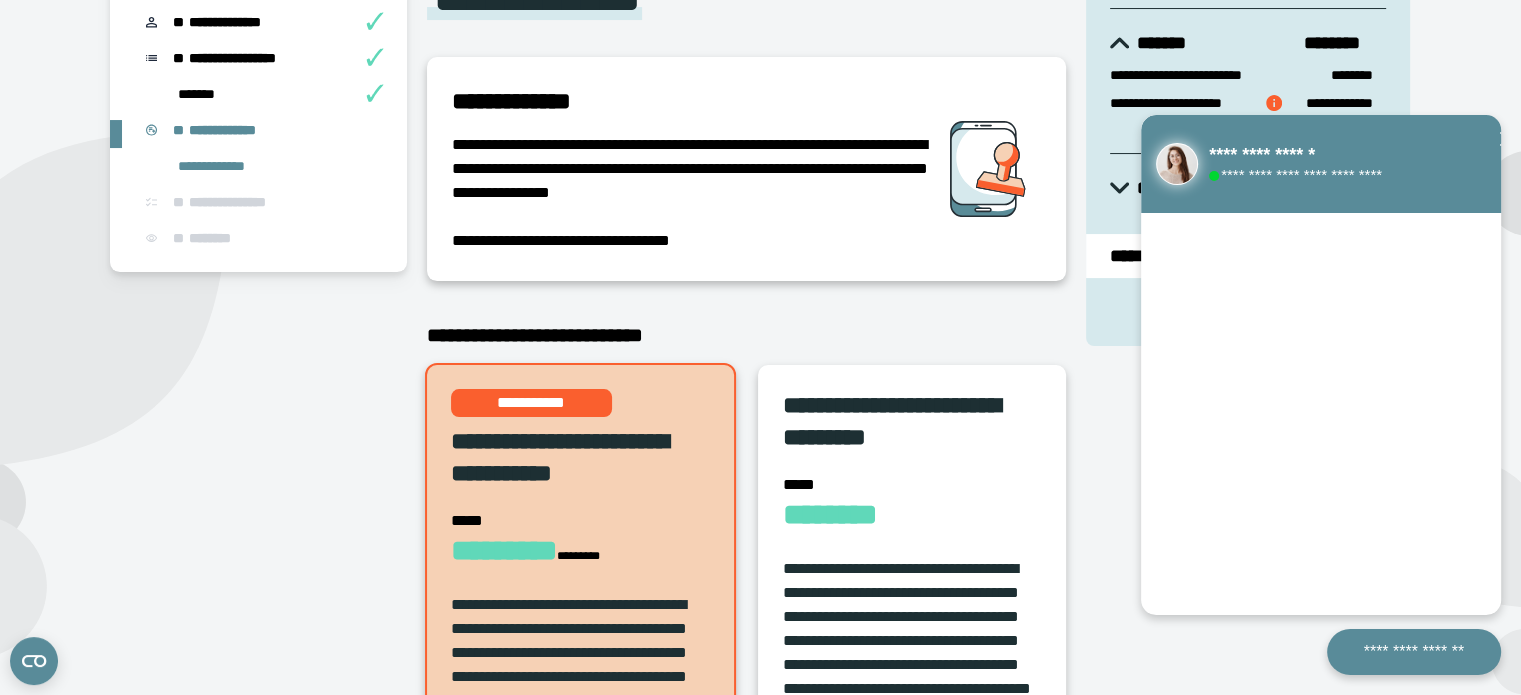 scroll, scrollTop: 288, scrollLeft: 0, axis: vertical 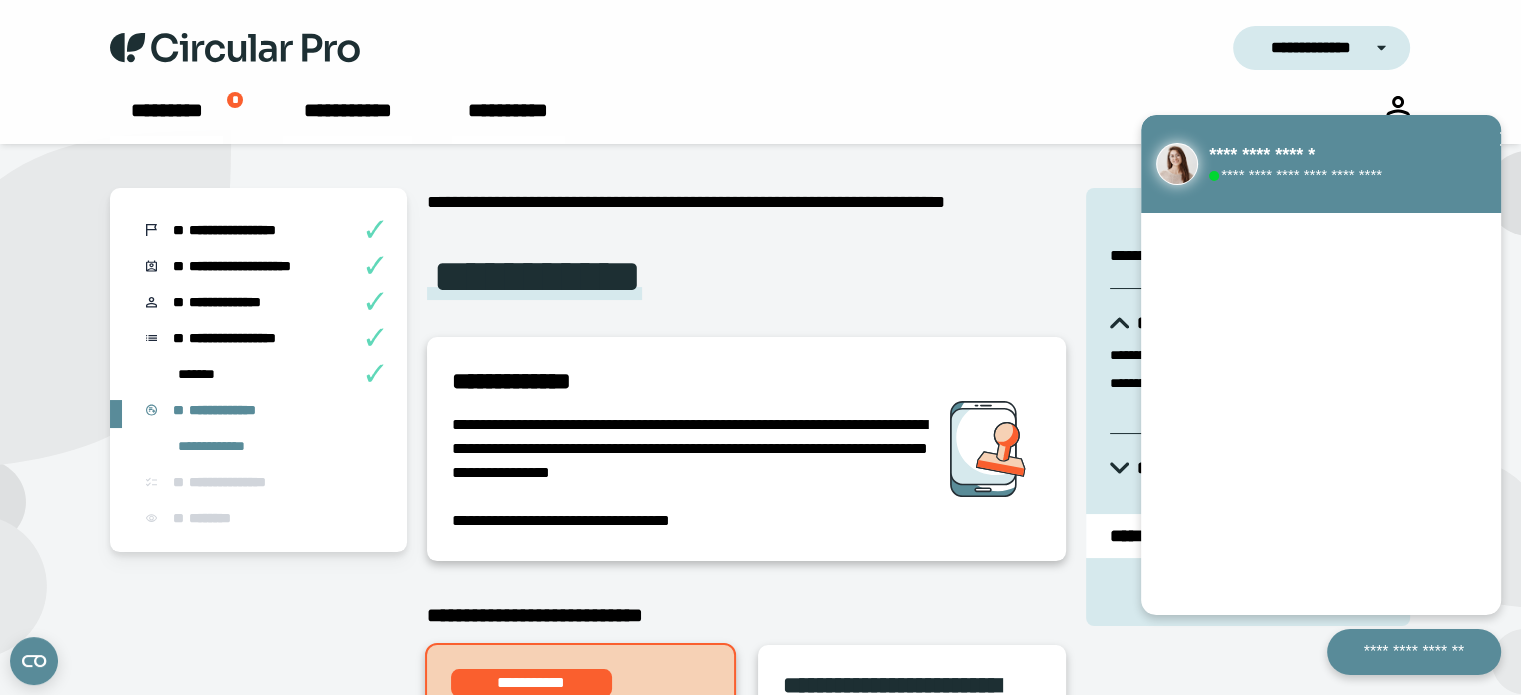 click on "**********" at bounding box center (1311, 48) 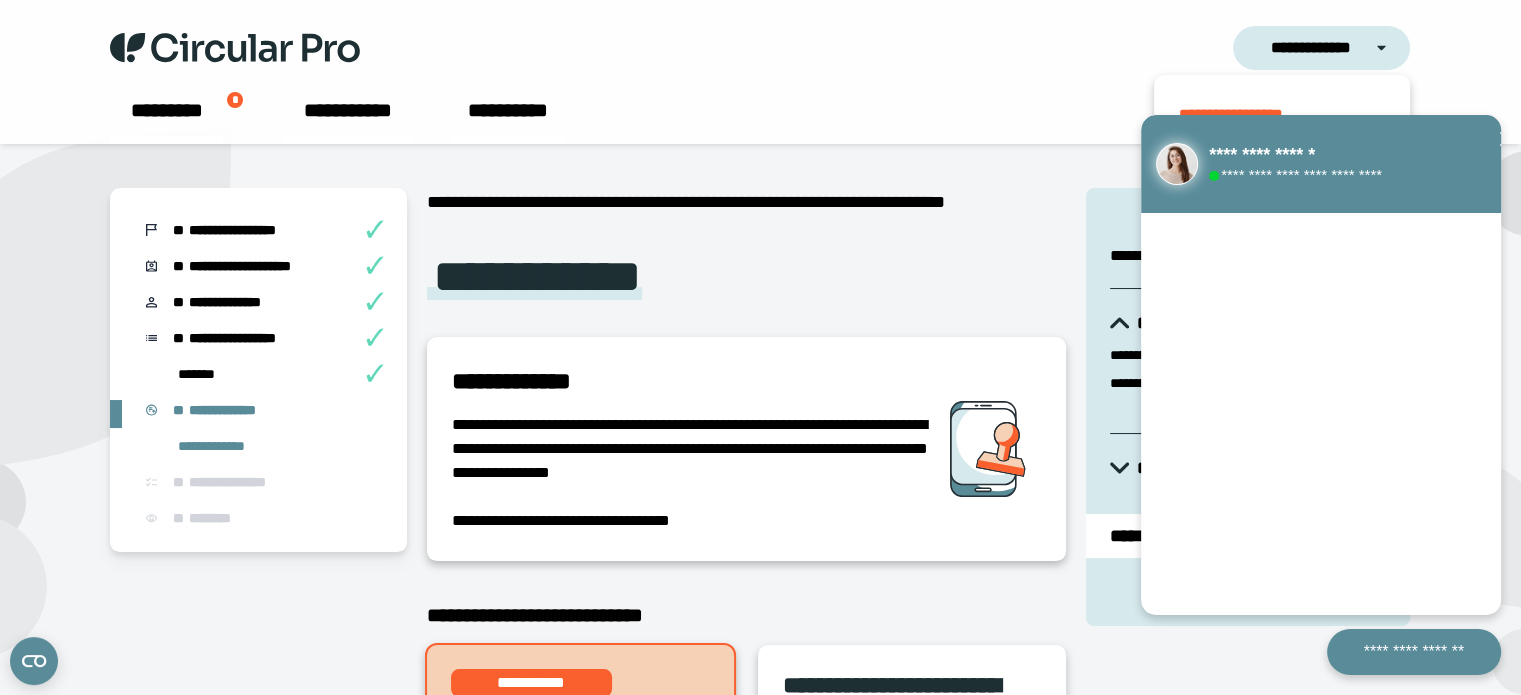 click on "**********" at bounding box center (1311, 48) 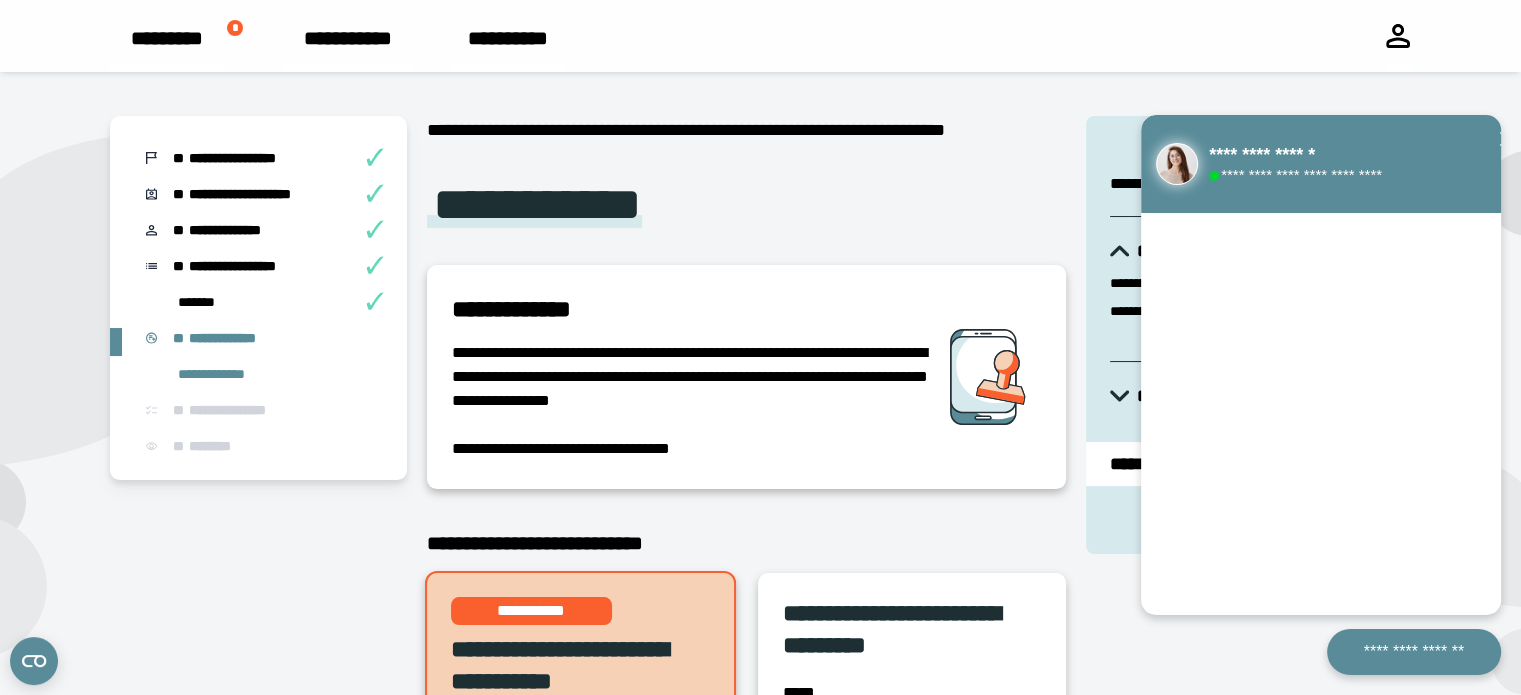 scroll, scrollTop: 76, scrollLeft: 0, axis: vertical 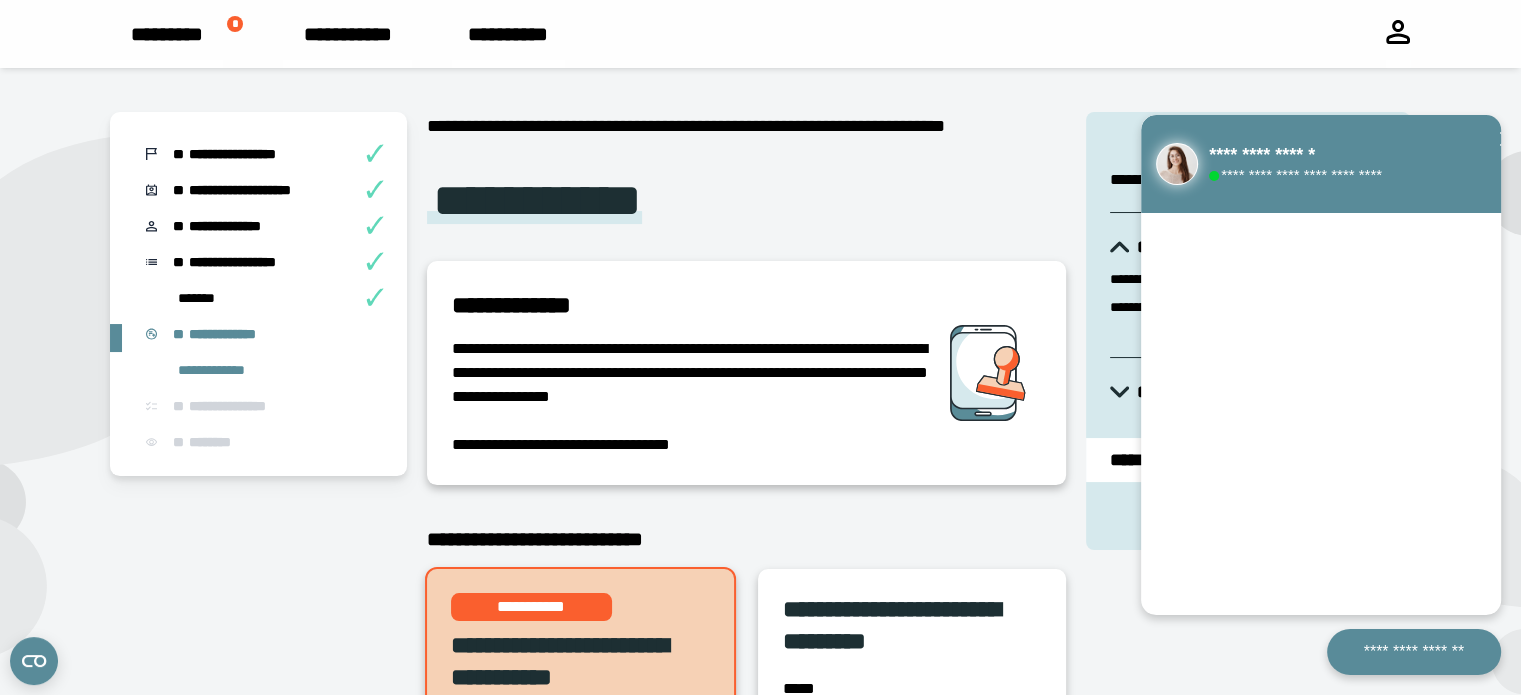 click at bounding box center [1398, 32] 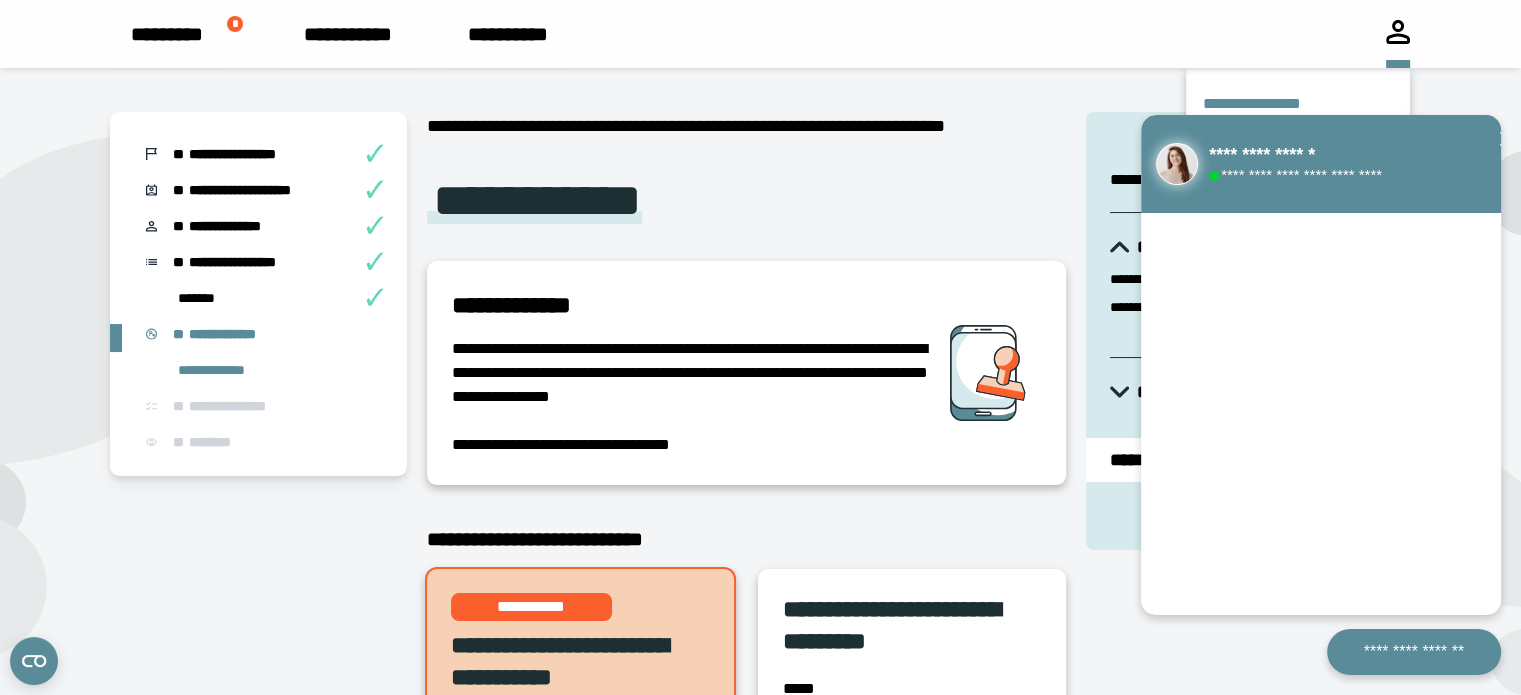 click on "**********" at bounding box center (1298, 104) 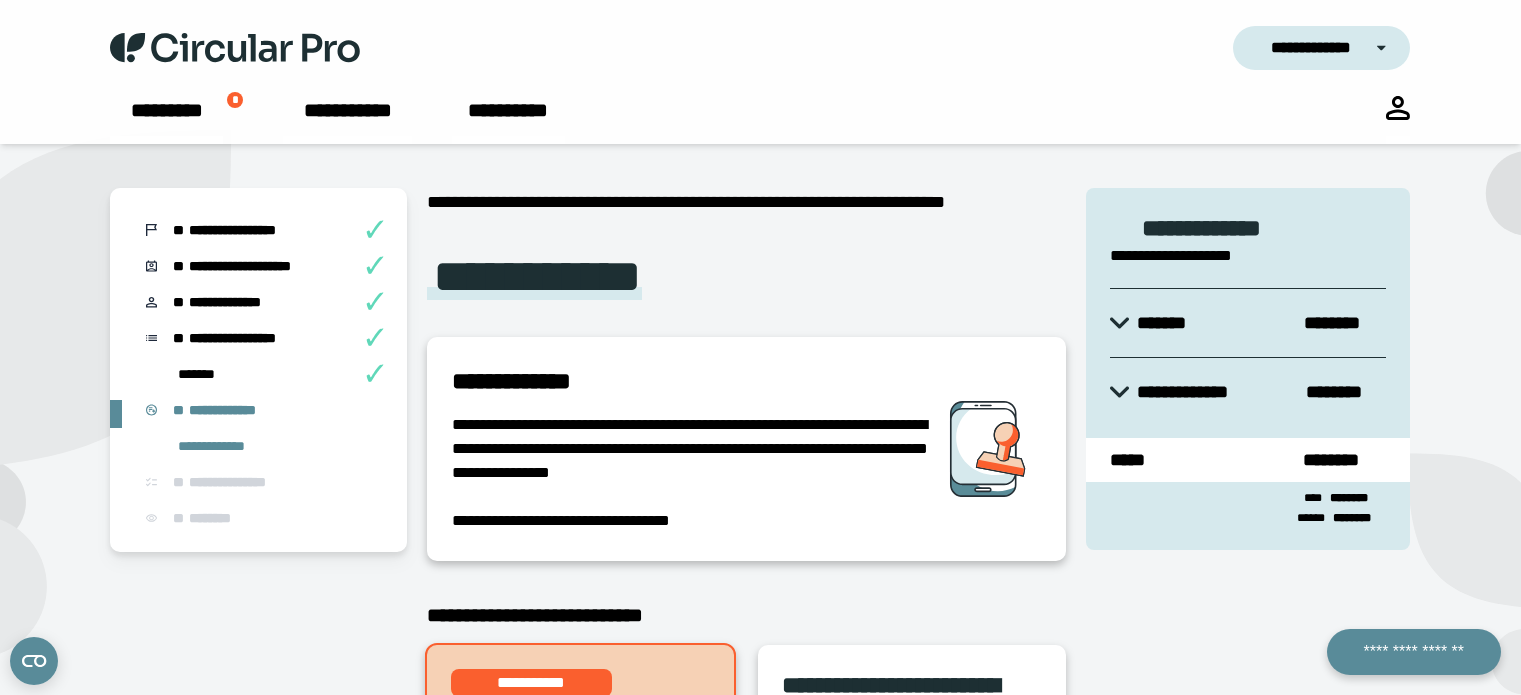 scroll, scrollTop: 0, scrollLeft: 0, axis: both 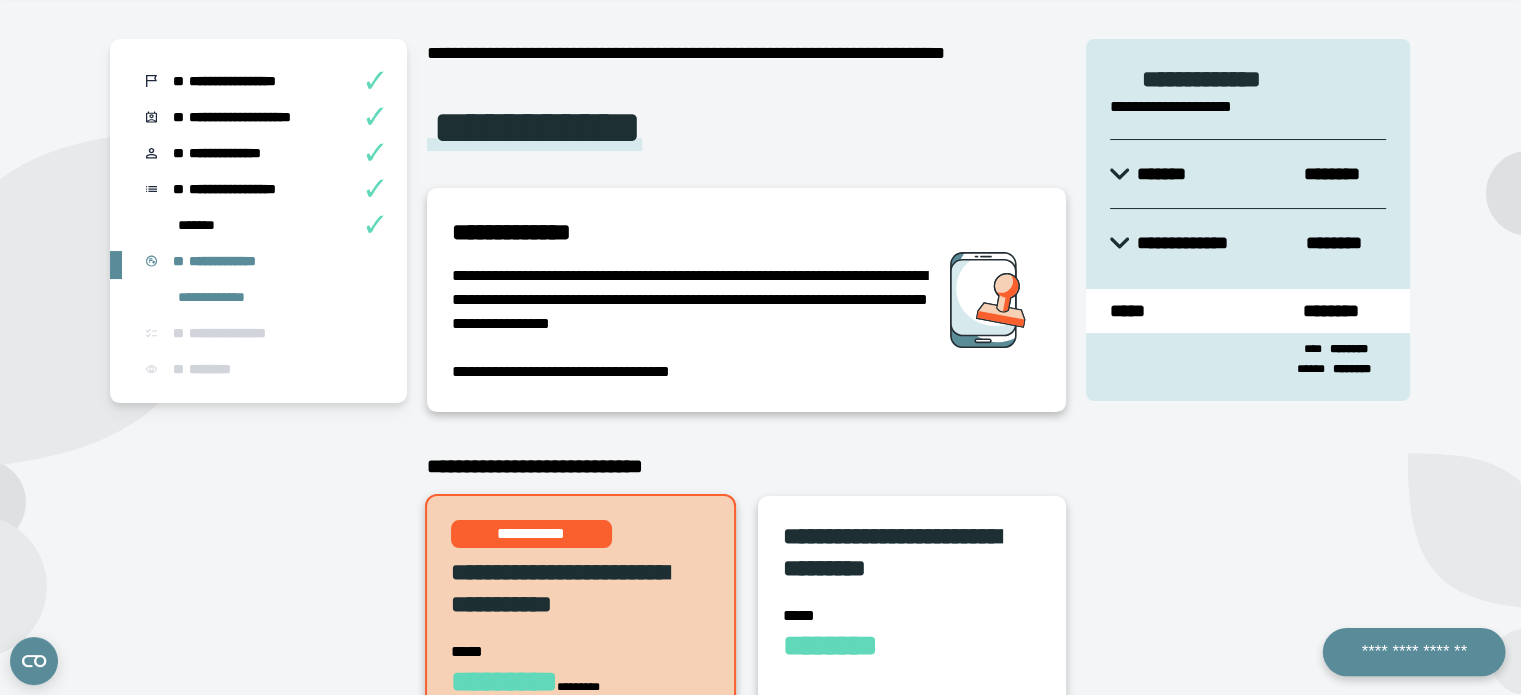 click on "**********" at bounding box center [1413, 652] 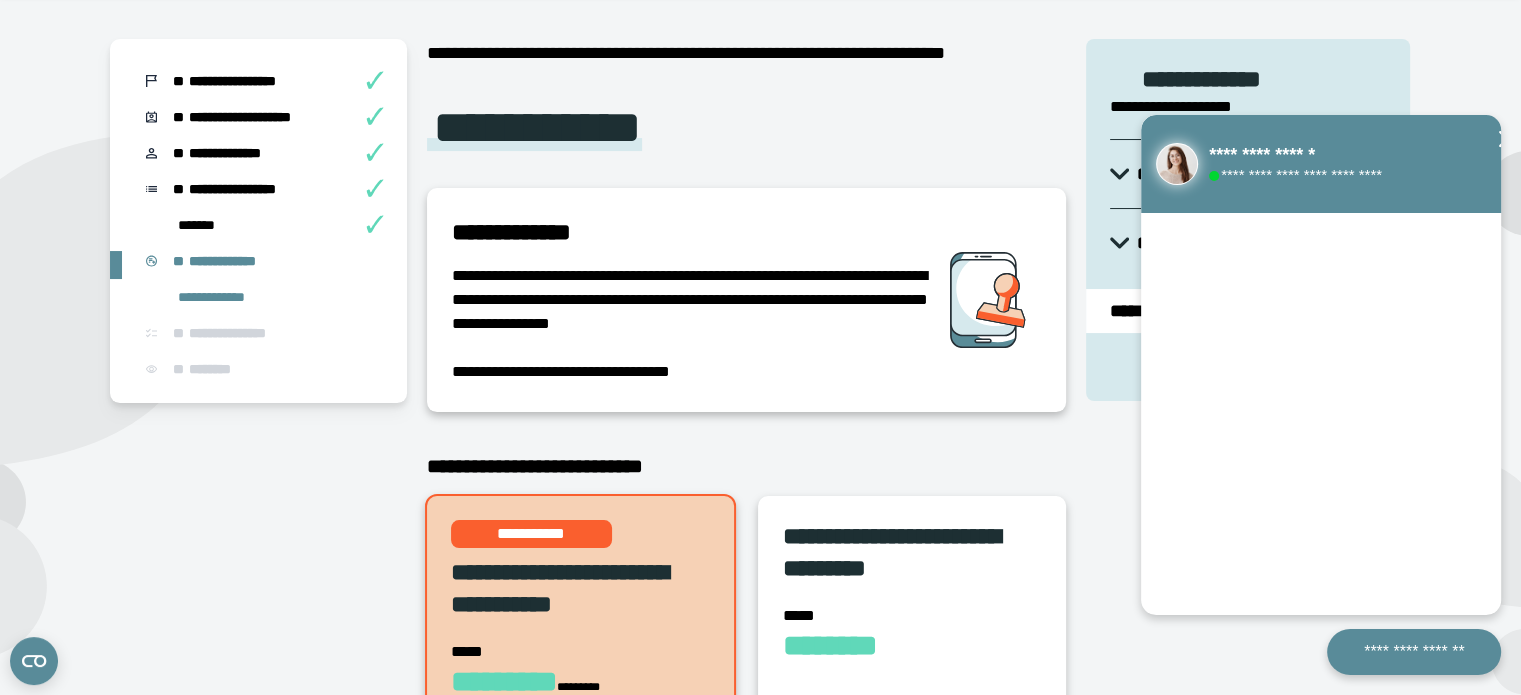 click 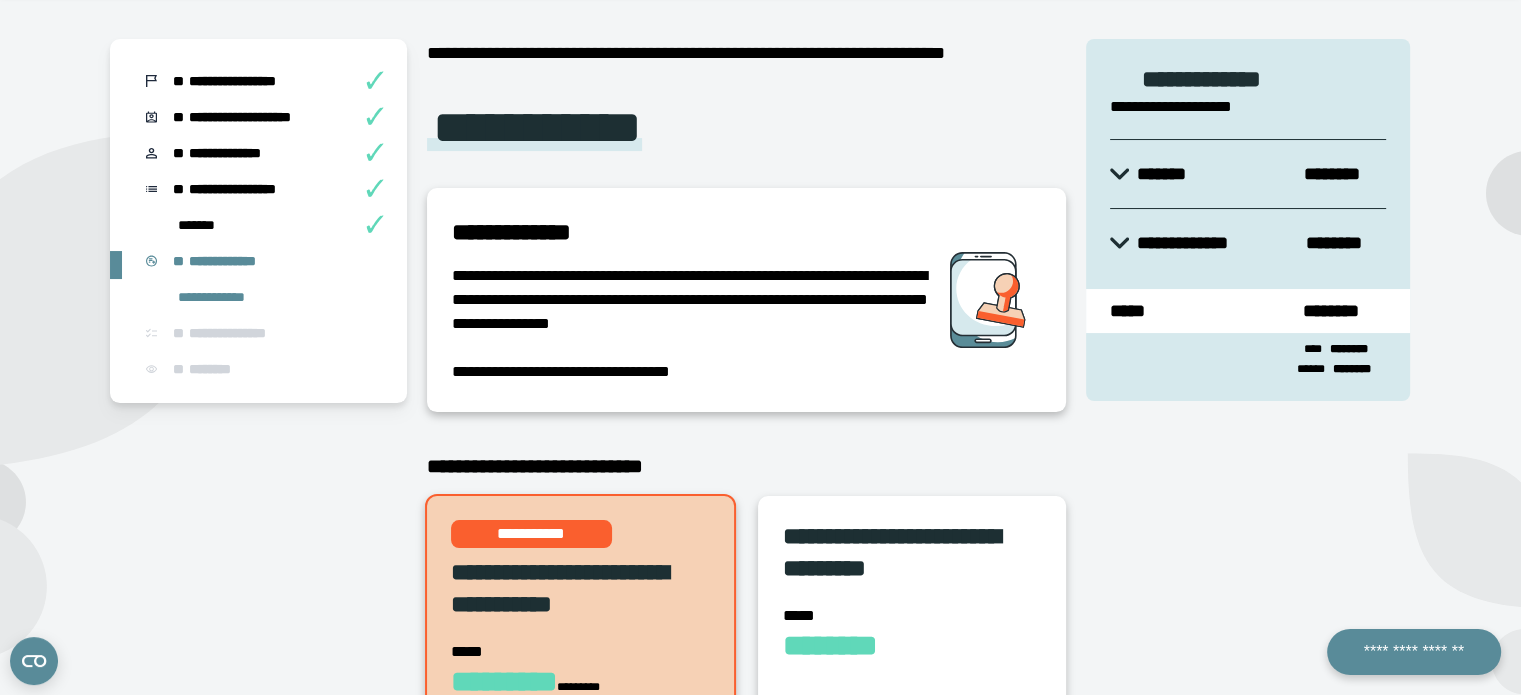 scroll, scrollTop: 0, scrollLeft: 0, axis: both 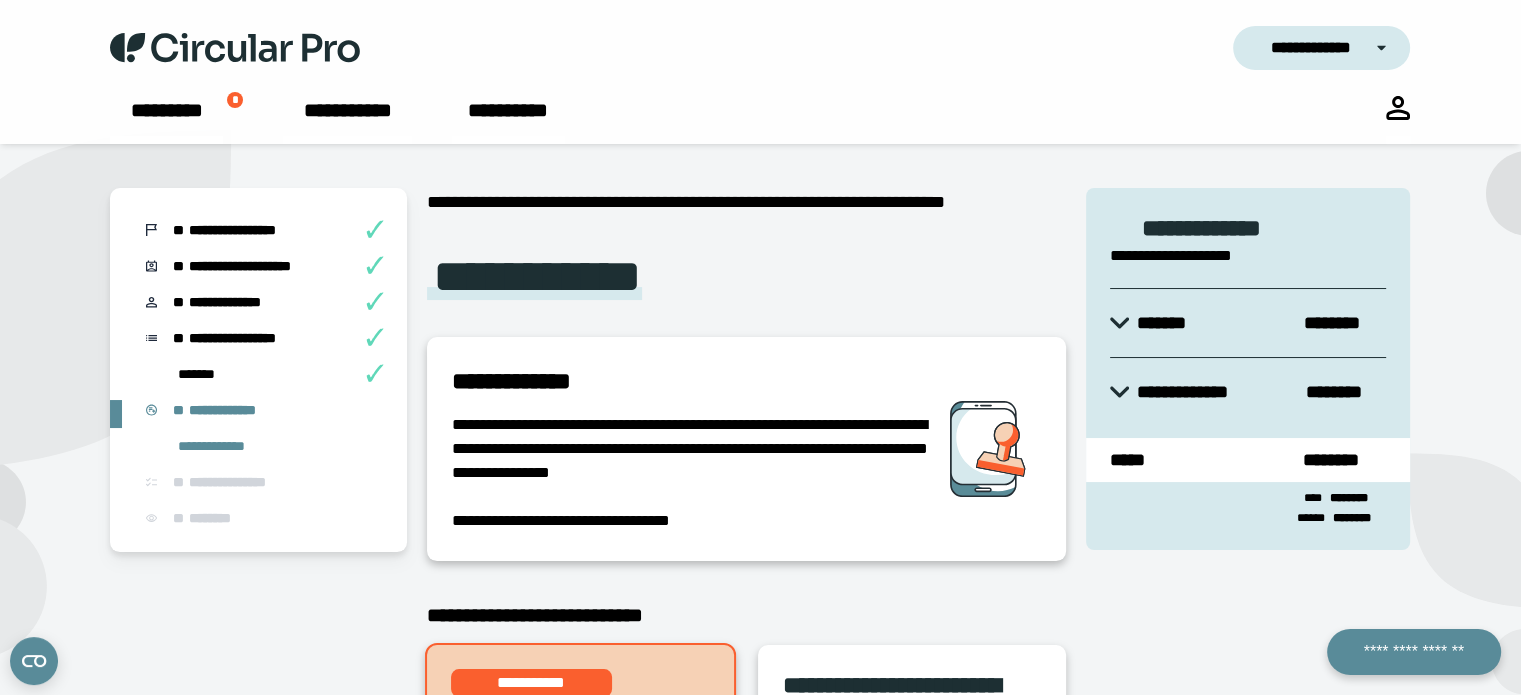 click on "**********" at bounding box center [1322, 48] 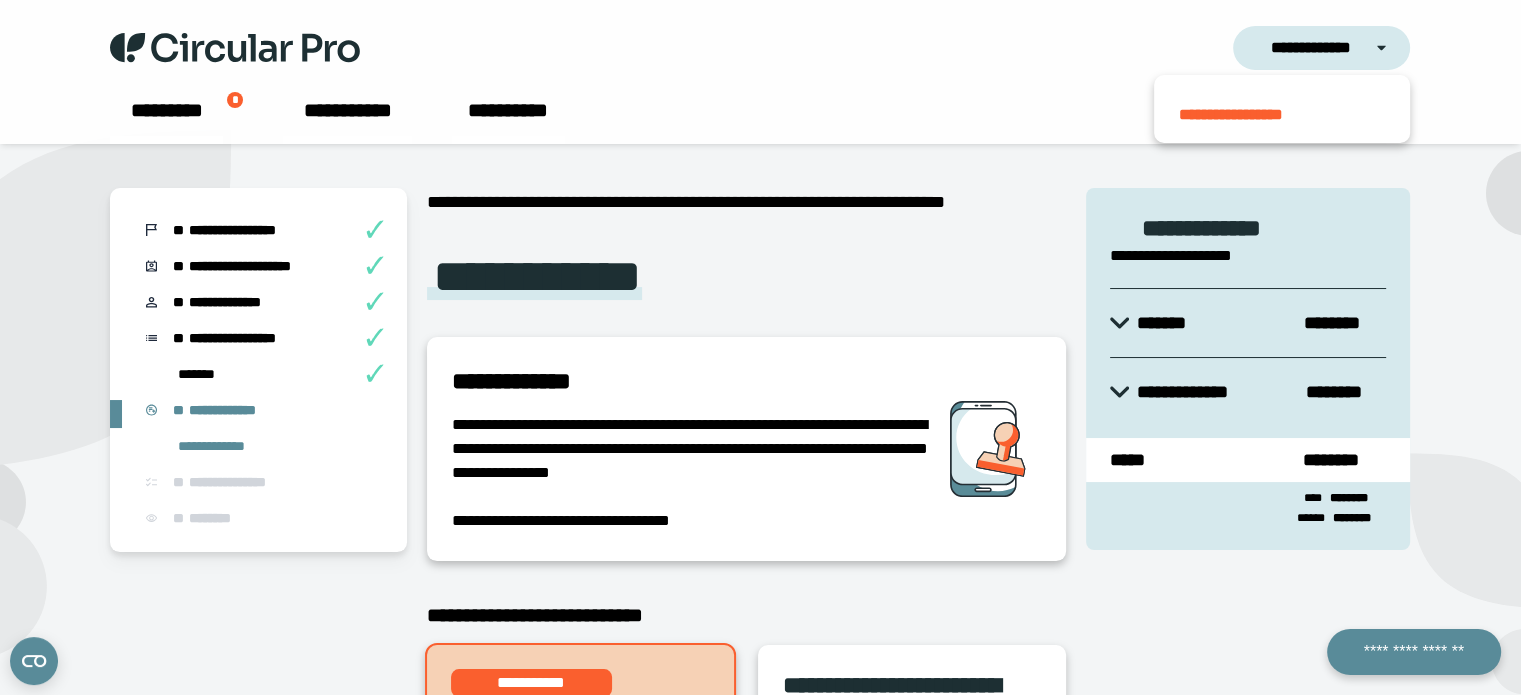 click on "**********" at bounding box center [1322, 48] 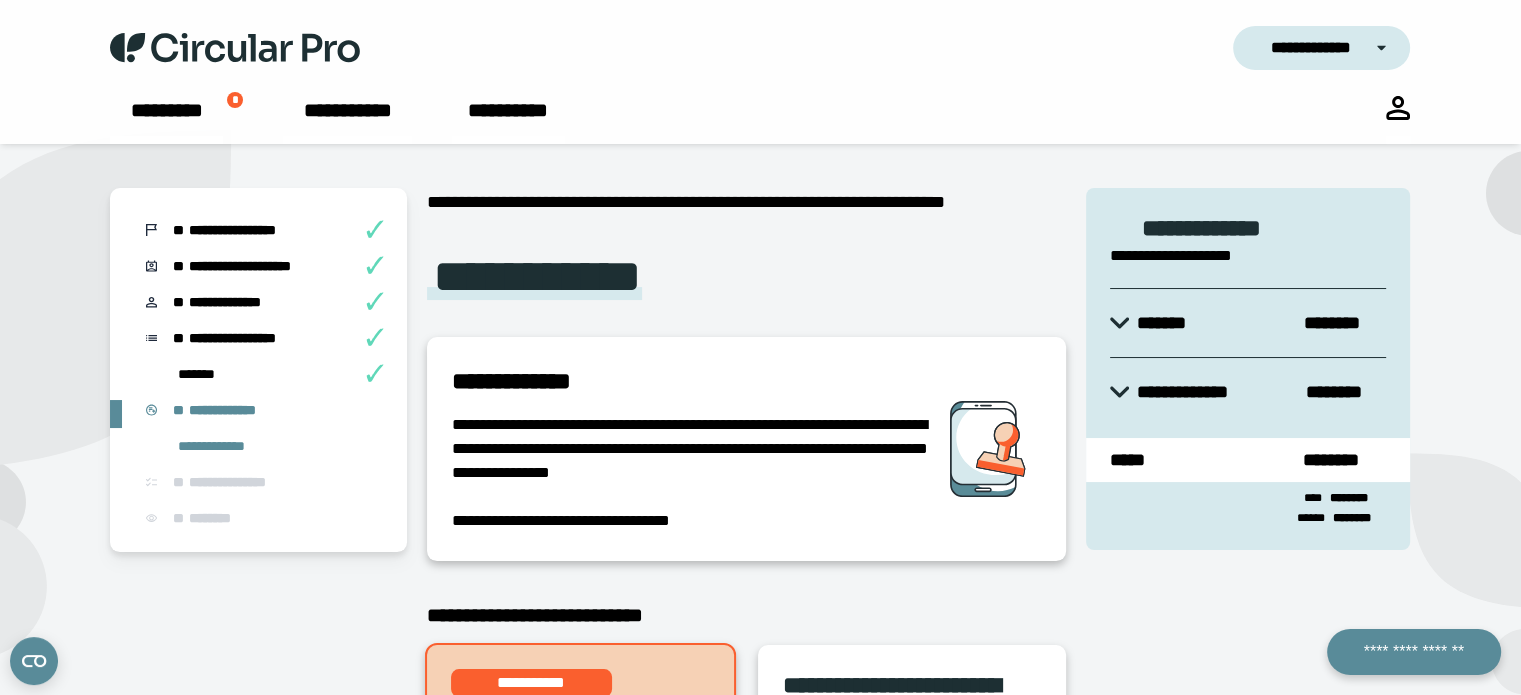 click at bounding box center [1398, 108] 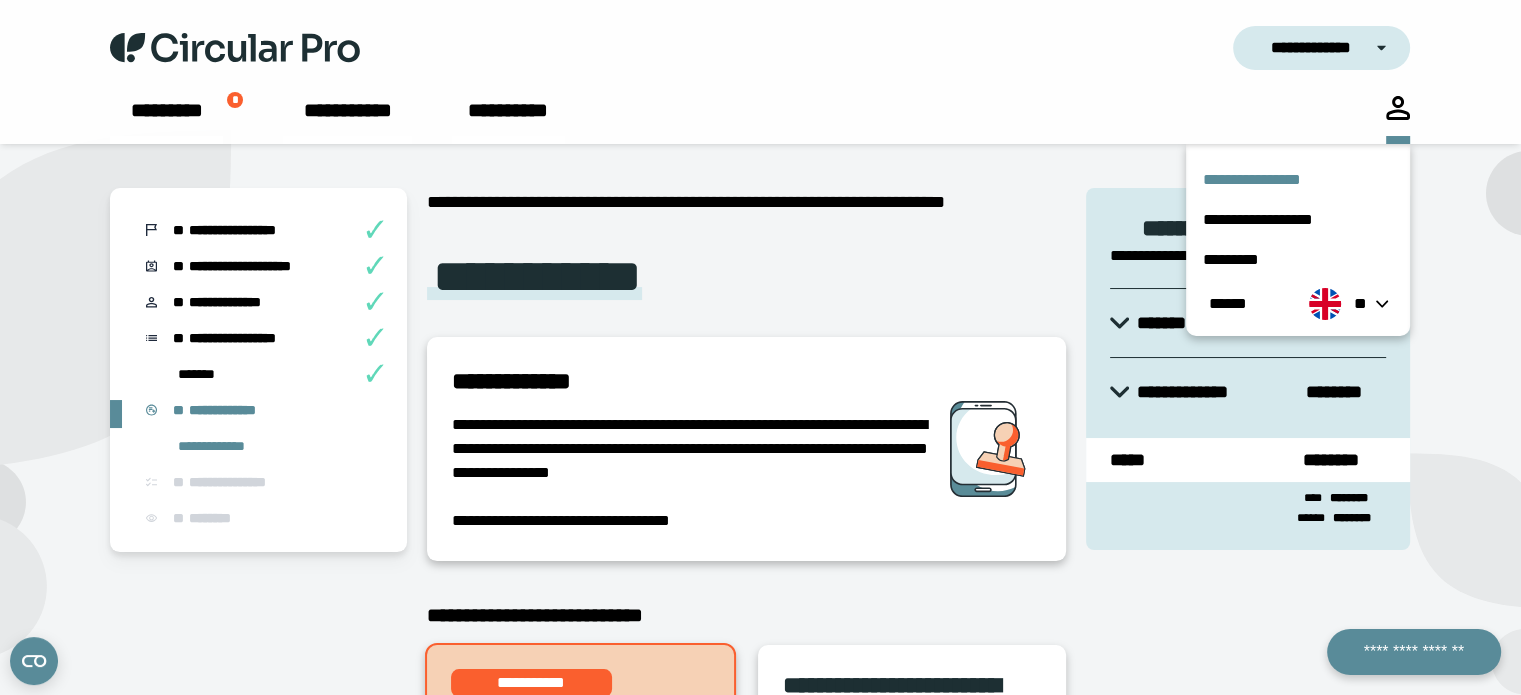 click on "**********" at bounding box center (1298, 180) 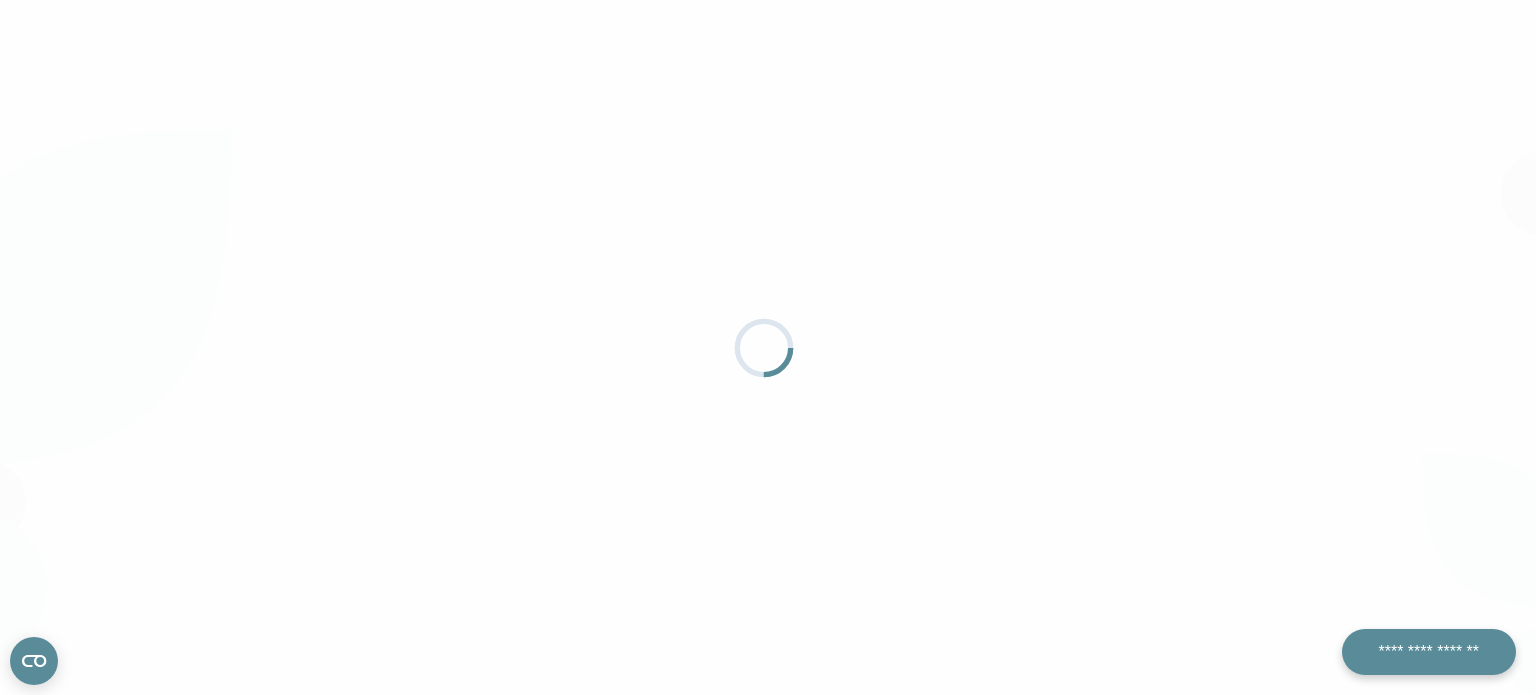 scroll, scrollTop: 0, scrollLeft: 0, axis: both 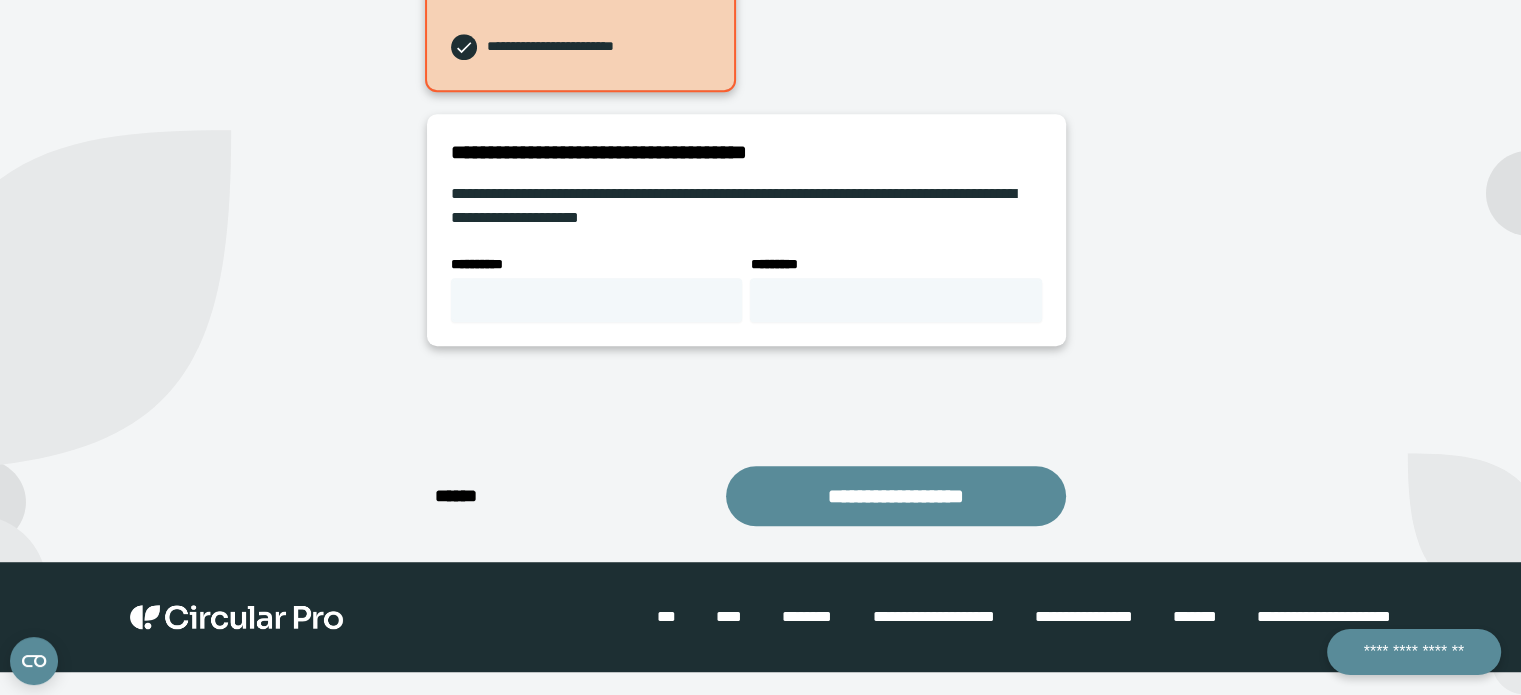 click on "****" at bounding box center (463, 496) 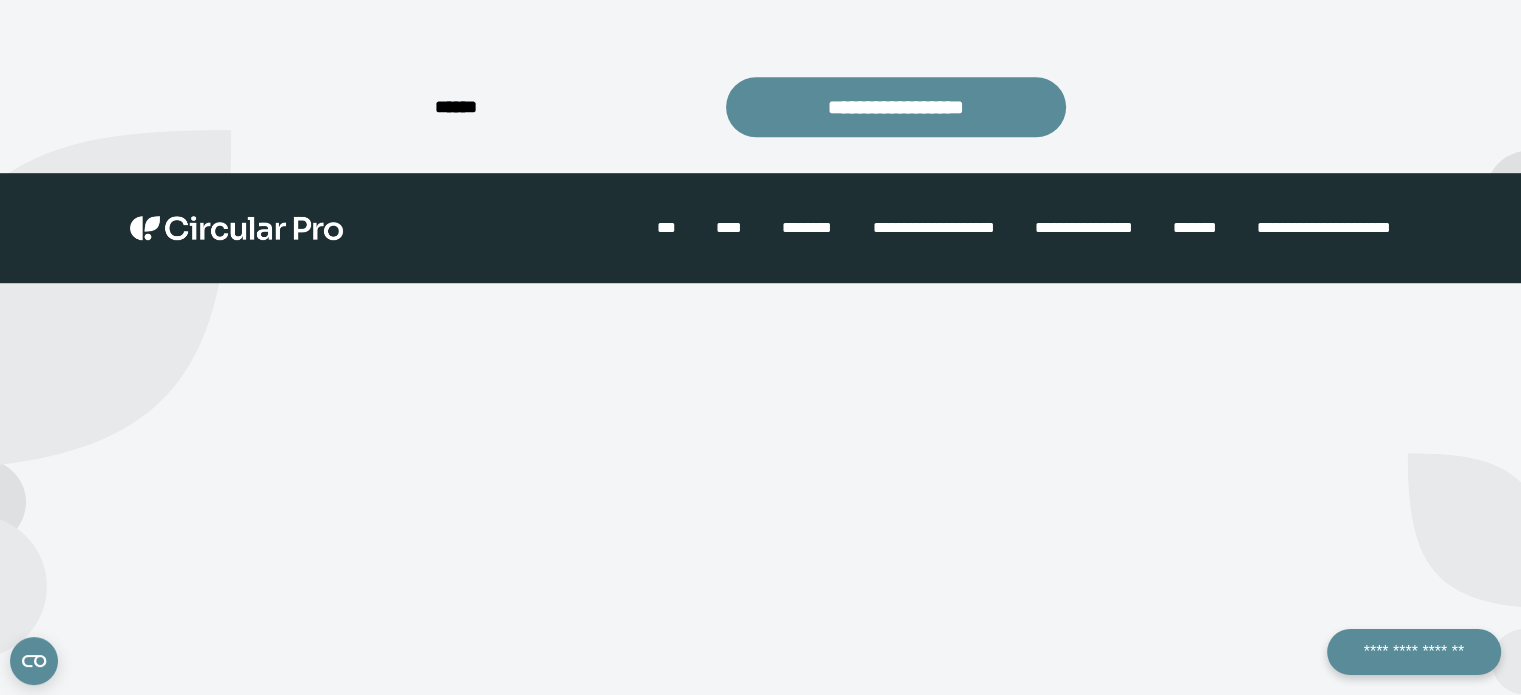 scroll, scrollTop: 801, scrollLeft: 0, axis: vertical 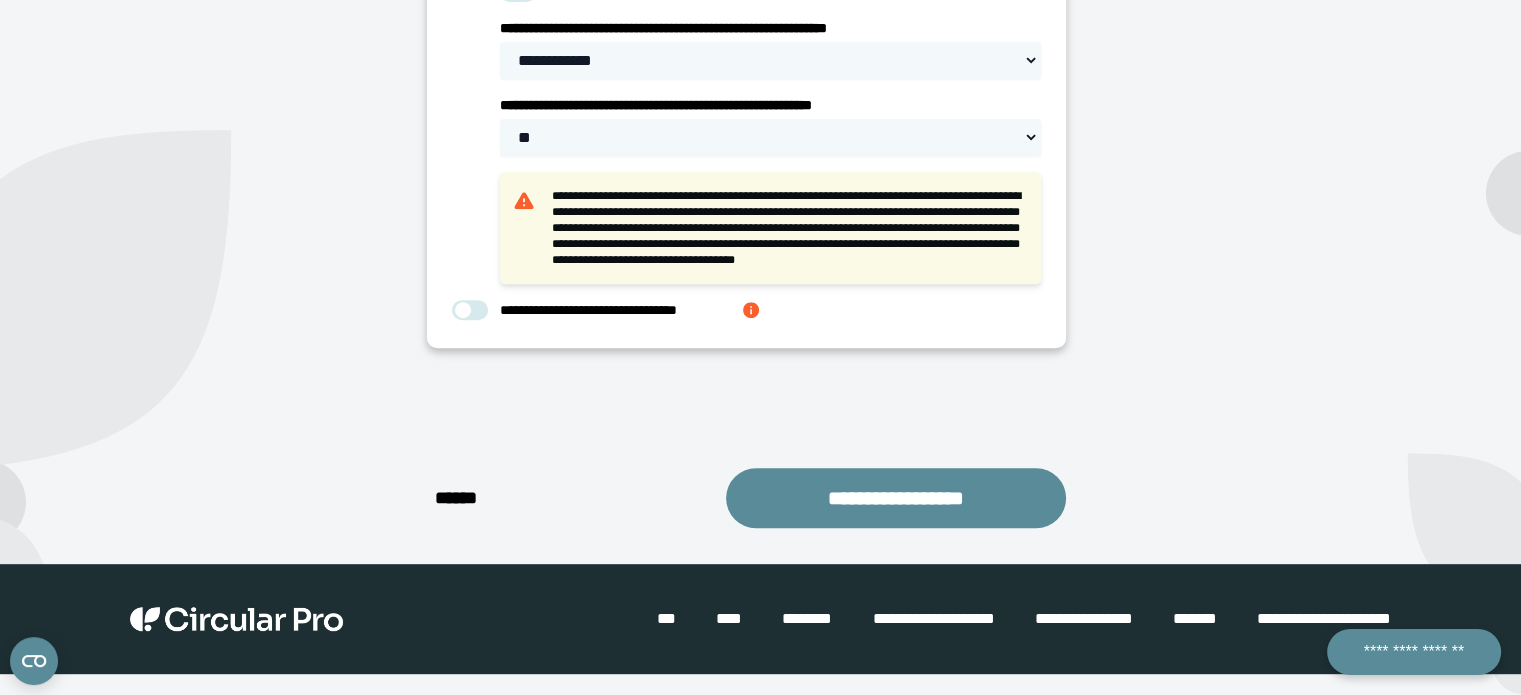 click on "****" at bounding box center (463, 498) 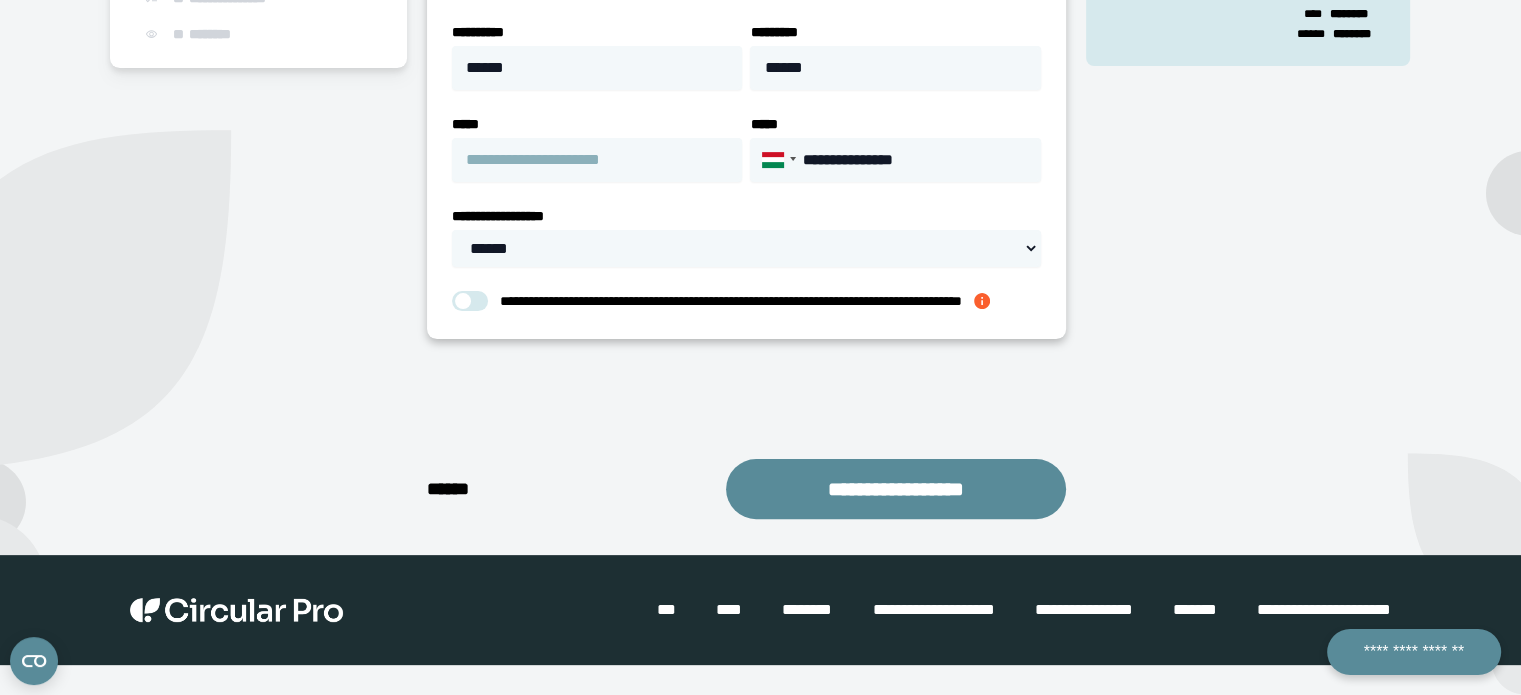 scroll, scrollTop: 484, scrollLeft: 0, axis: vertical 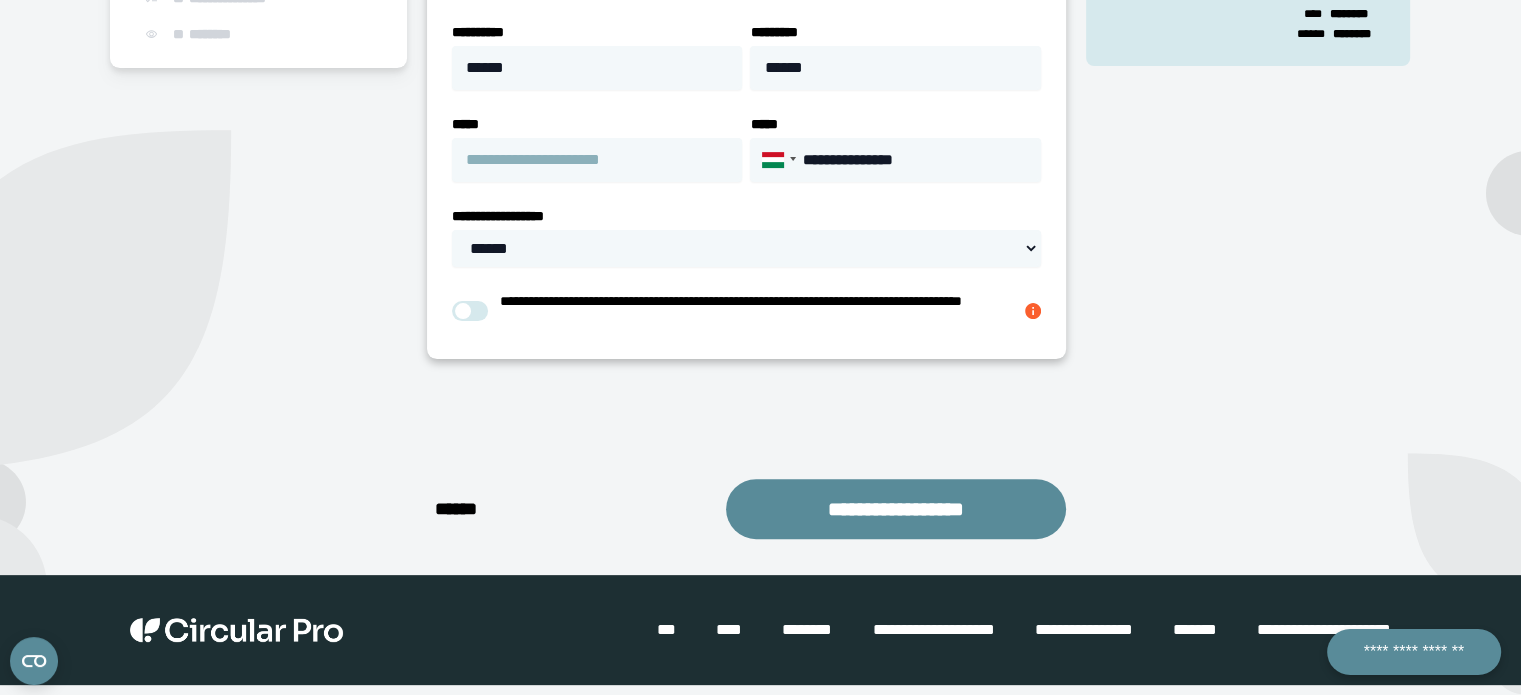click on "****" at bounding box center (463, 509) 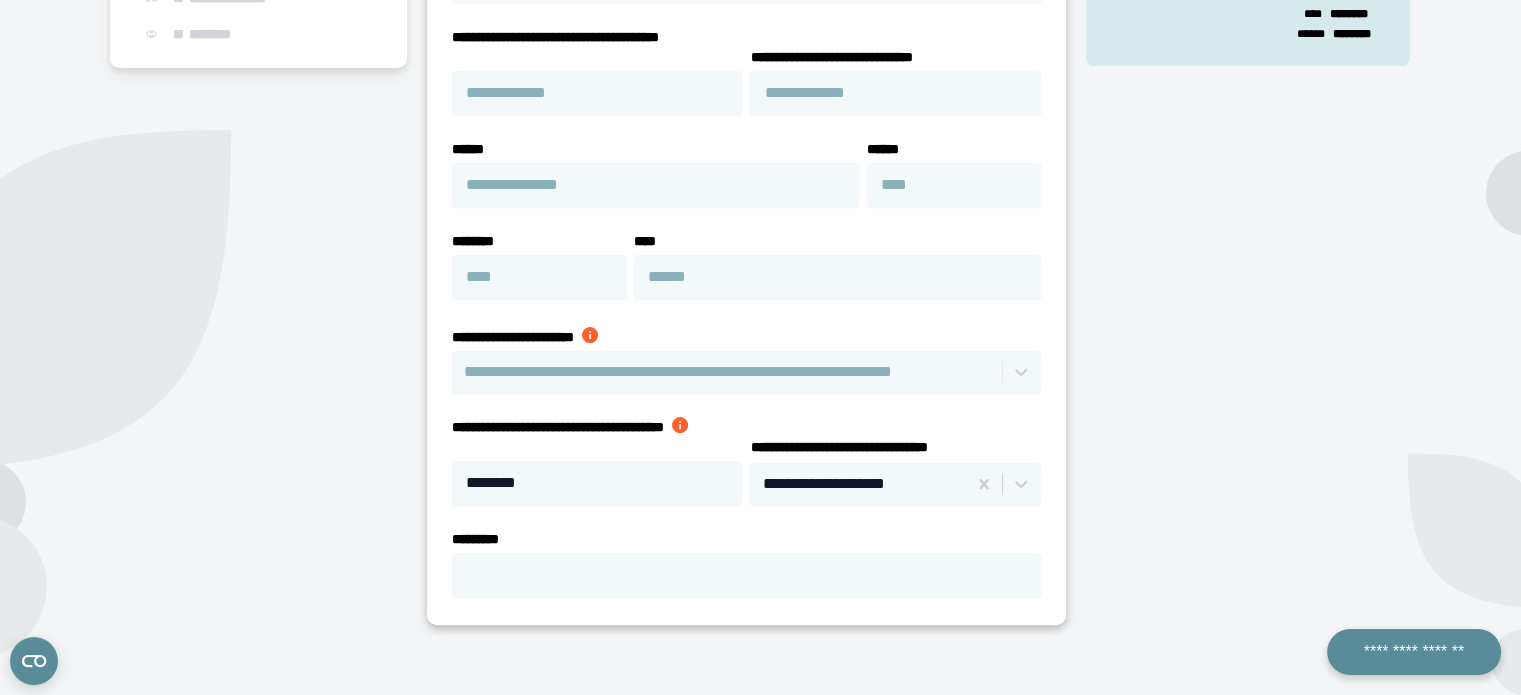 scroll, scrollTop: 734, scrollLeft: 0, axis: vertical 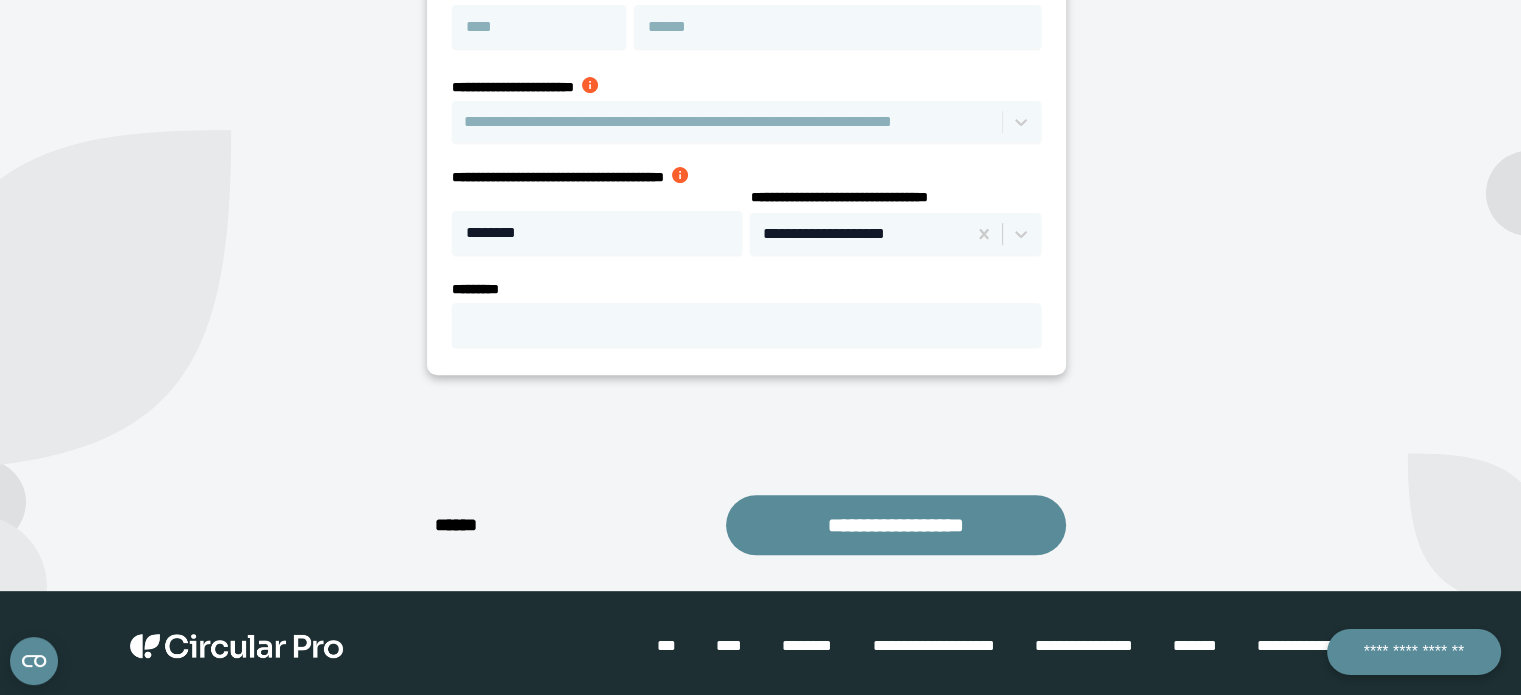 click on "****" at bounding box center [463, 525] 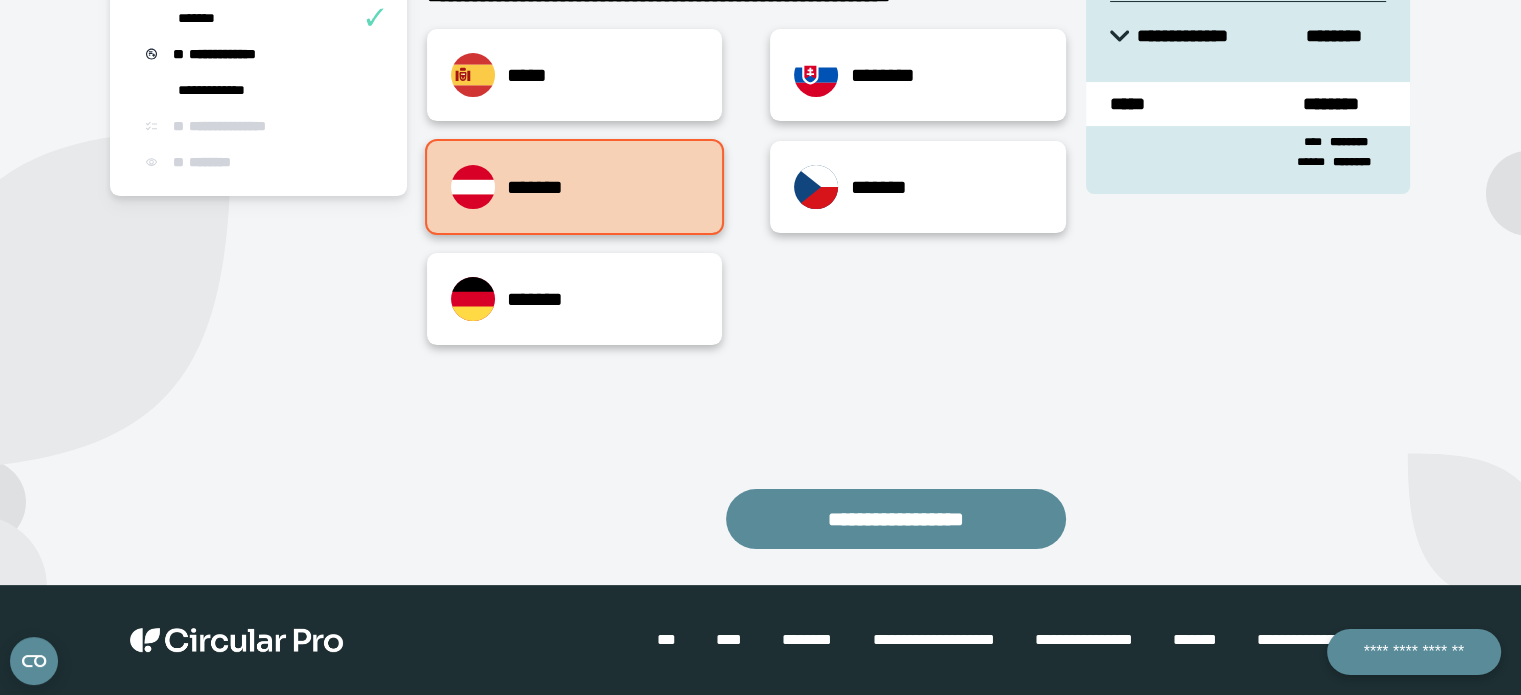 scroll, scrollTop: 356, scrollLeft: 0, axis: vertical 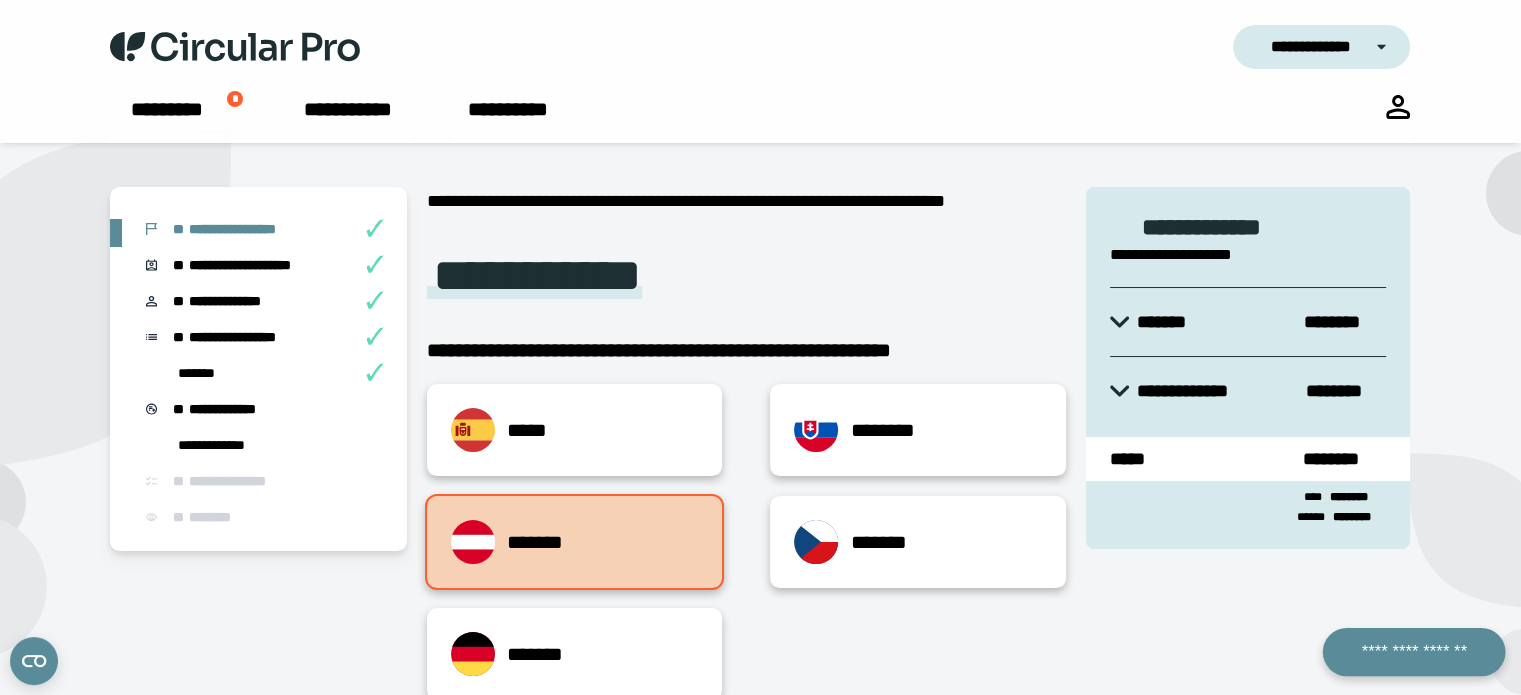 click on "**********" at bounding box center [1413, 652] 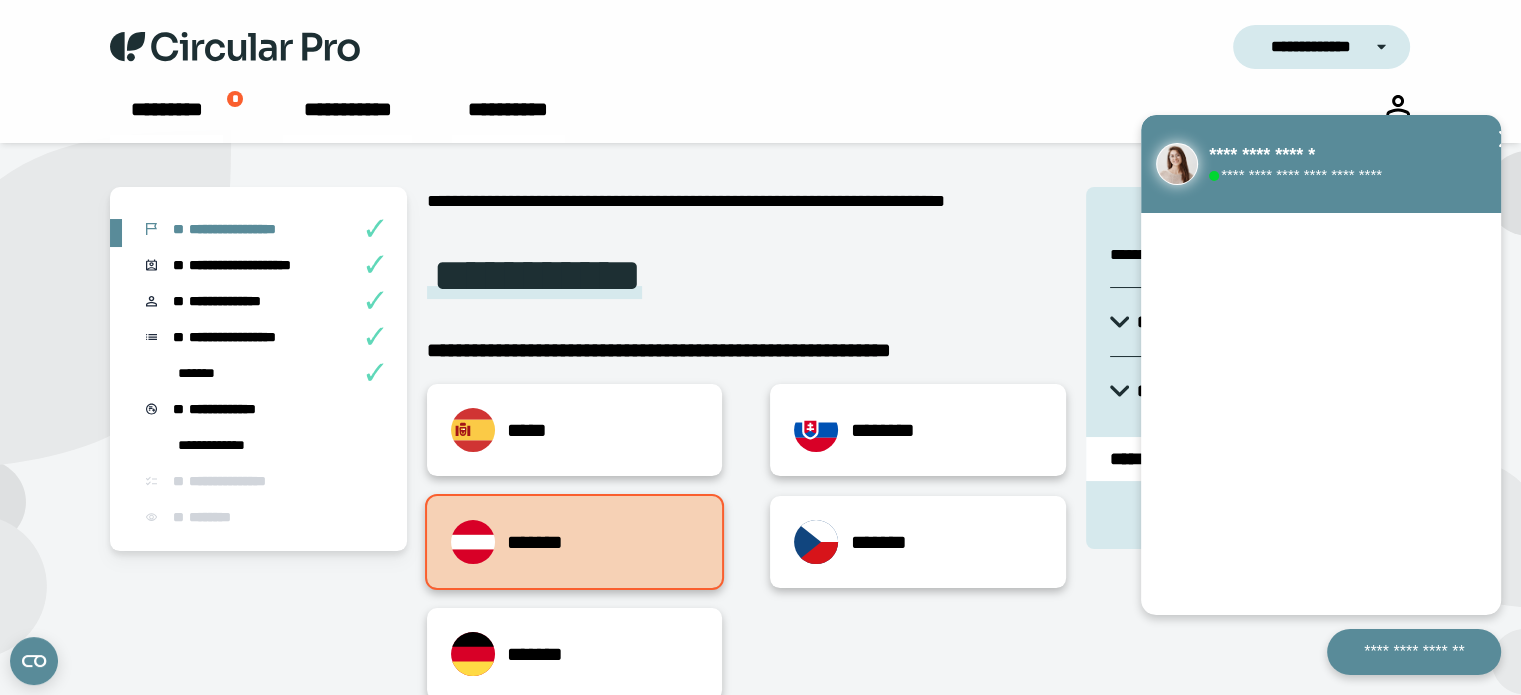 click 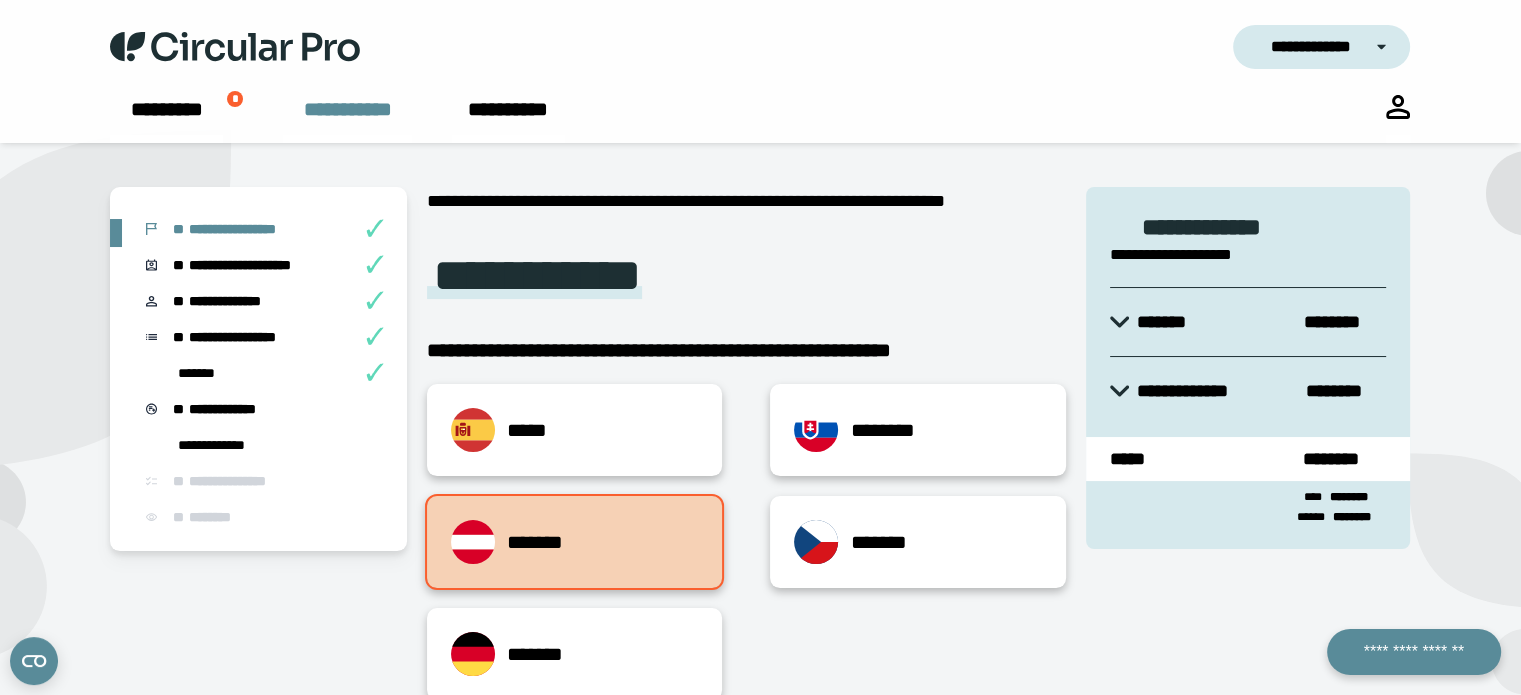 click on "**********" at bounding box center [347, 119] 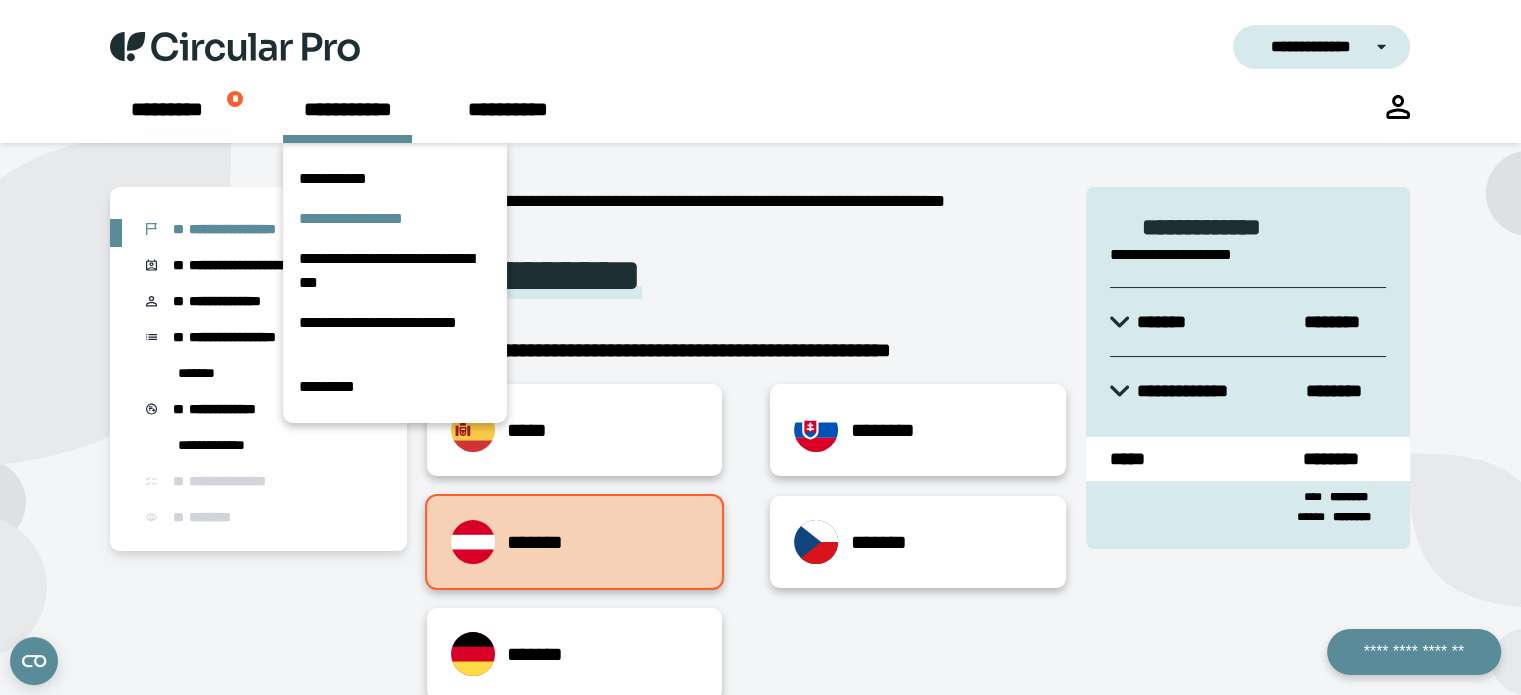 click on "**********" at bounding box center [395, 219] 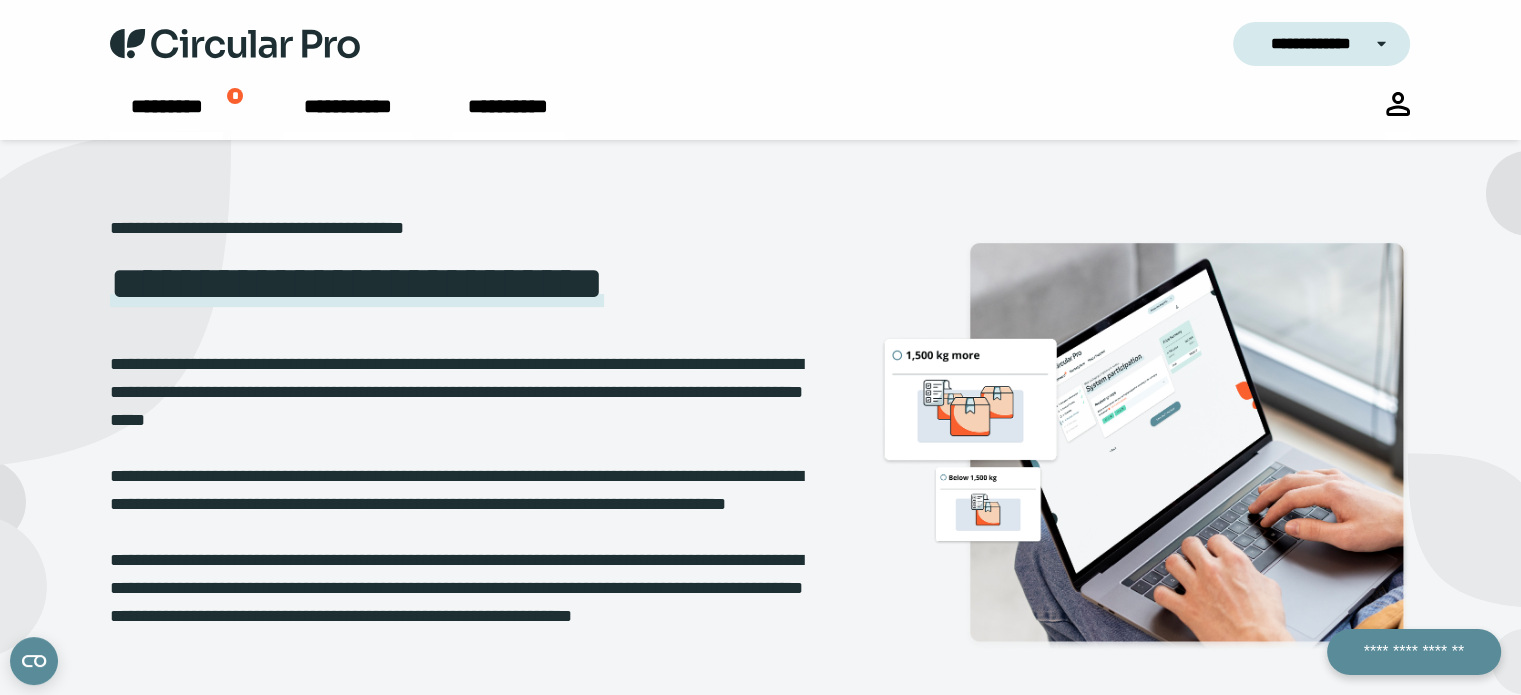 scroll, scrollTop: 0, scrollLeft: 0, axis: both 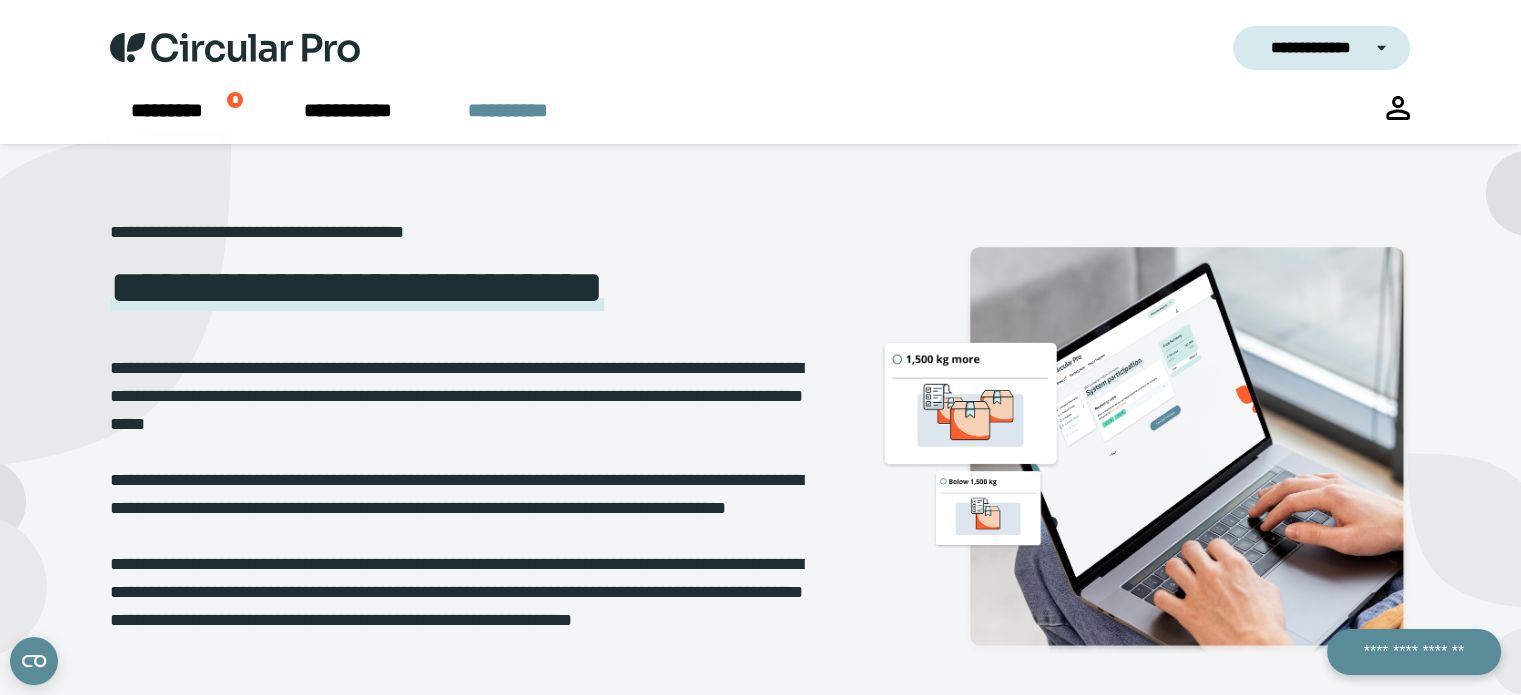 click on "**********" at bounding box center (508, 120) 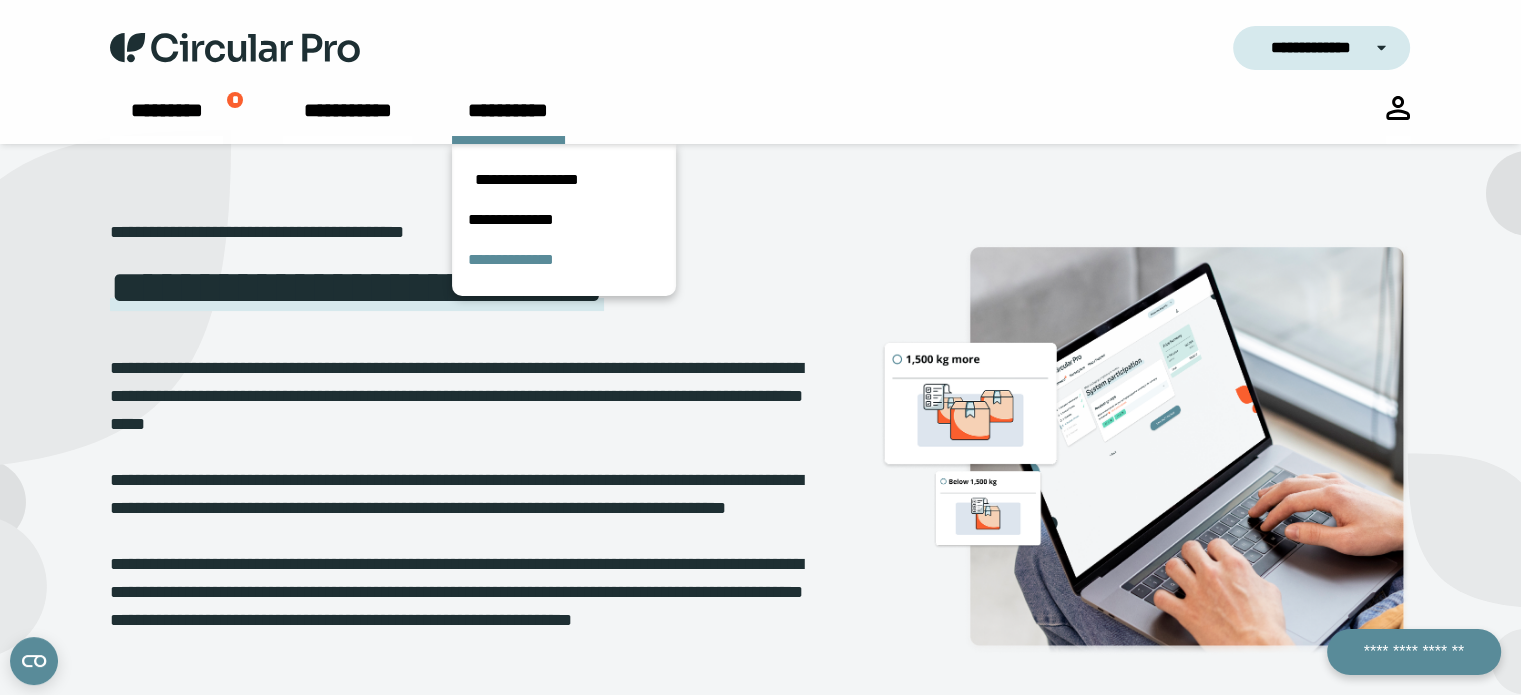 click on "**********" at bounding box center (564, 260) 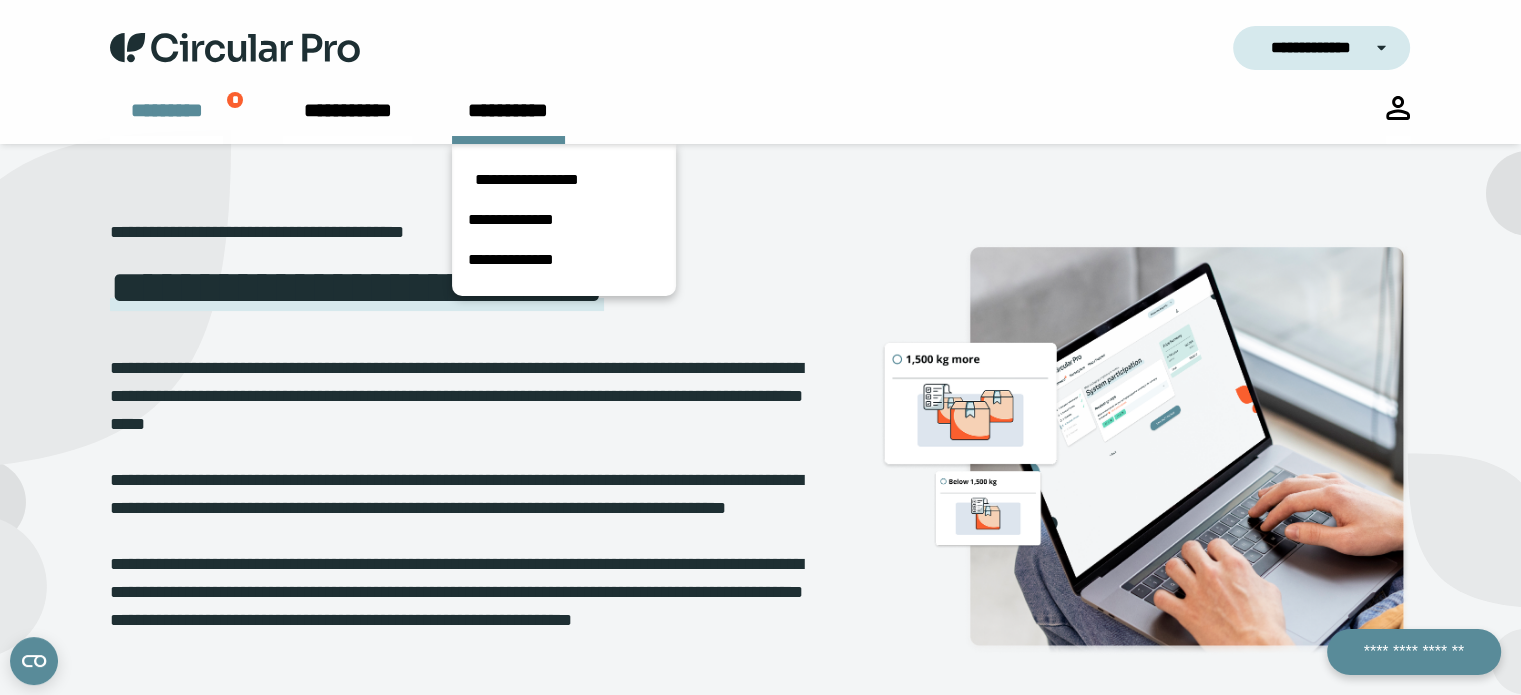 click on "*********" at bounding box center [166, 120] 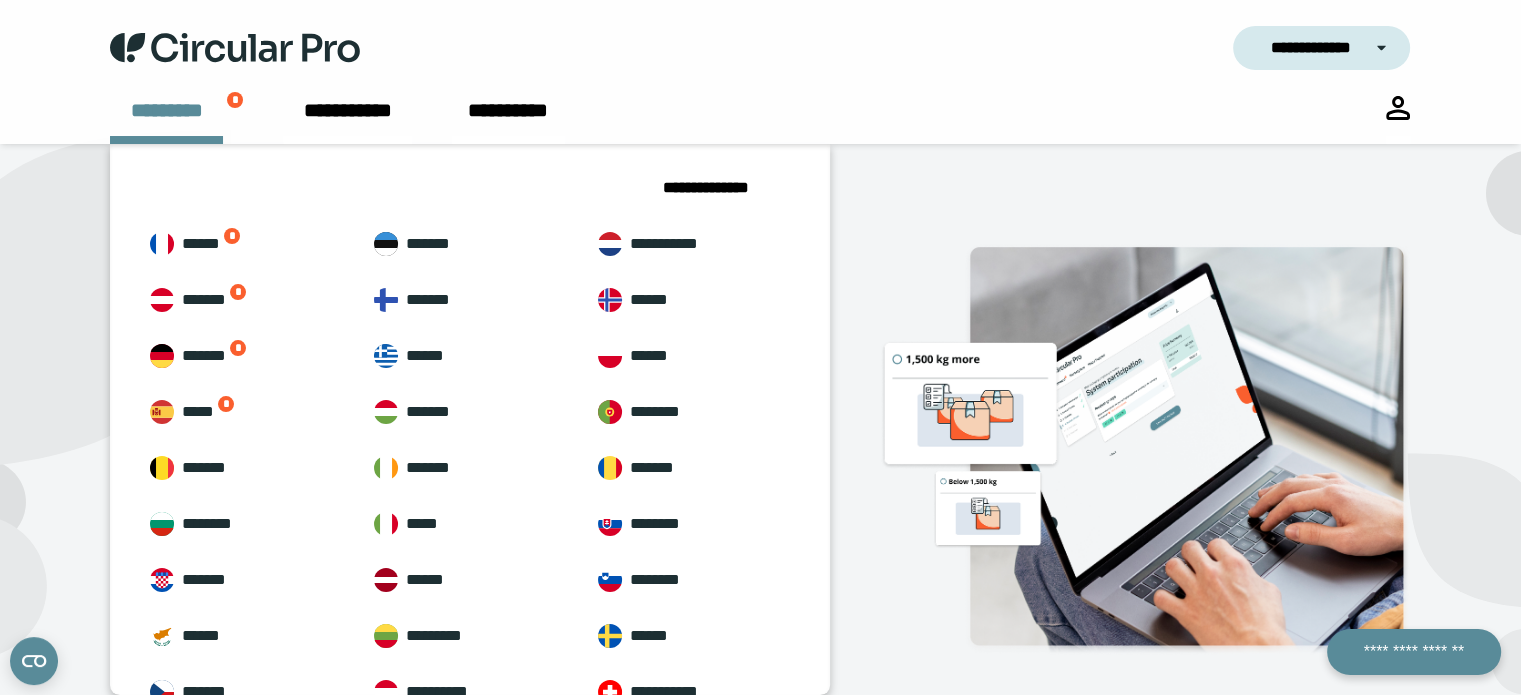 click on "*********" at bounding box center [166, 120] 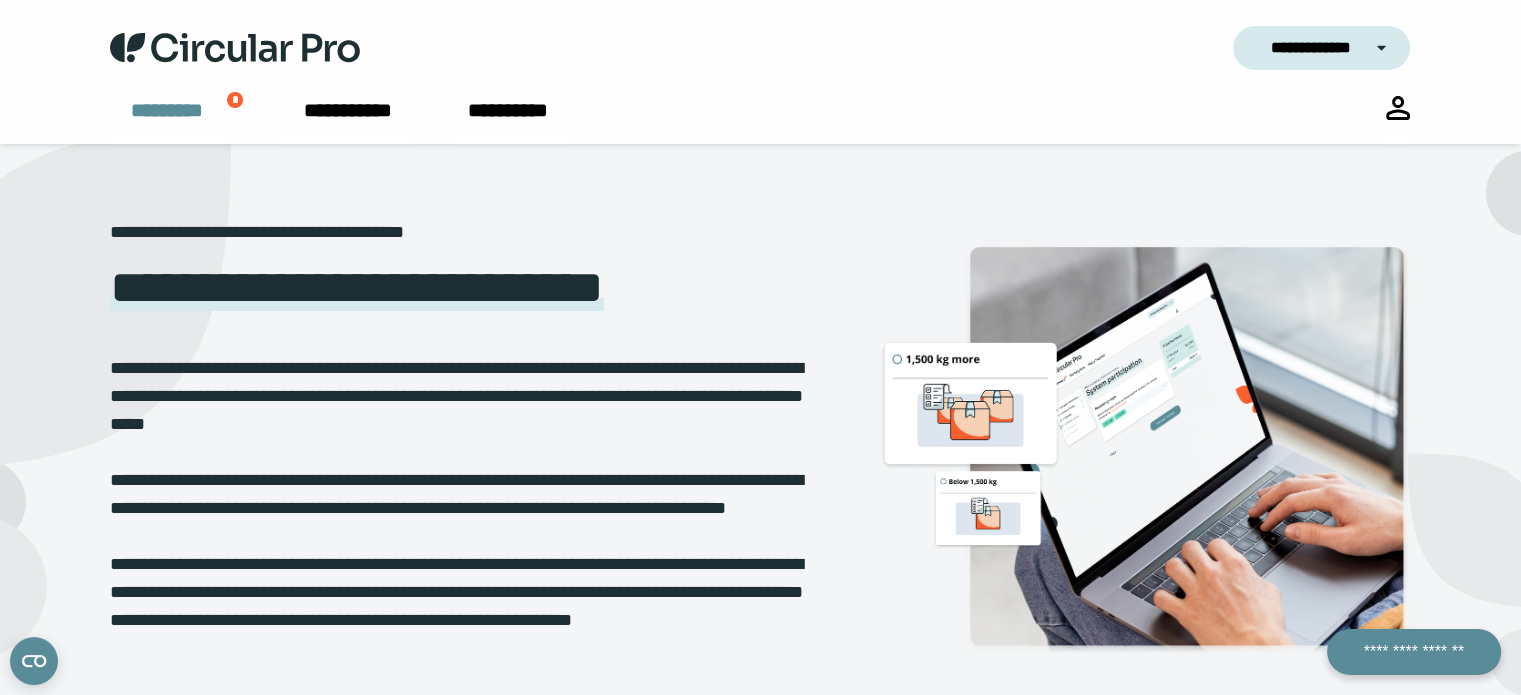 click on "*********" at bounding box center (166, 120) 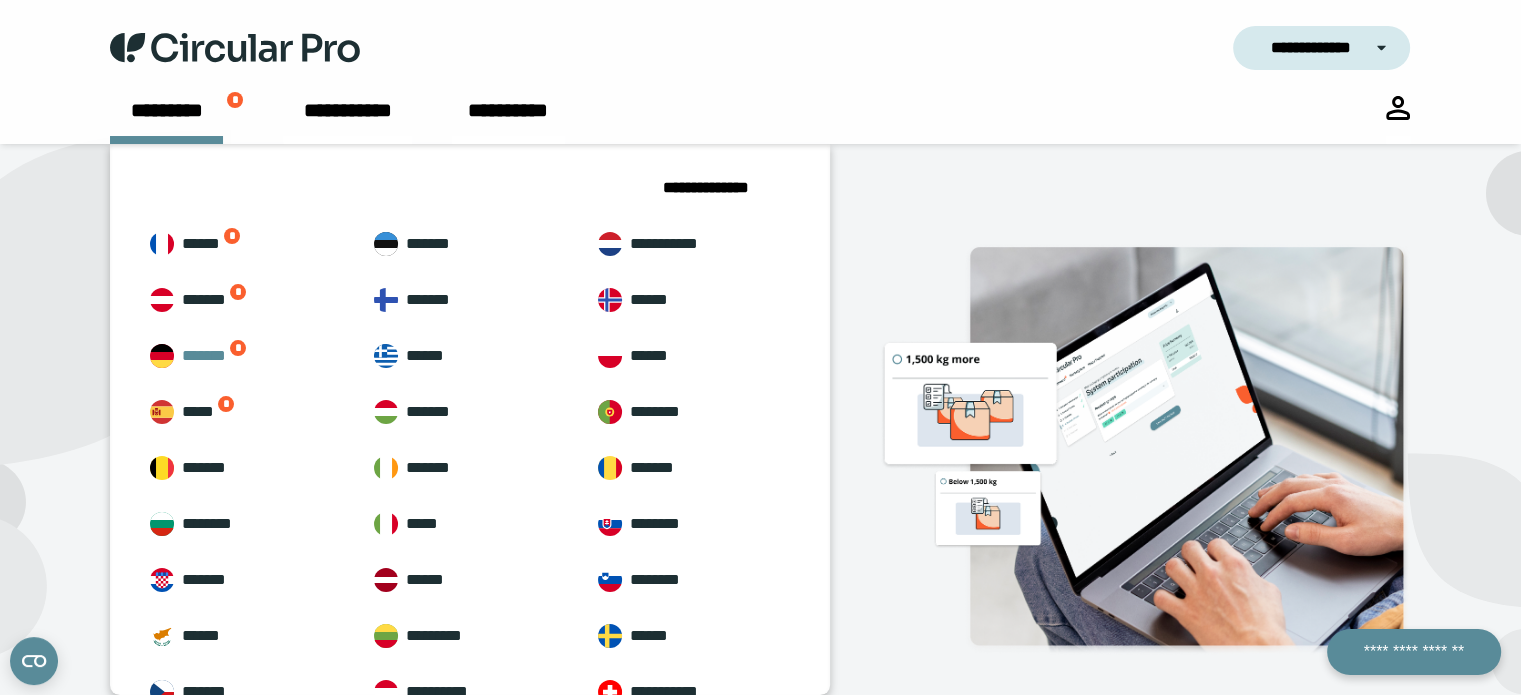 click on "******* *" at bounding box center (246, 356) 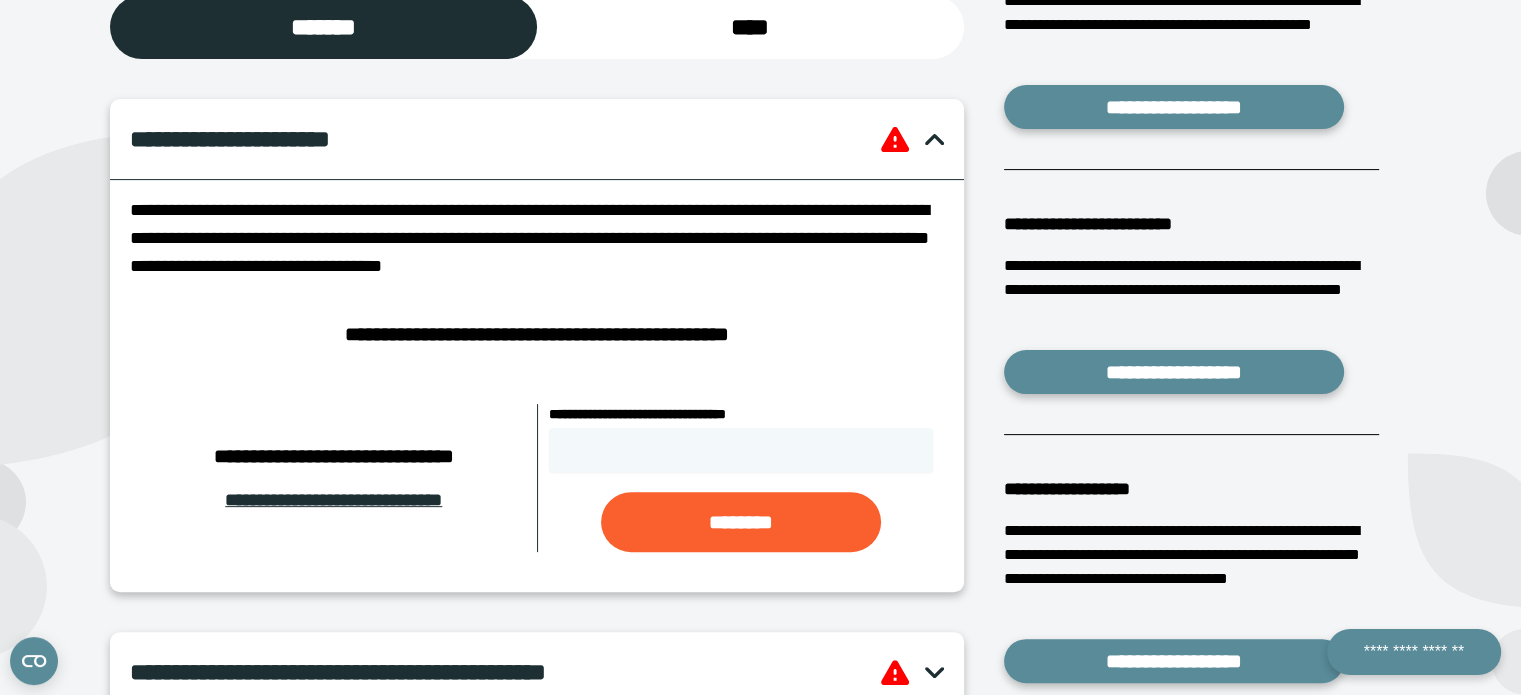 scroll, scrollTop: 560, scrollLeft: 0, axis: vertical 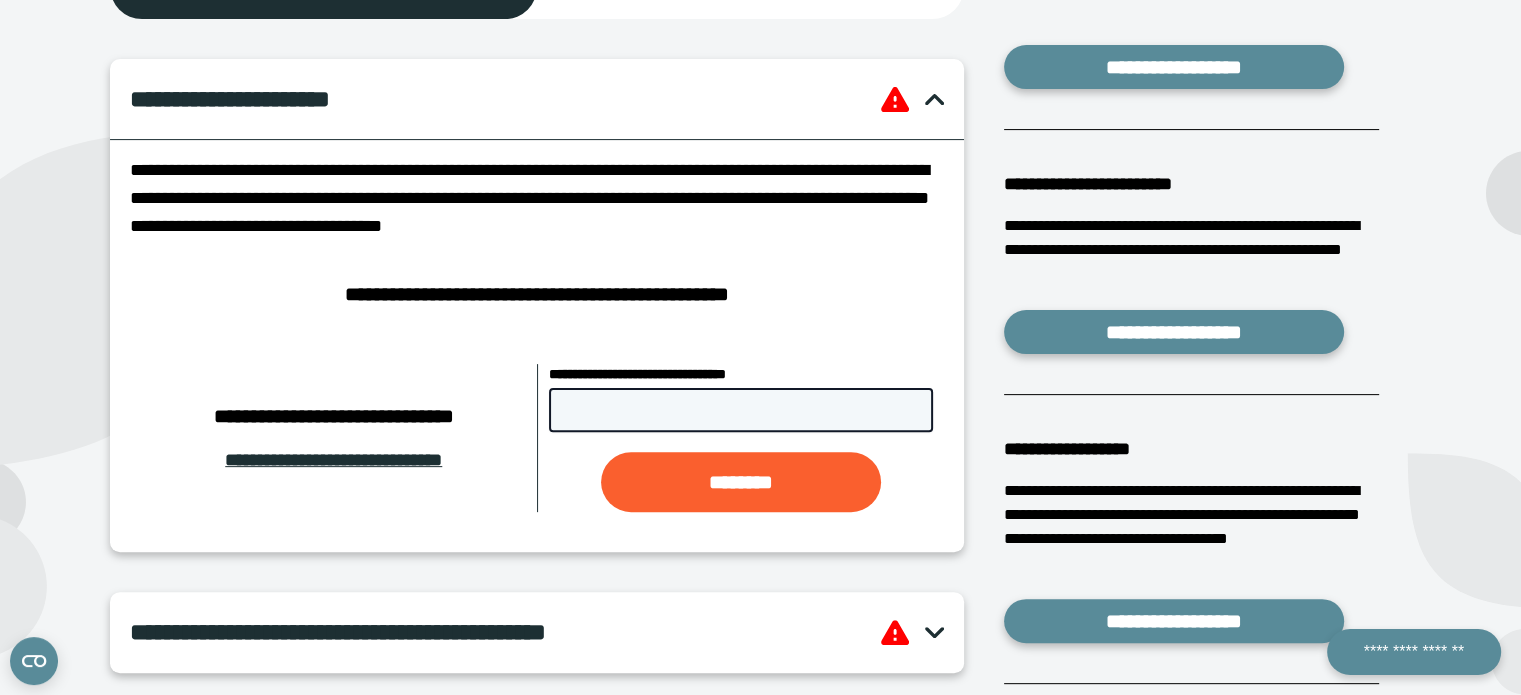 click on "**********" at bounding box center [741, 410] 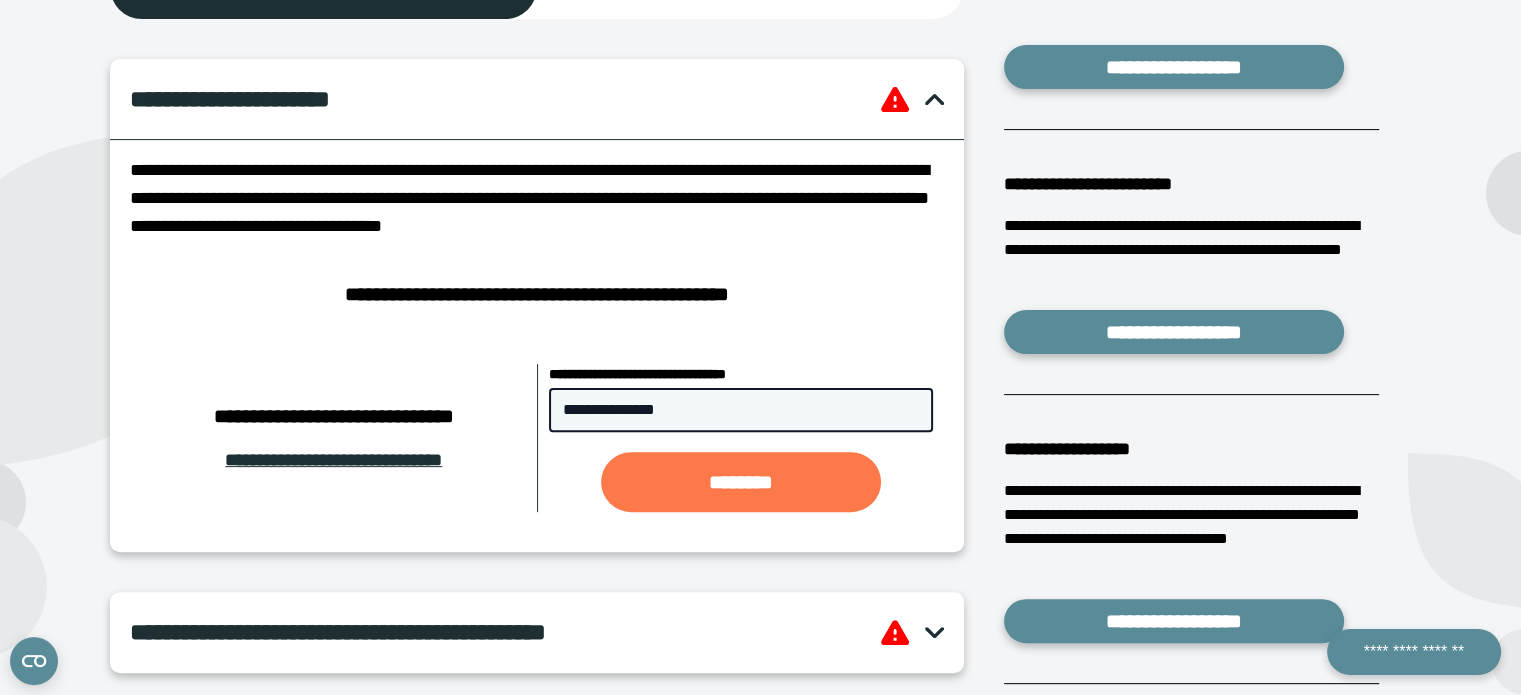 type on "**********" 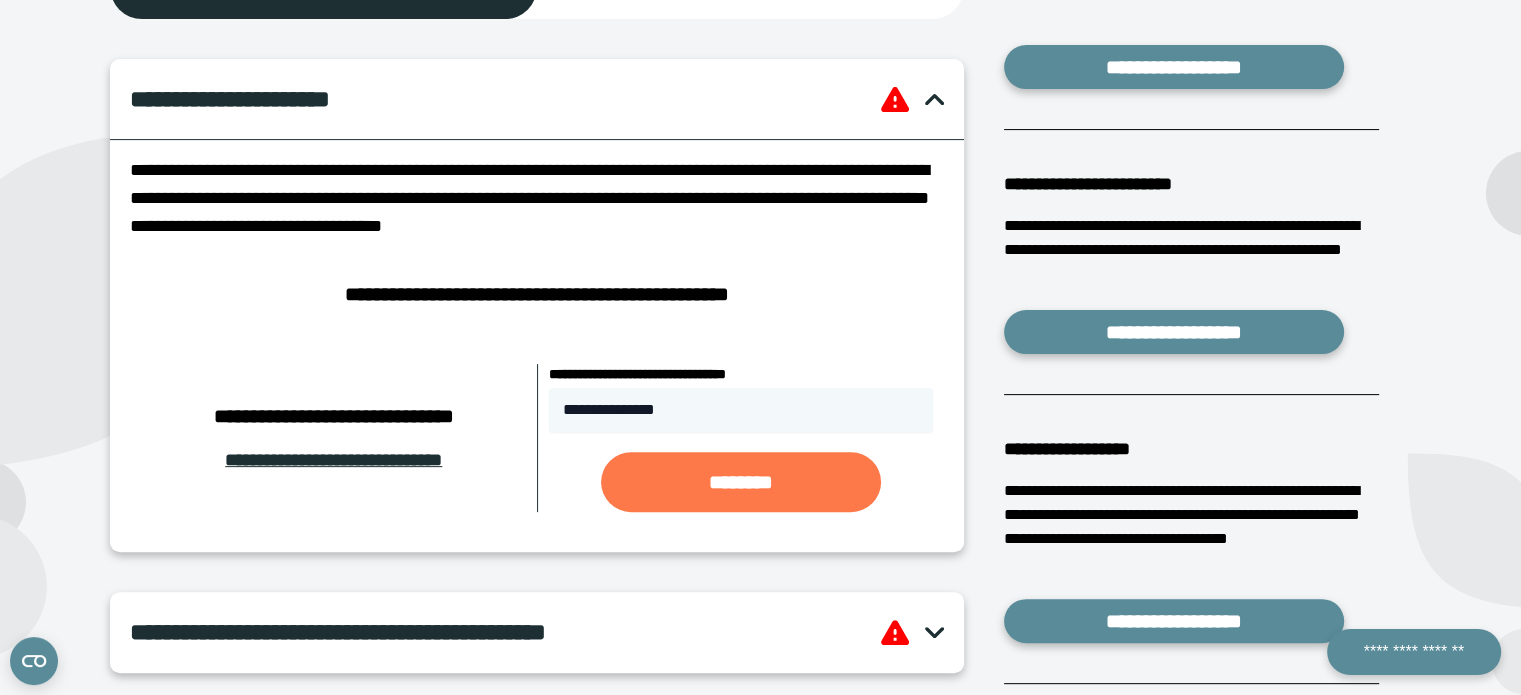 click on "********" at bounding box center (741, 482) 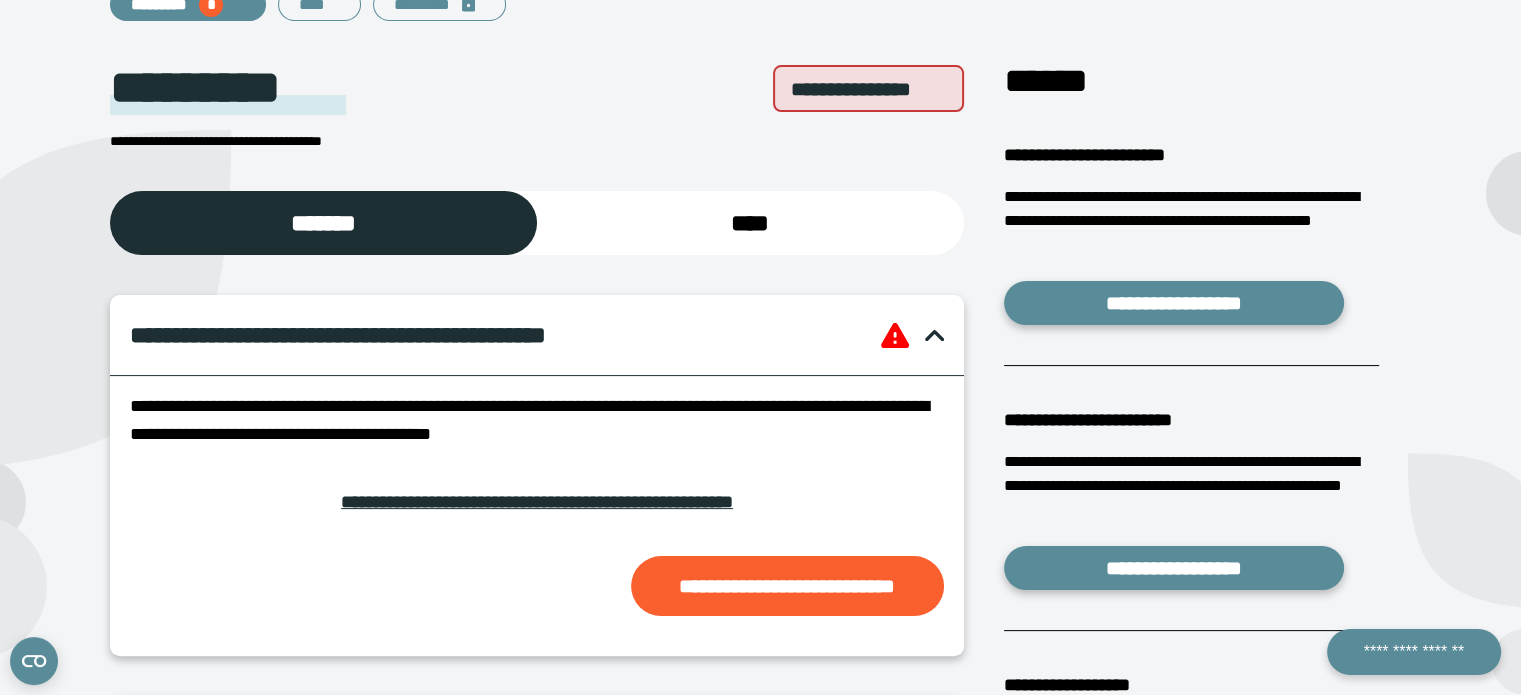 scroll, scrollTop: 334, scrollLeft: 0, axis: vertical 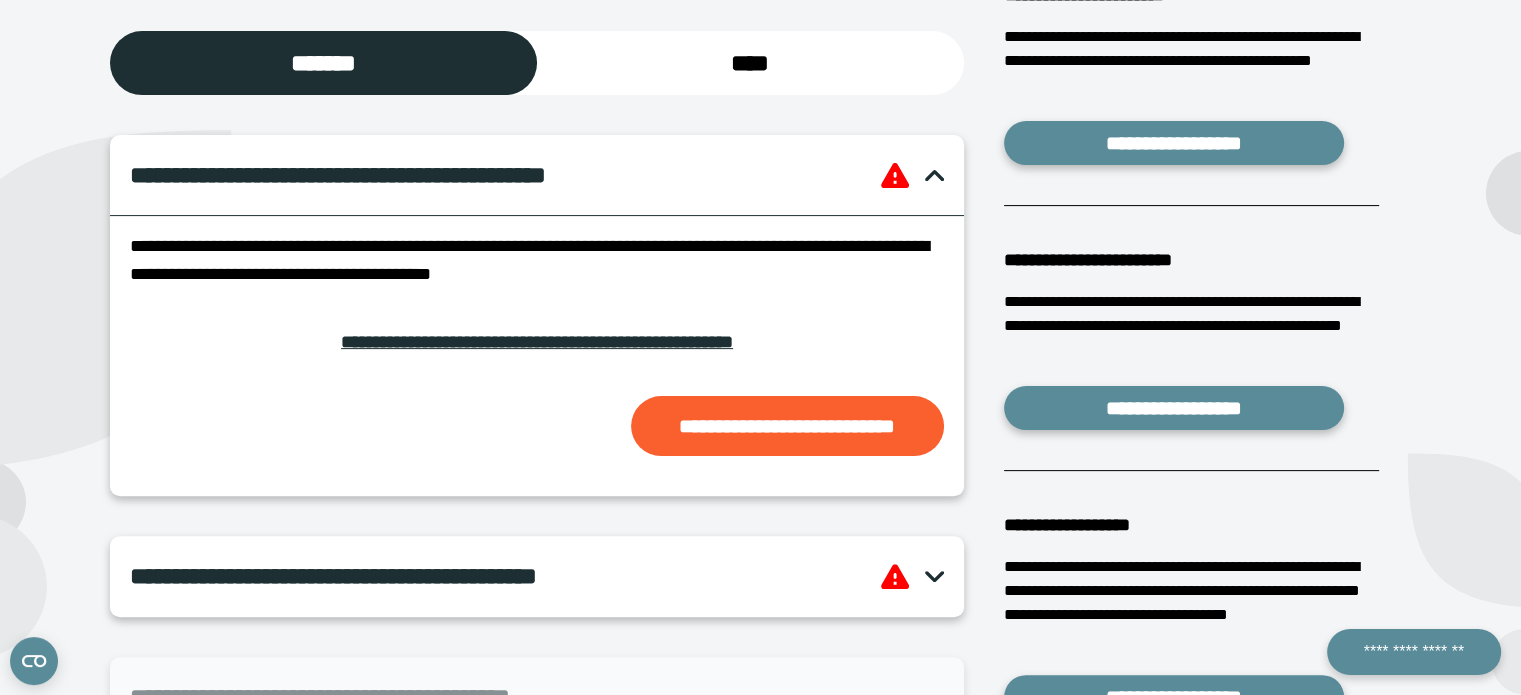 click on "**********" at bounding box center [536, 342] 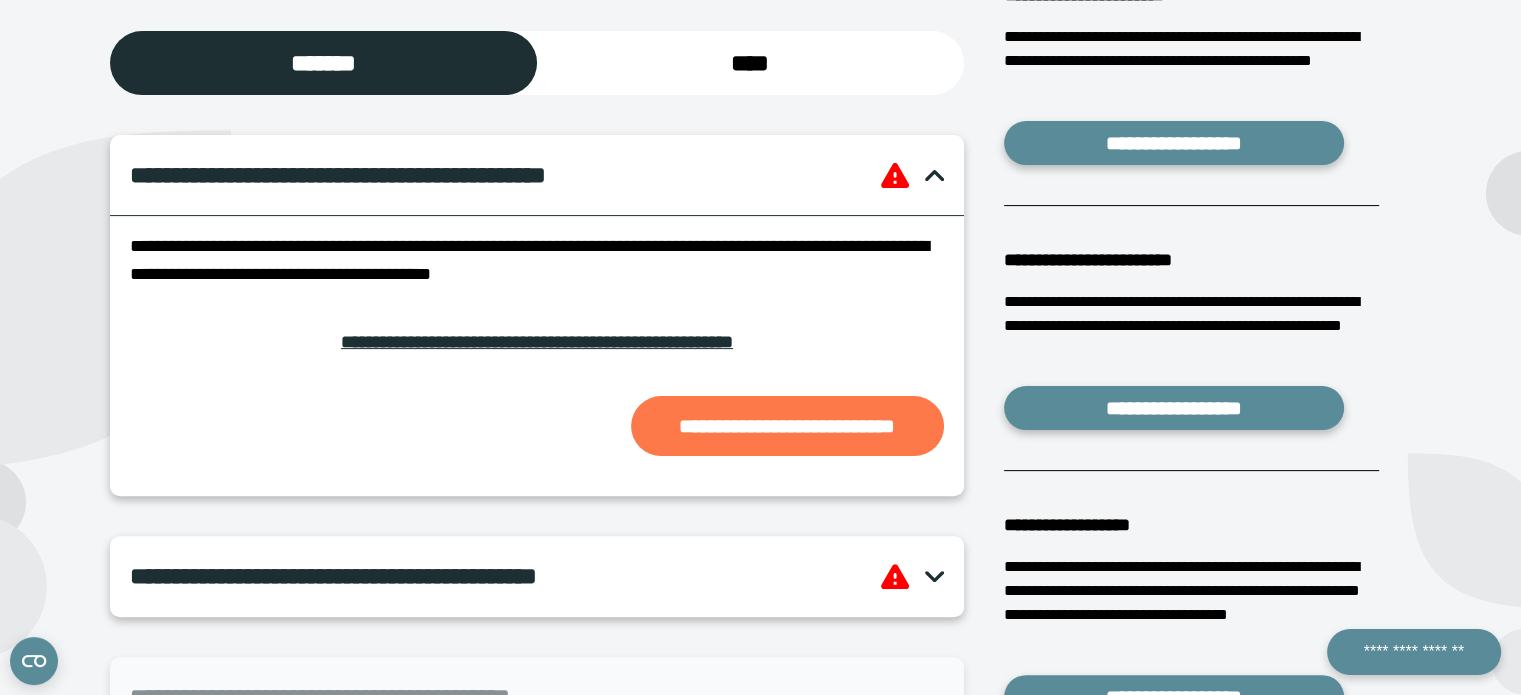 click on "**********" at bounding box center [787, 426] 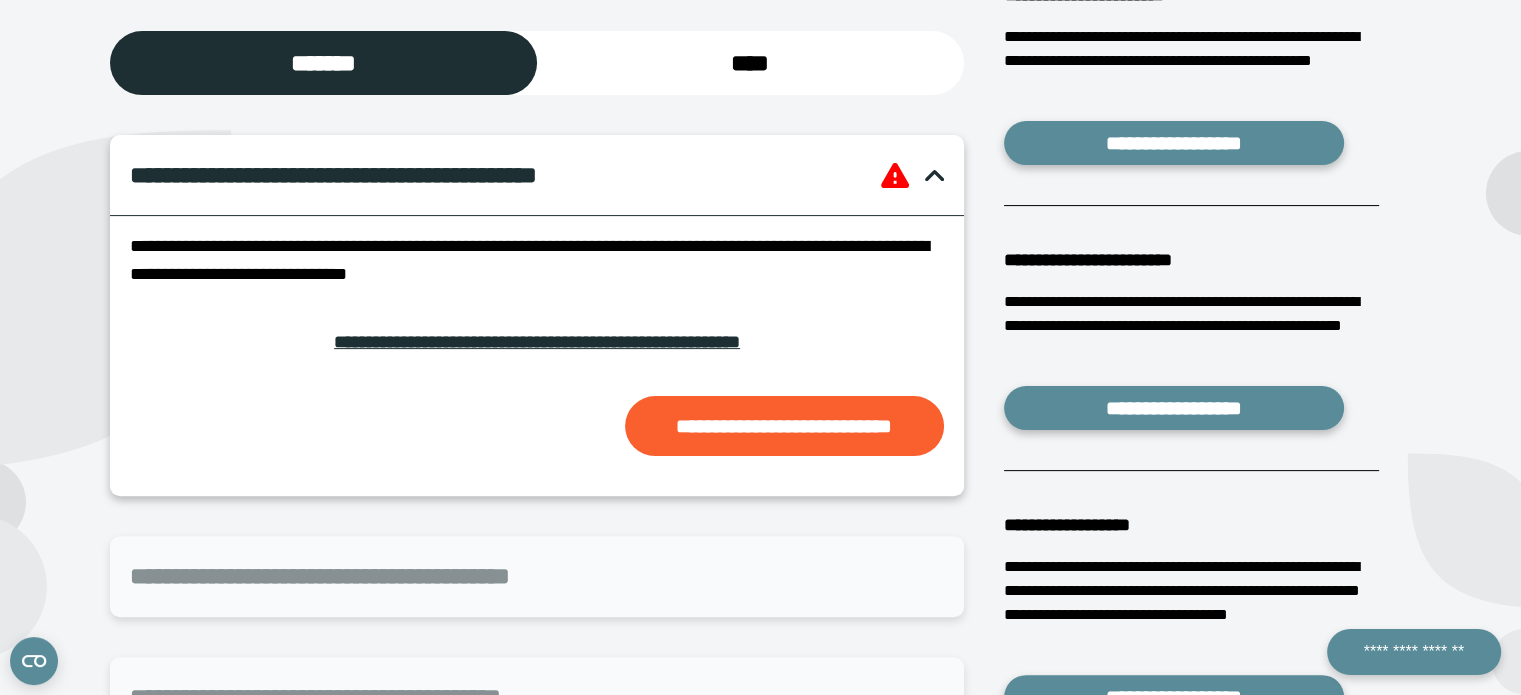 click on "**********" at bounding box center (536, 342) 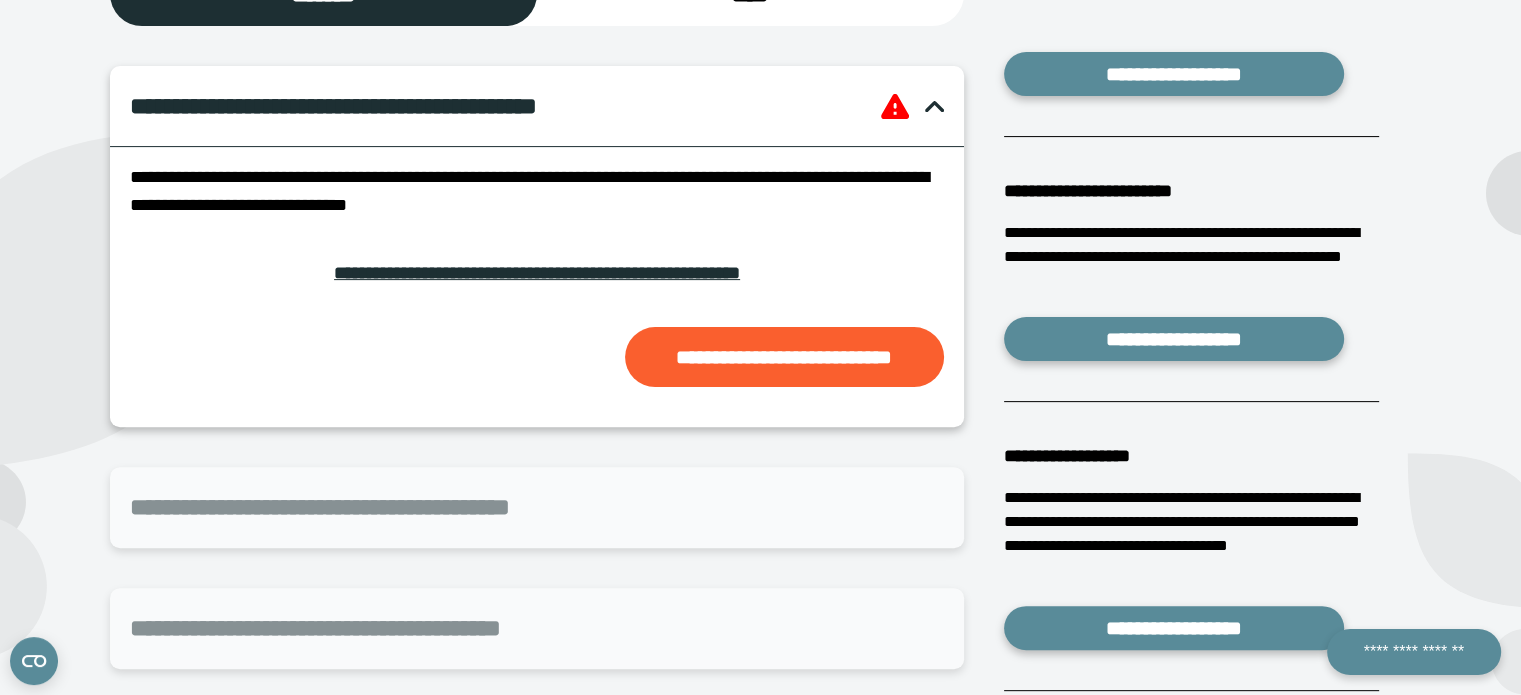 scroll, scrollTop: 540, scrollLeft: 0, axis: vertical 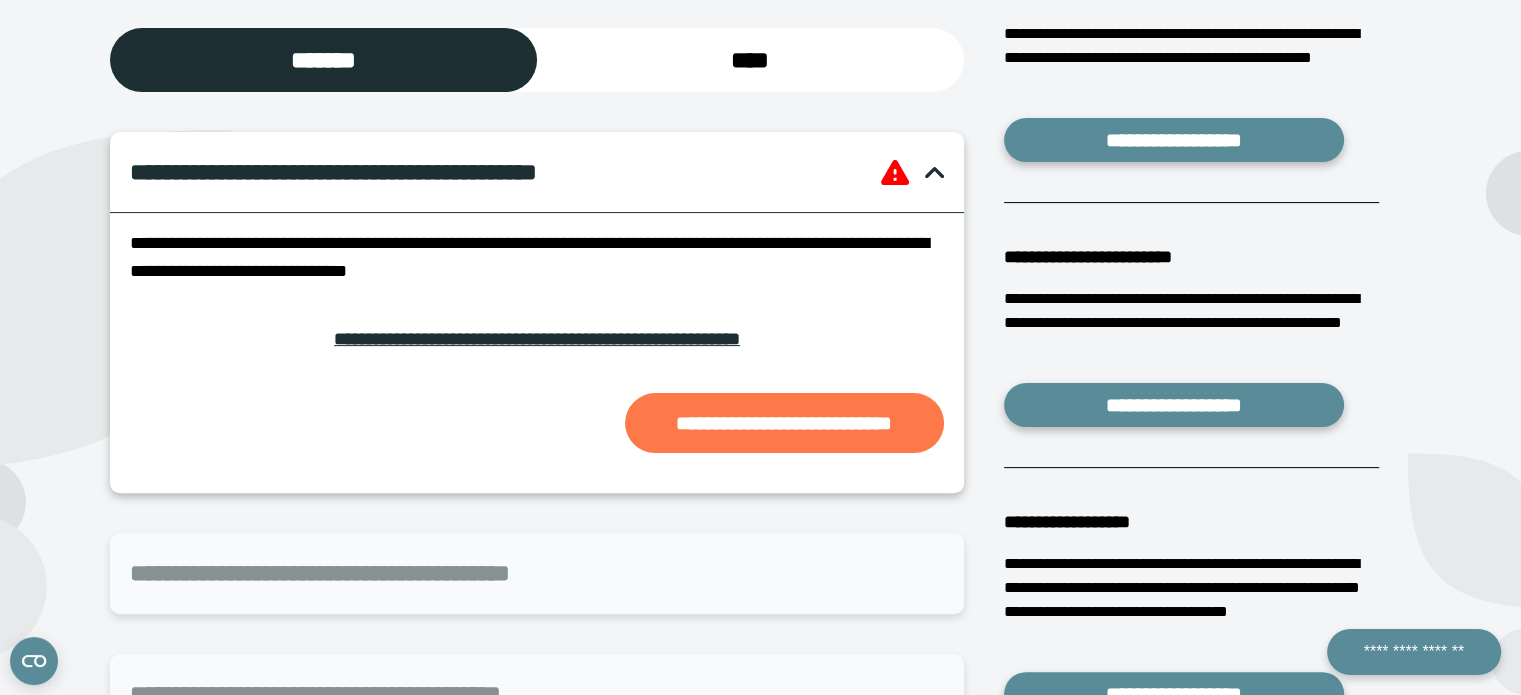click on "**********" at bounding box center [784, 423] 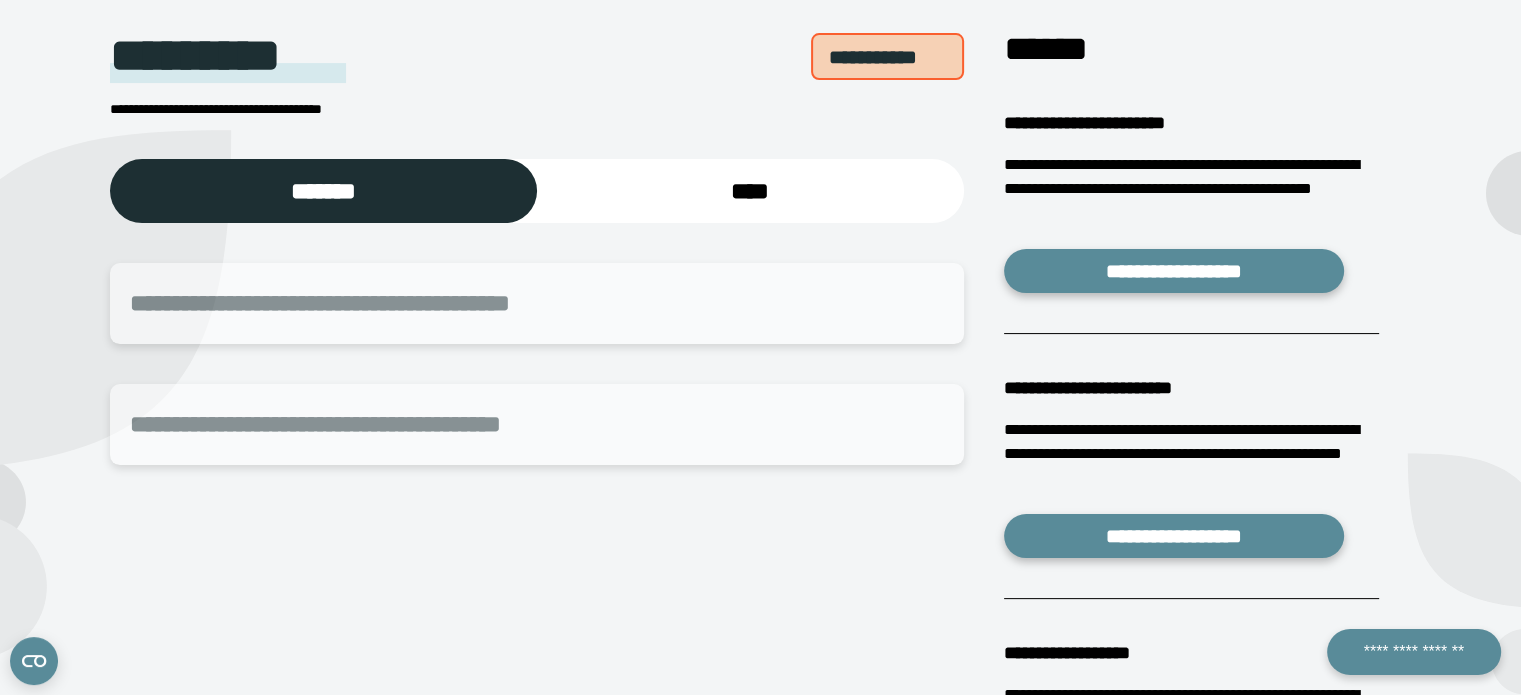 scroll, scrollTop: 371, scrollLeft: 0, axis: vertical 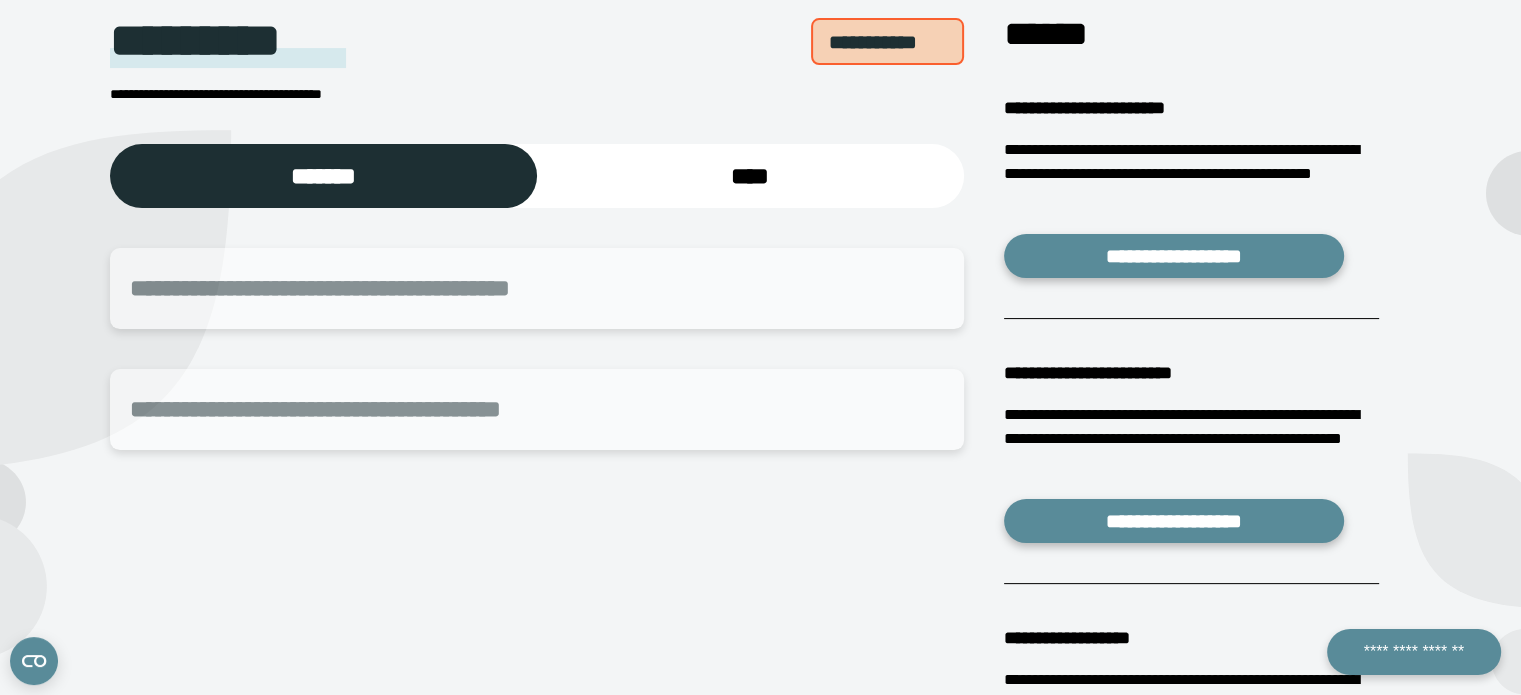 click on "**********" at bounding box center (536, 288) 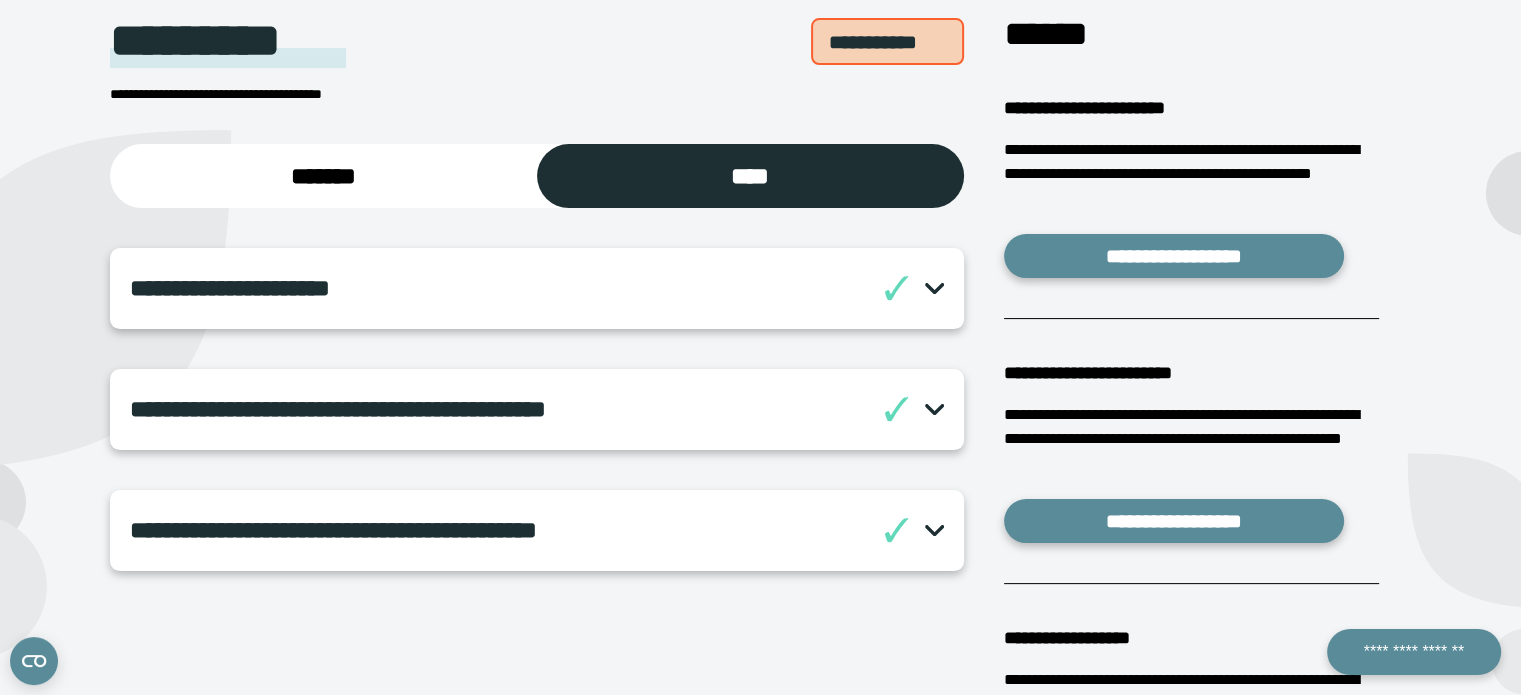 click at bounding box center (934, 409) 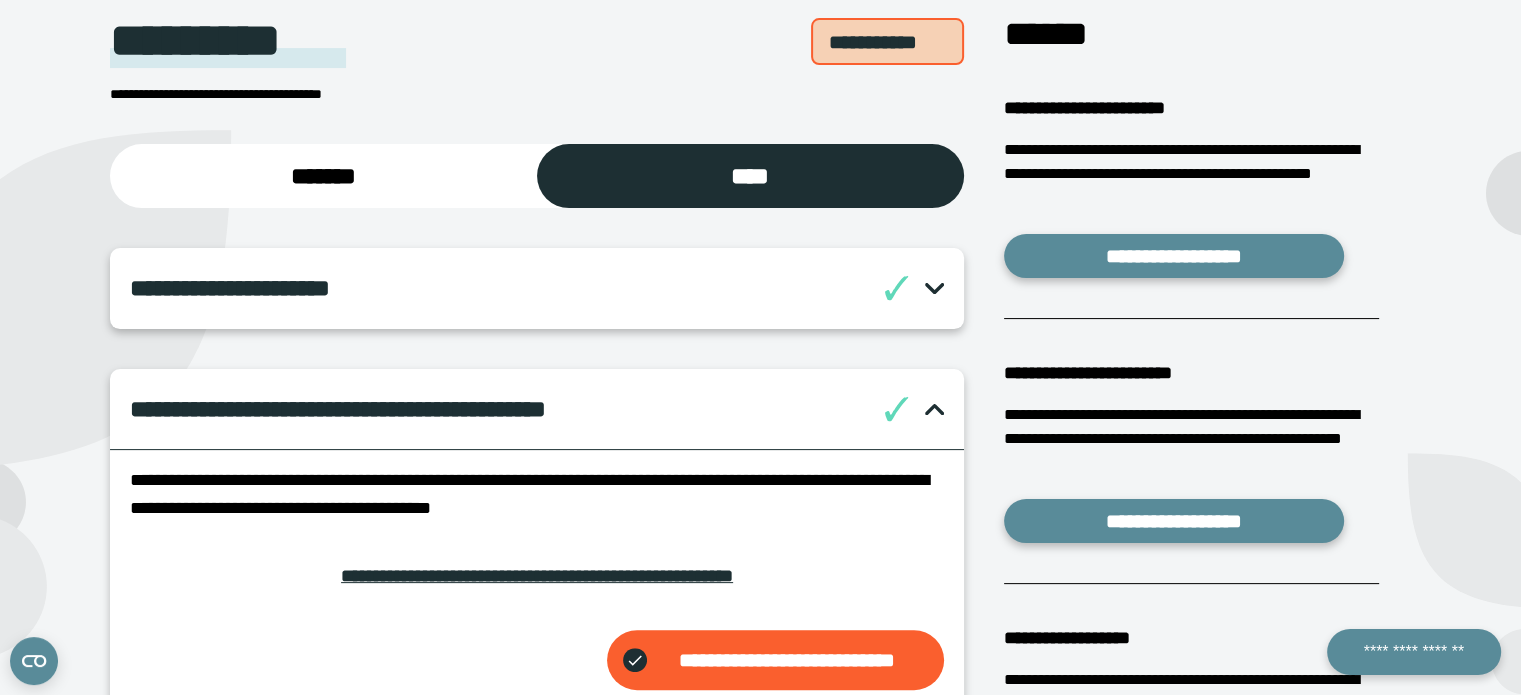 click on "**********" at bounding box center [536, 494] 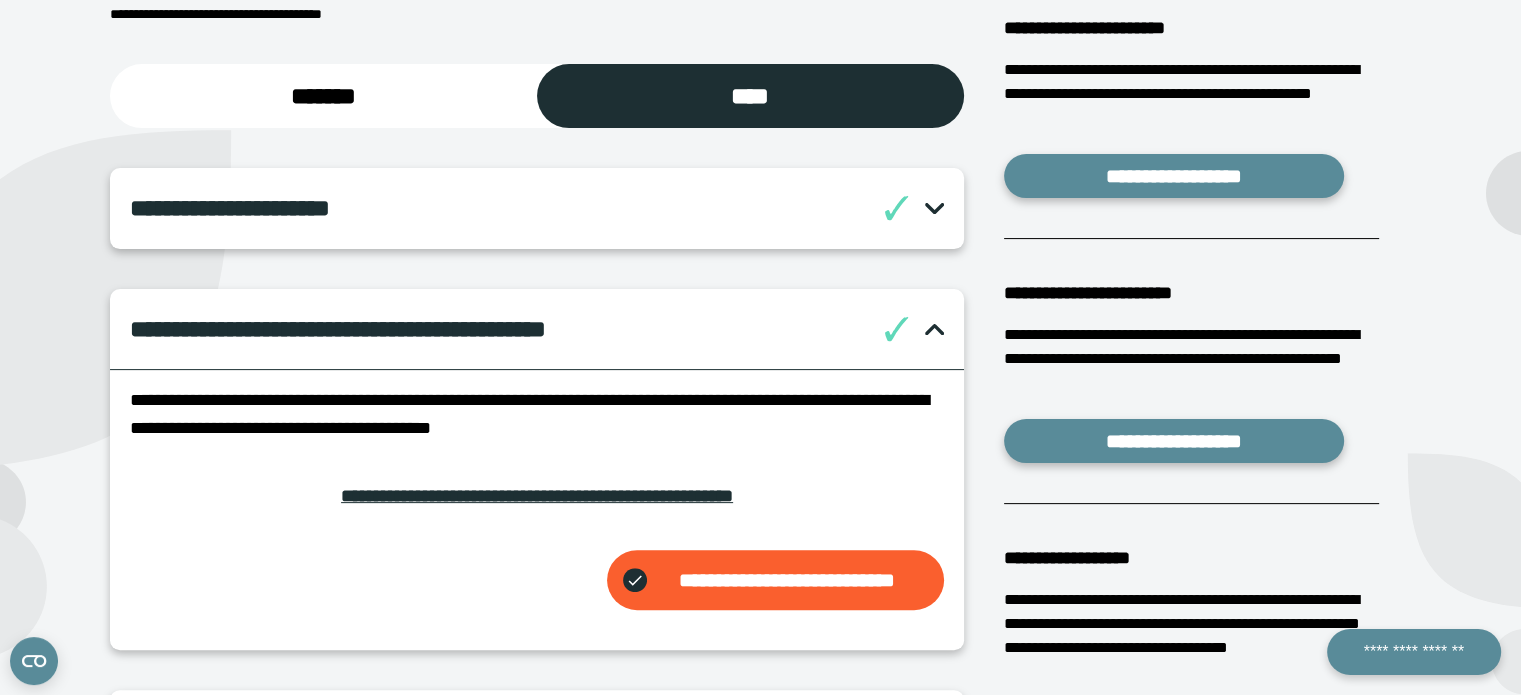 scroll, scrollTop: 491, scrollLeft: 0, axis: vertical 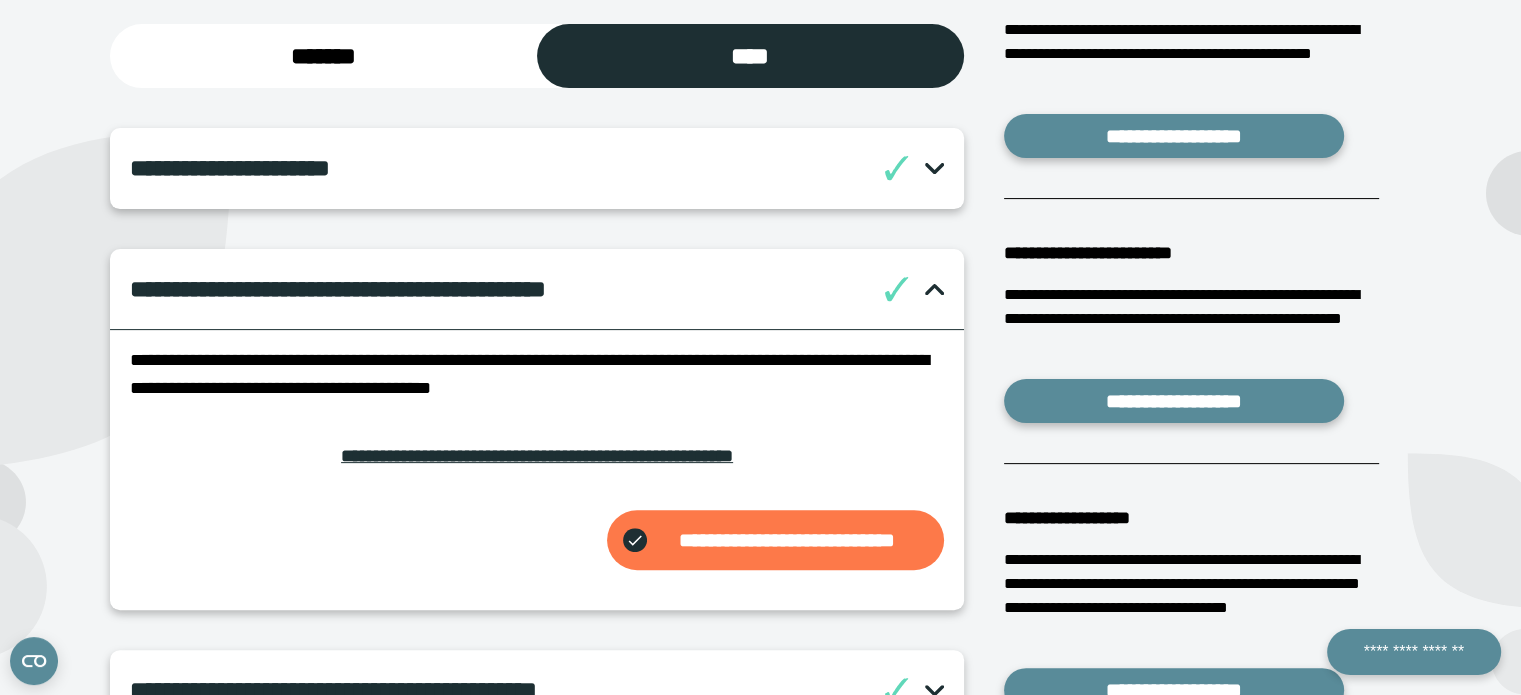 click on "**********" at bounding box center (787, 540) 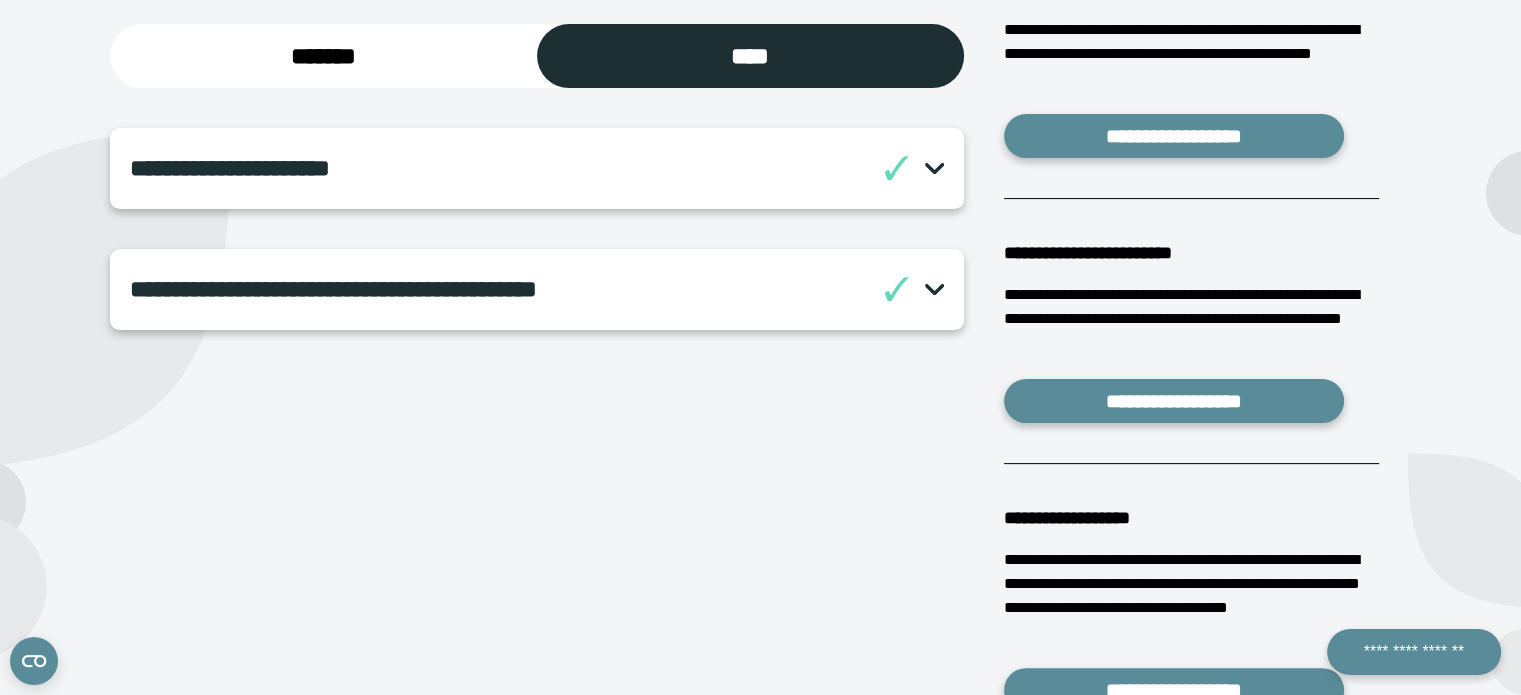 click at bounding box center [934, 289] 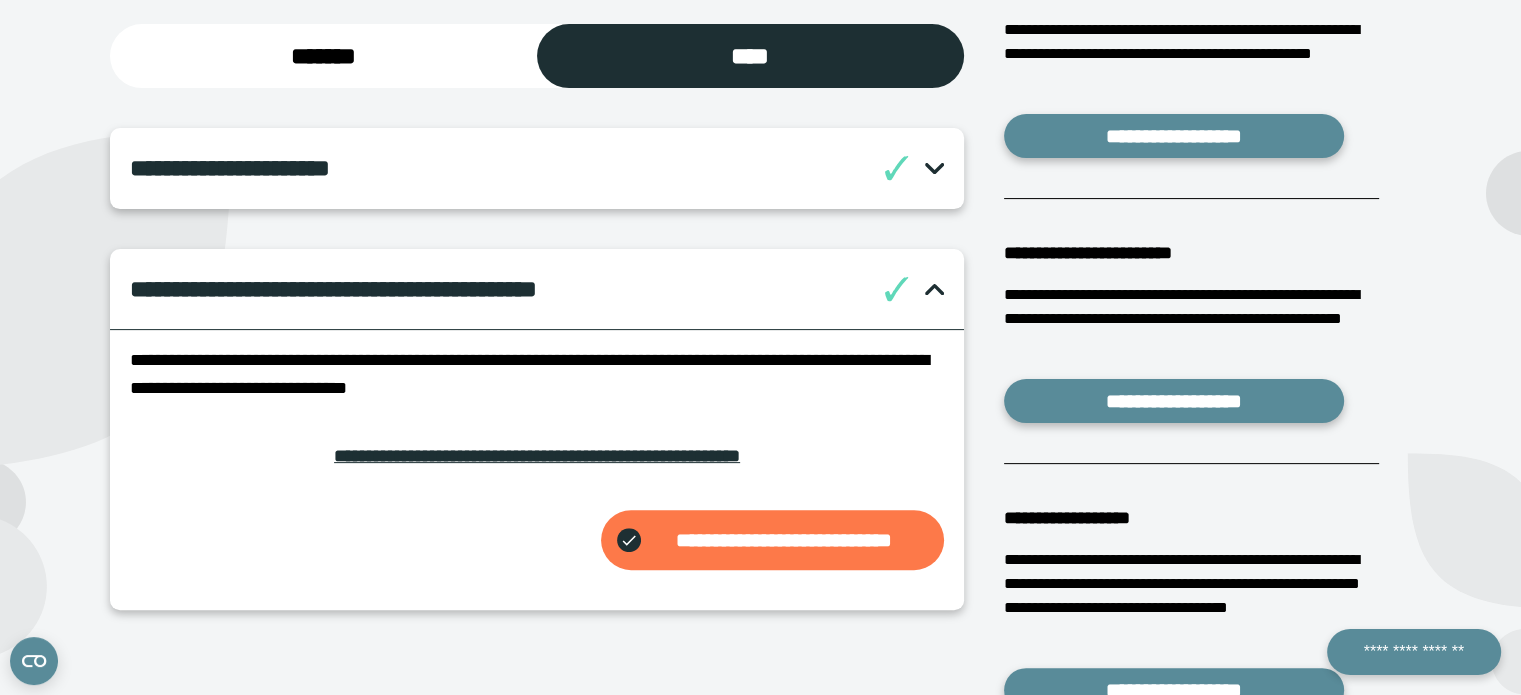 click on "**********" at bounding box center [784, 540] 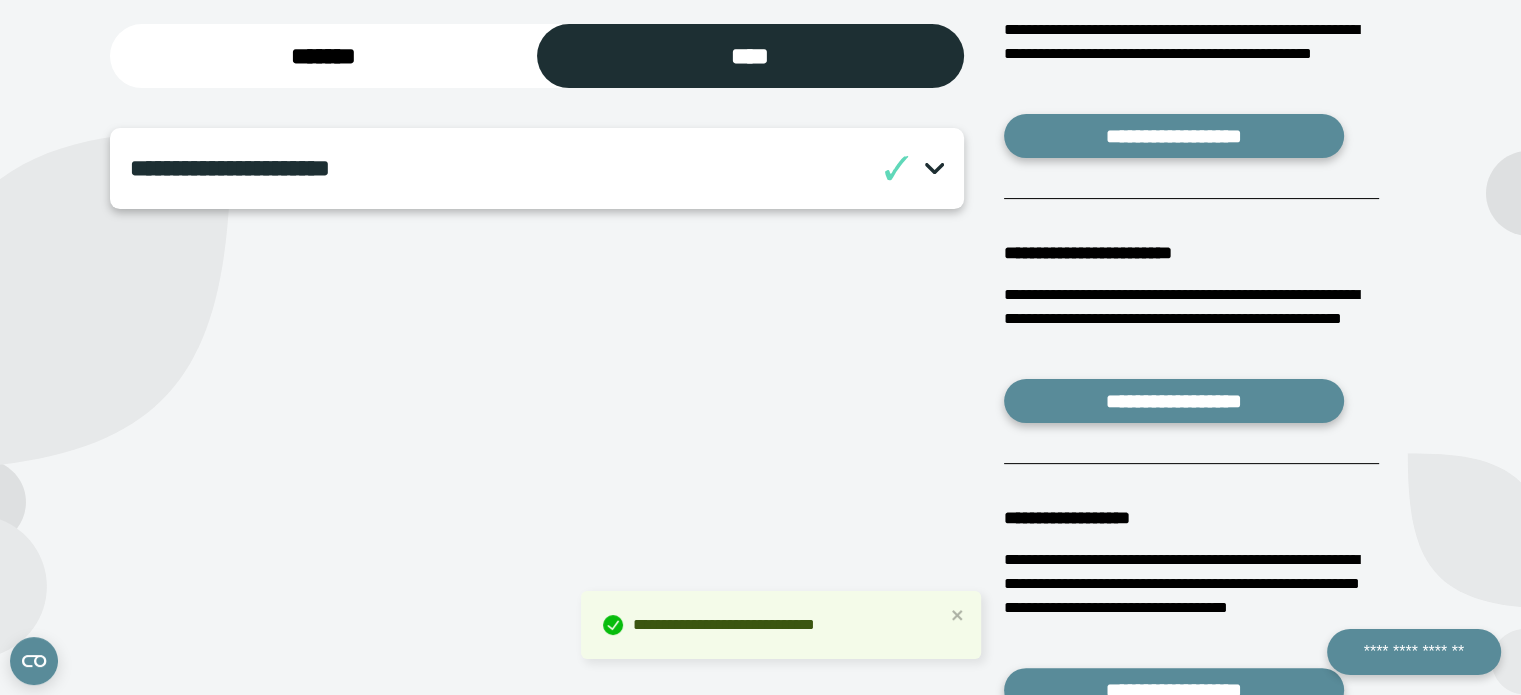 click at bounding box center [934, 168] 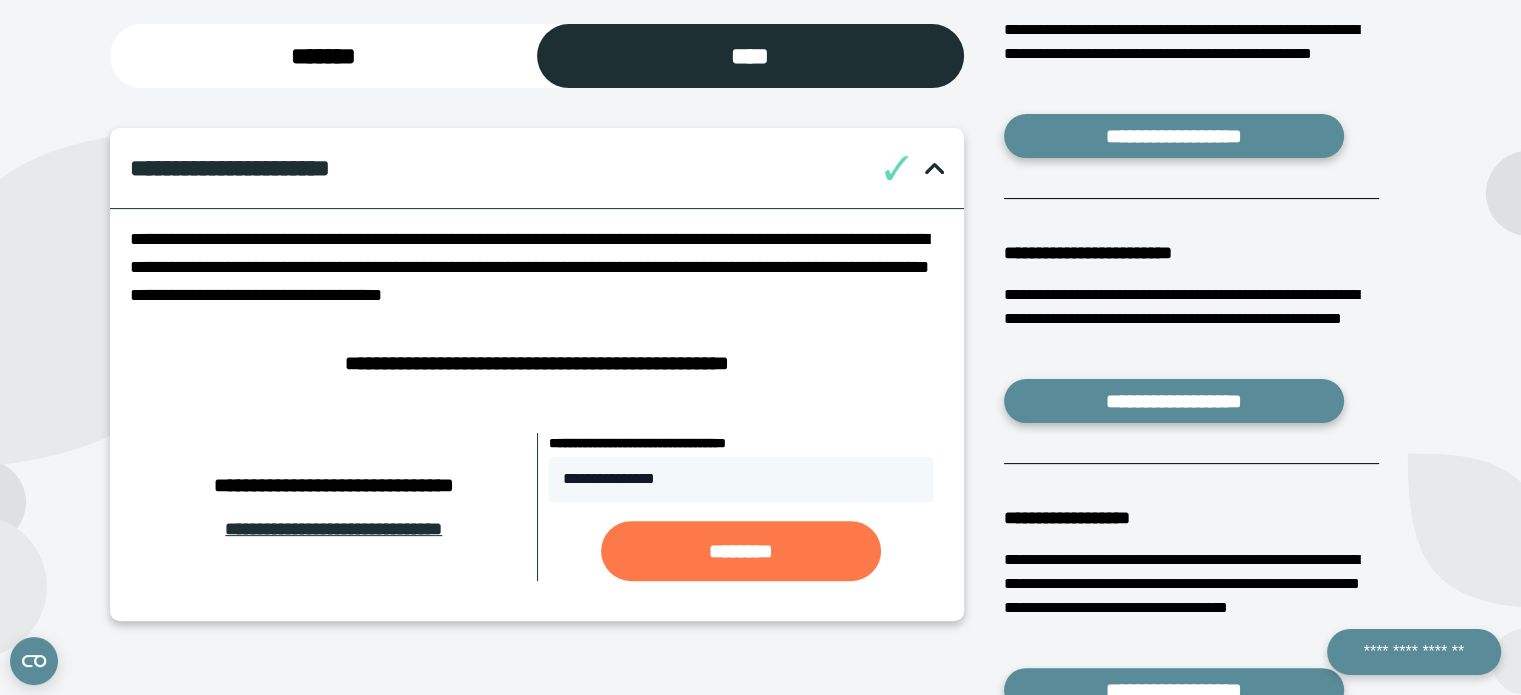 click on "********" at bounding box center [741, 551] 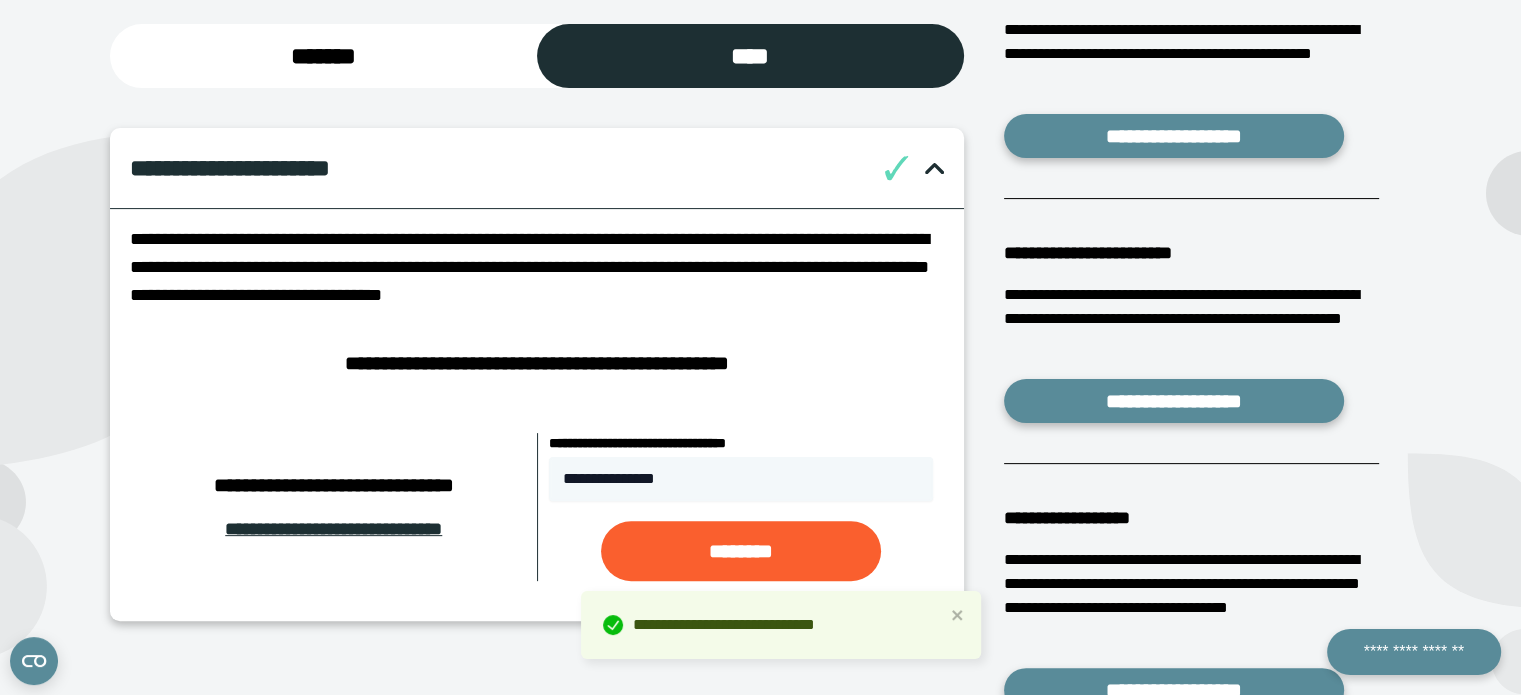 click at bounding box center [934, 168] 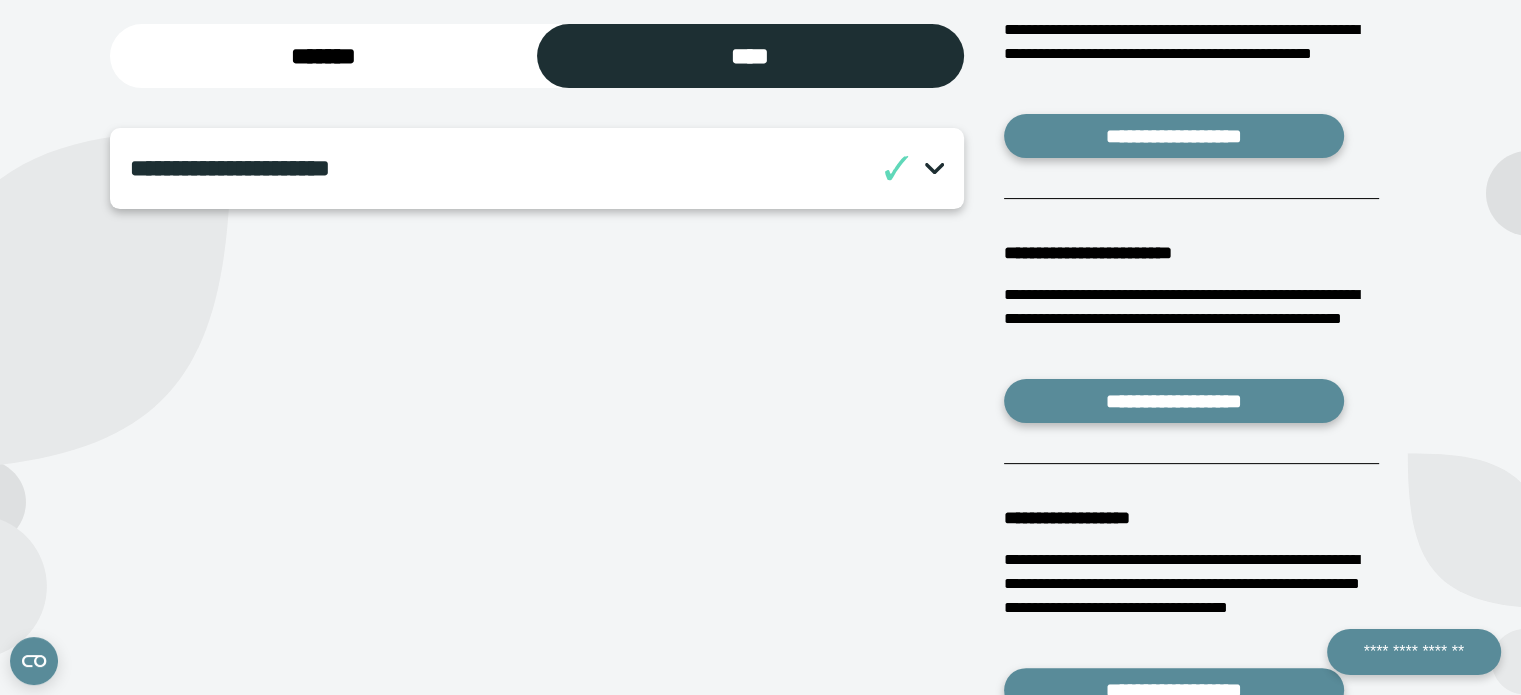 click on "****" at bounding box center [750, 56] 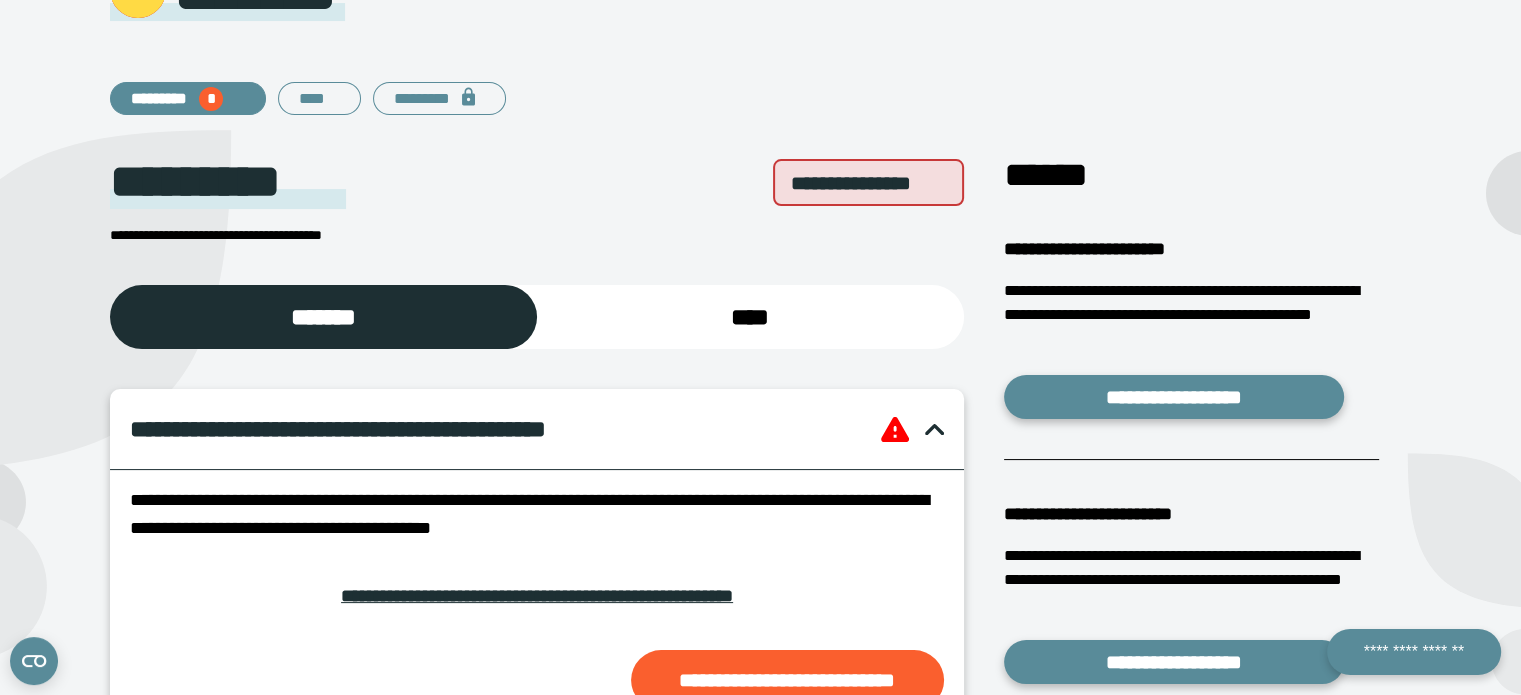 scroll, scrollTop: 217, scrollLeft: 0, axis: vertical 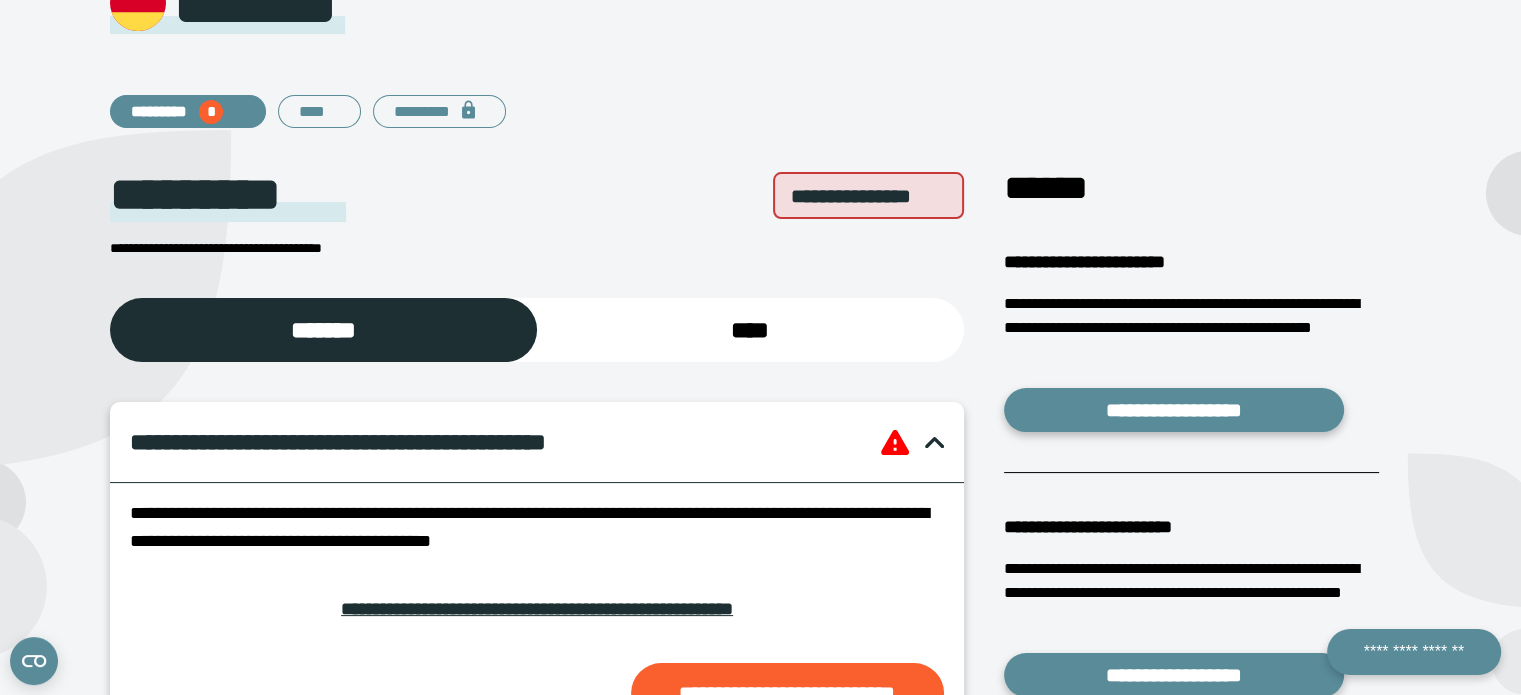 click on "****" at bounding box center [750, 330] 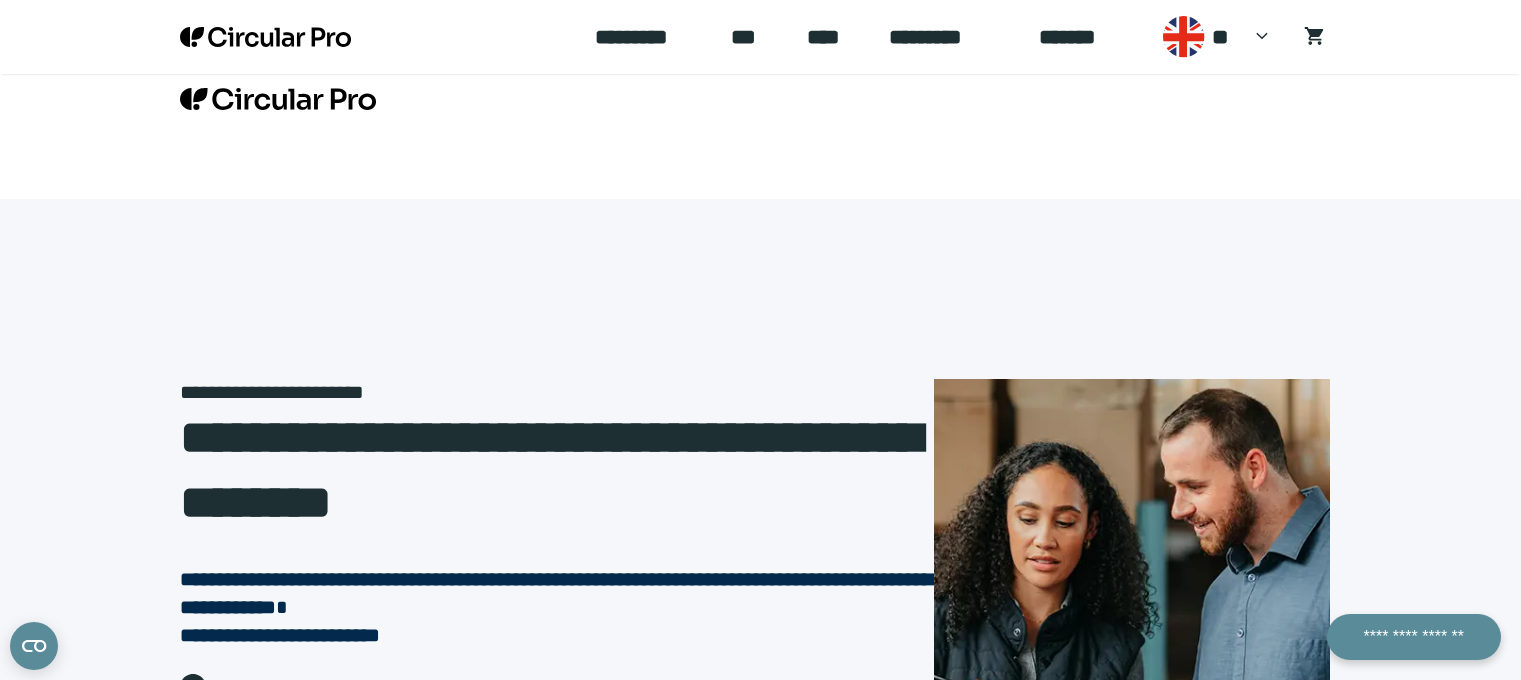 scroll, scrollTop: 1418, scrollLeft: 0, axis: vertical 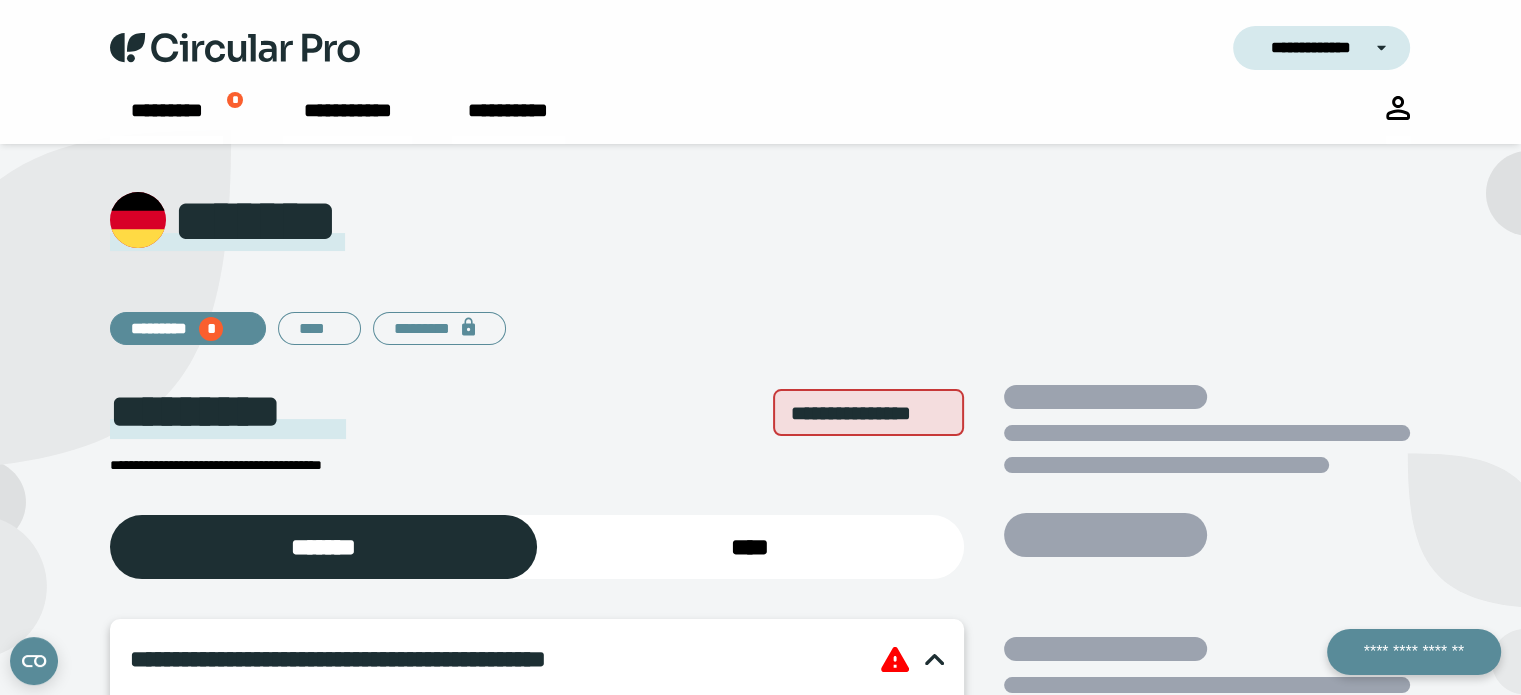 click on "******* ********* * **** *********" at bounding box center [760, 266] 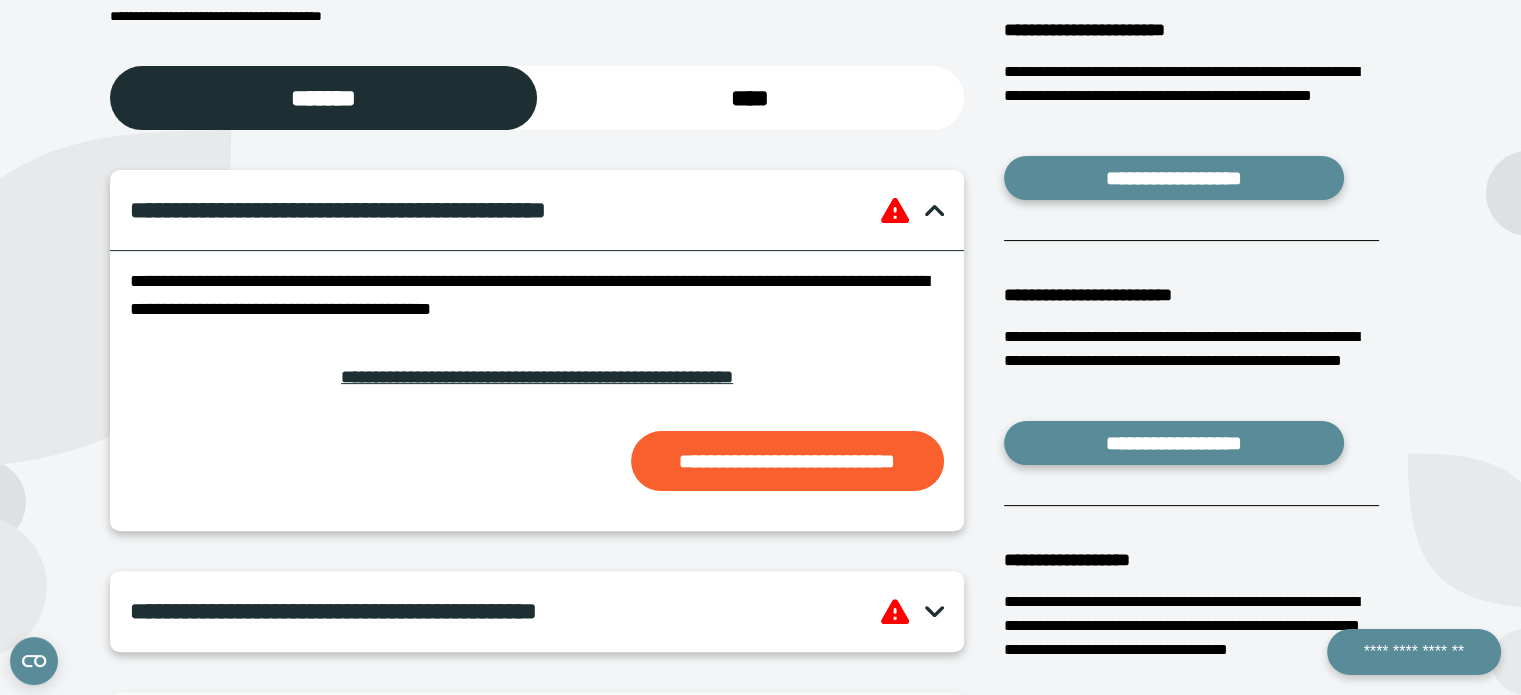 scroll, scrollTop: 480, scrollLeft: 0, axis: vertical 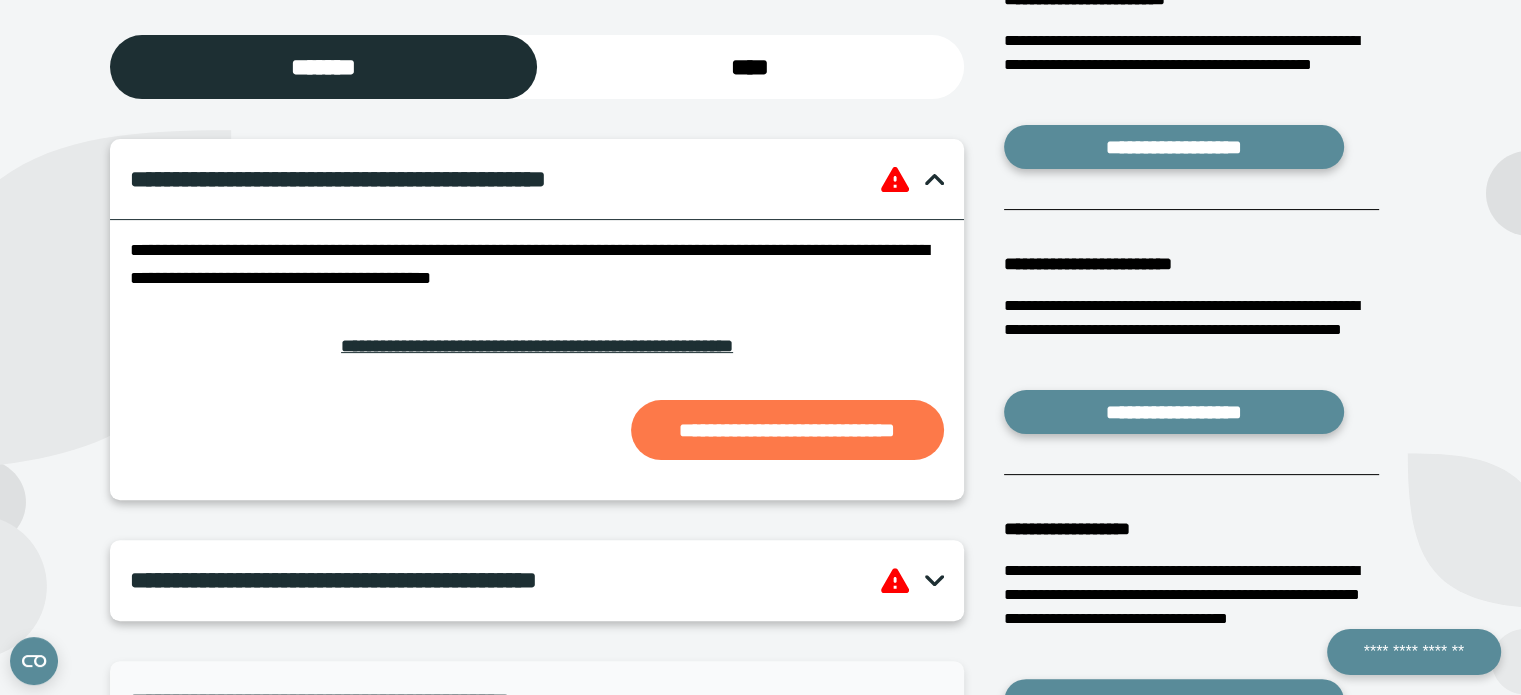 click on "**********" at bounding box center [787, 430] 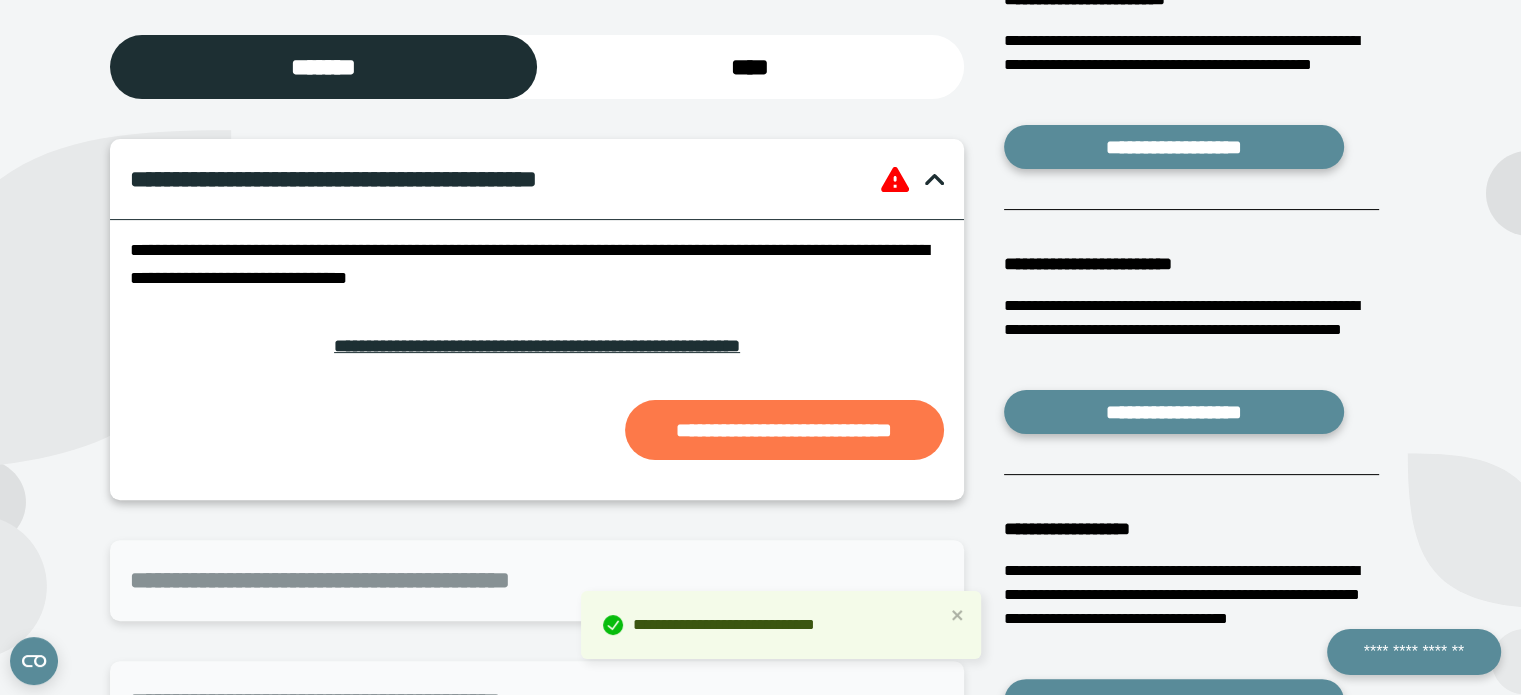 click on "**********" at bounding box center (784, 430) 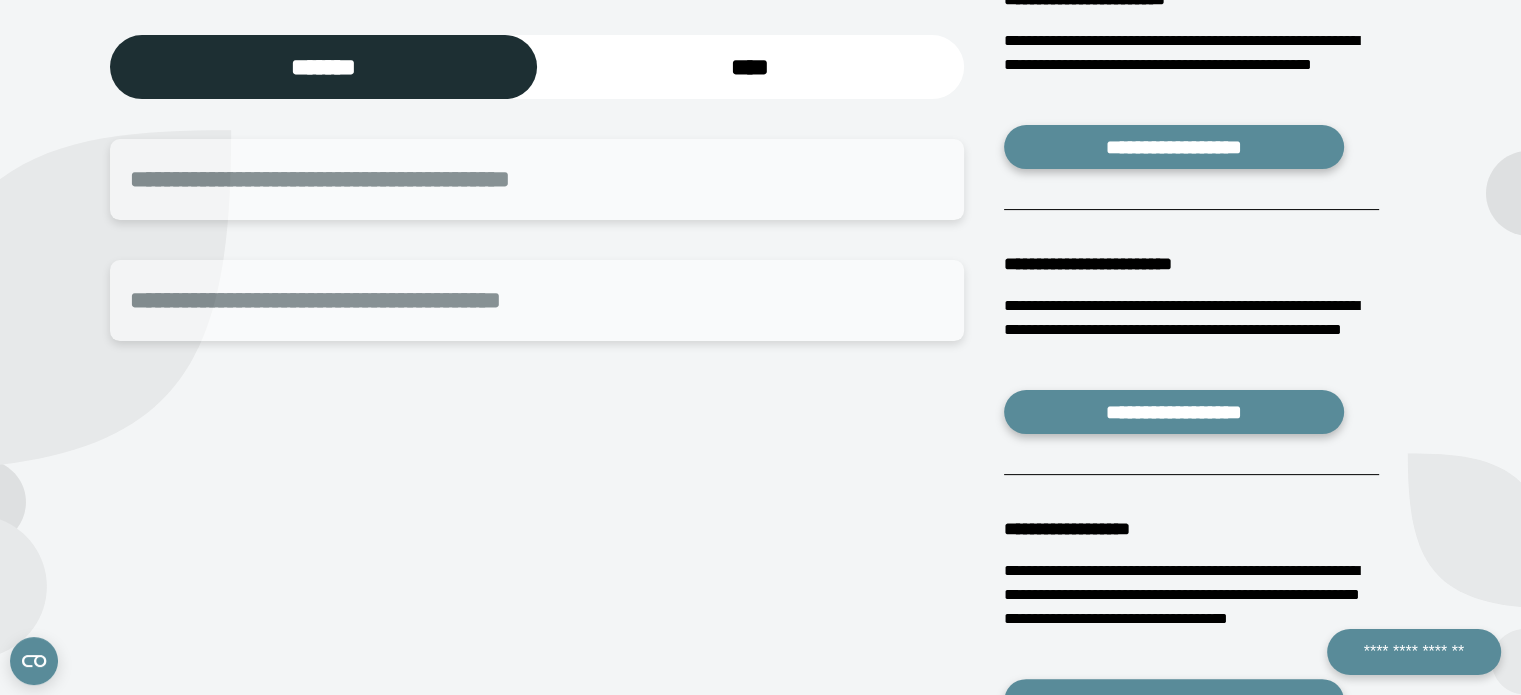 click on "**********" at bounding box center [536, 478] 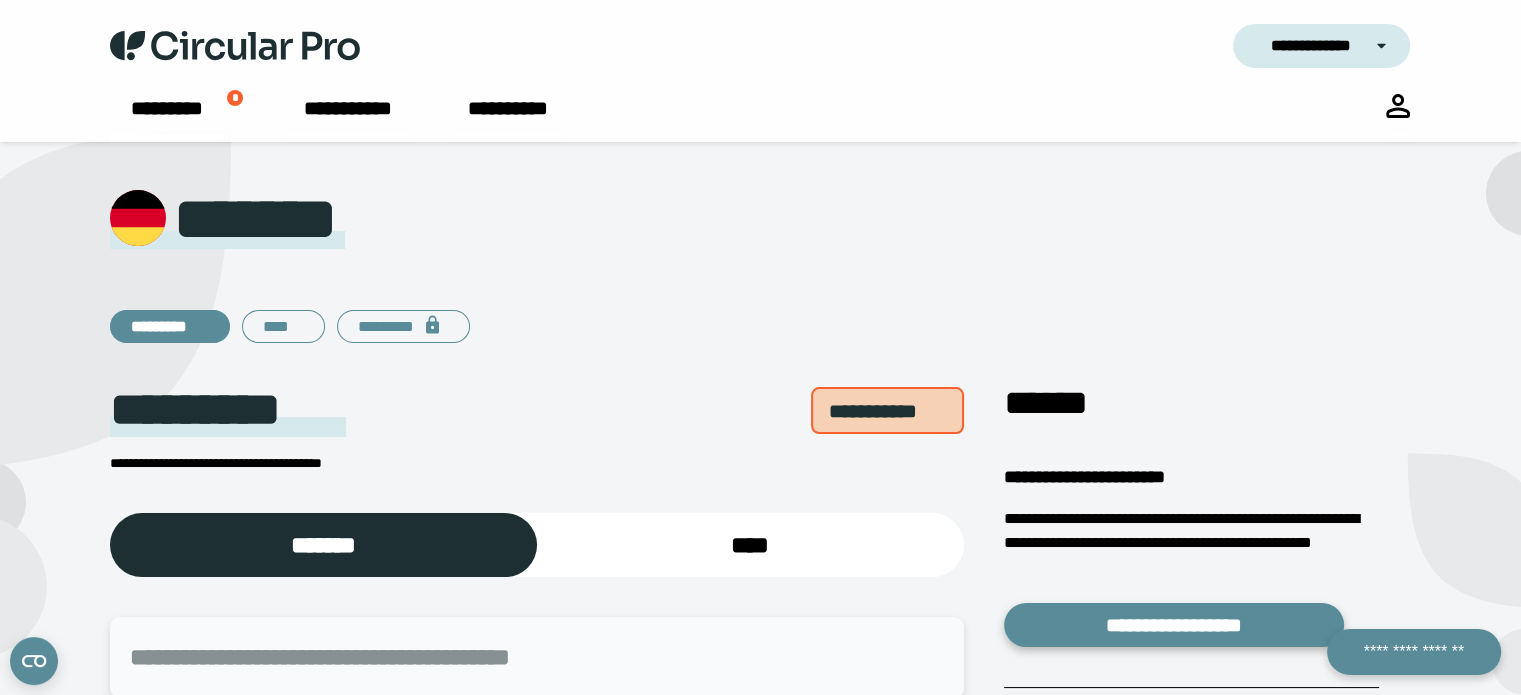 scroll, scrollTop: 0, scrollLeft: 0, axis: both 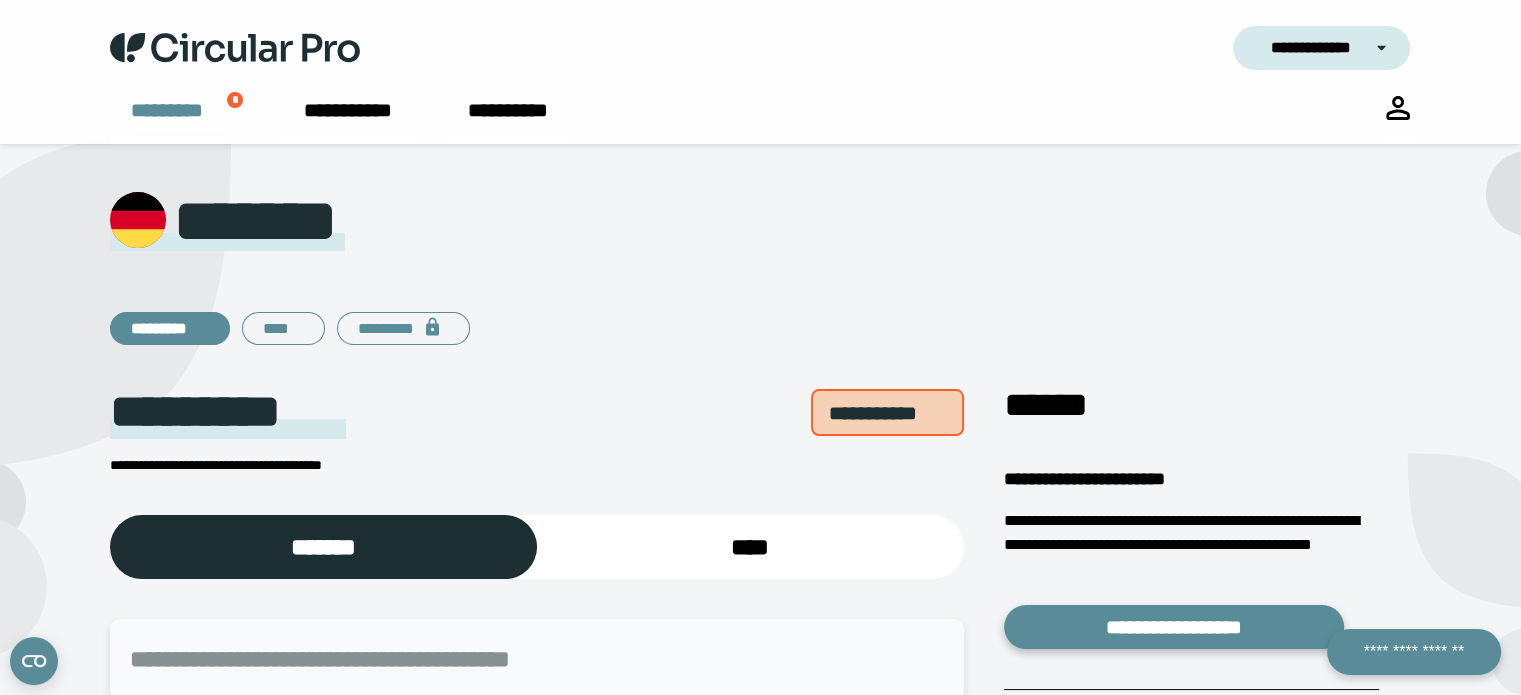 click on "*********" at bounding box center [166, 120] 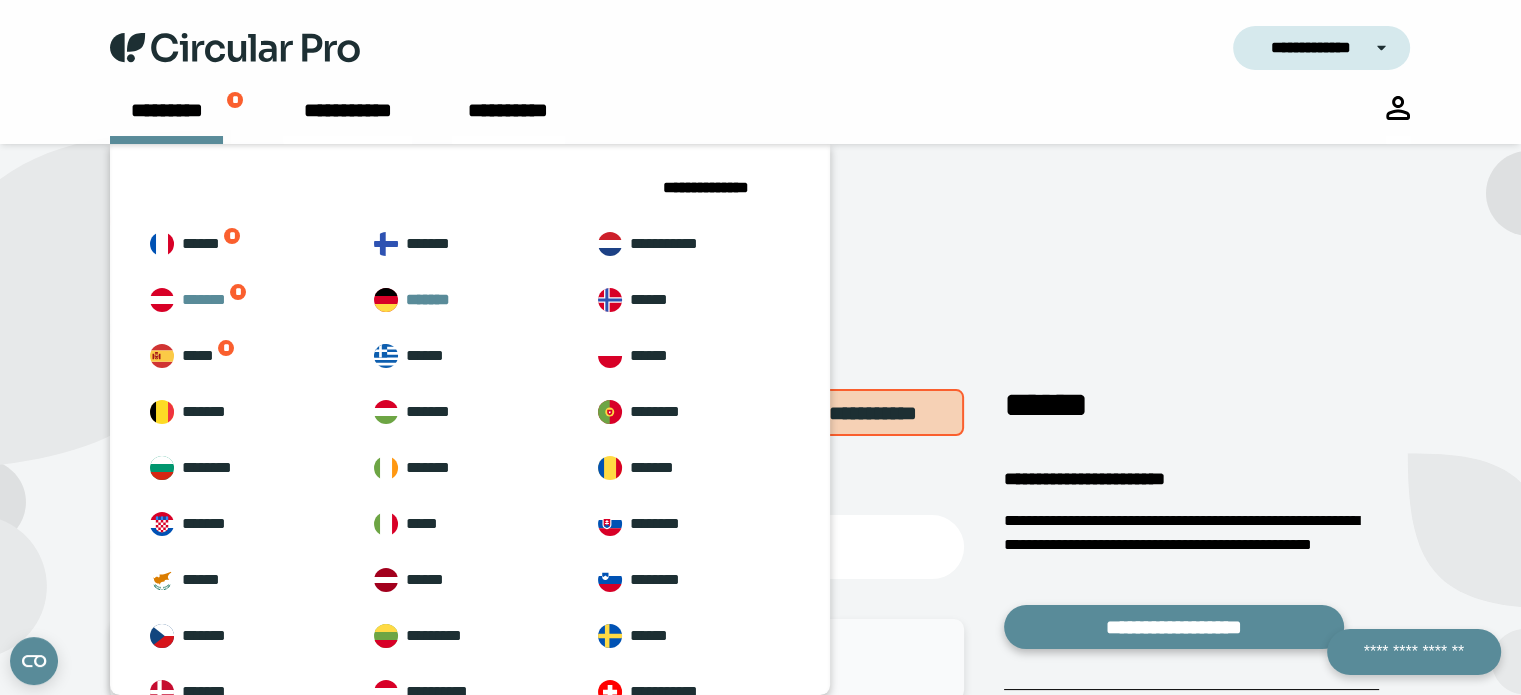 click on "******* *" at bounding box center [246, 300] 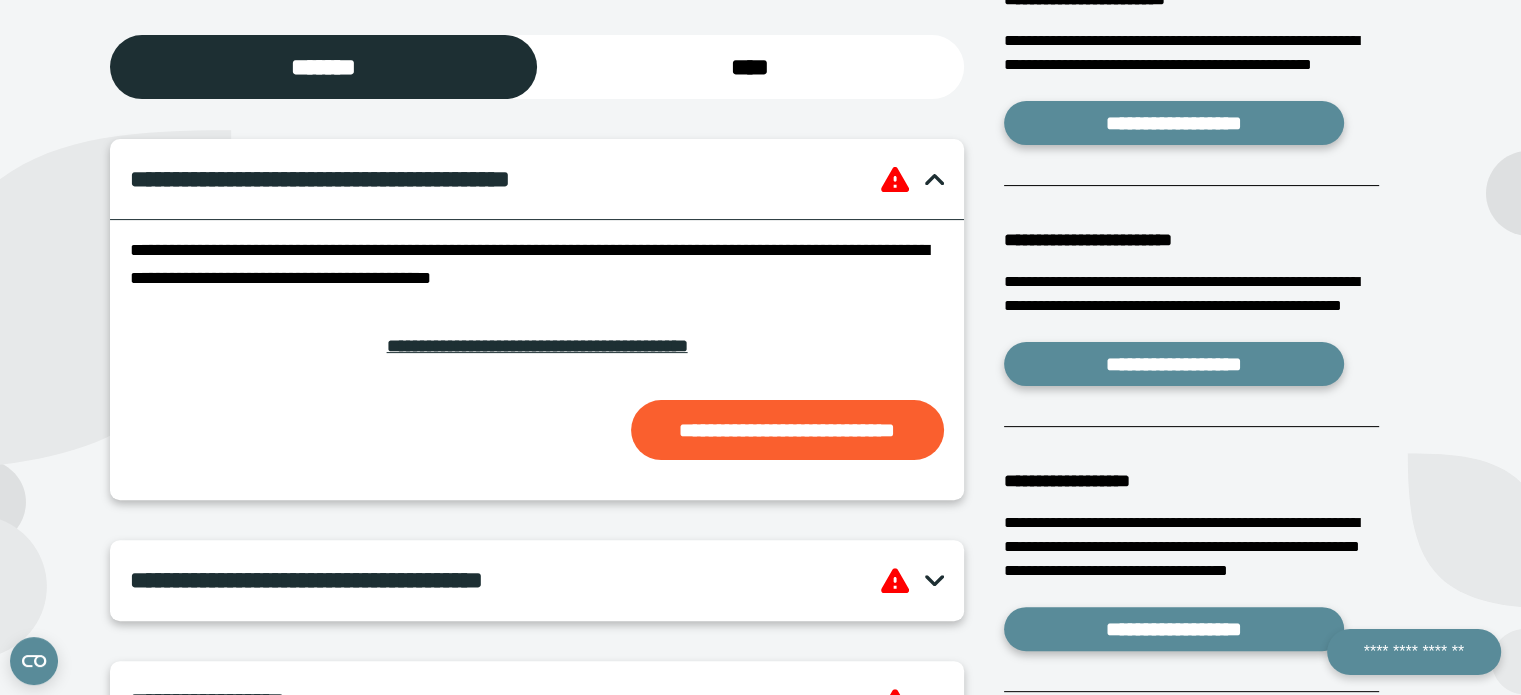 scroll, scrollTop: 520, scrollLeft: 0, axis: vertical 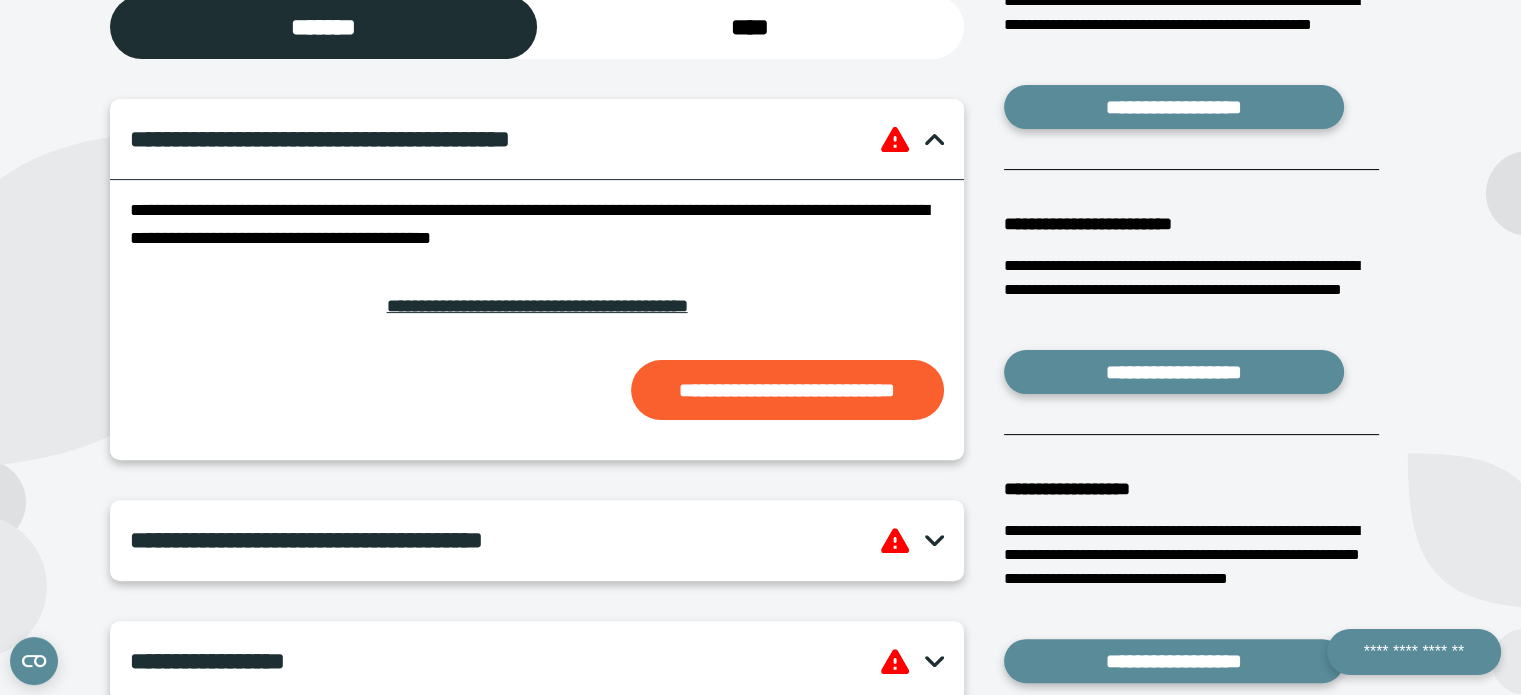 click on "**********" at bounding box center (505, 540) 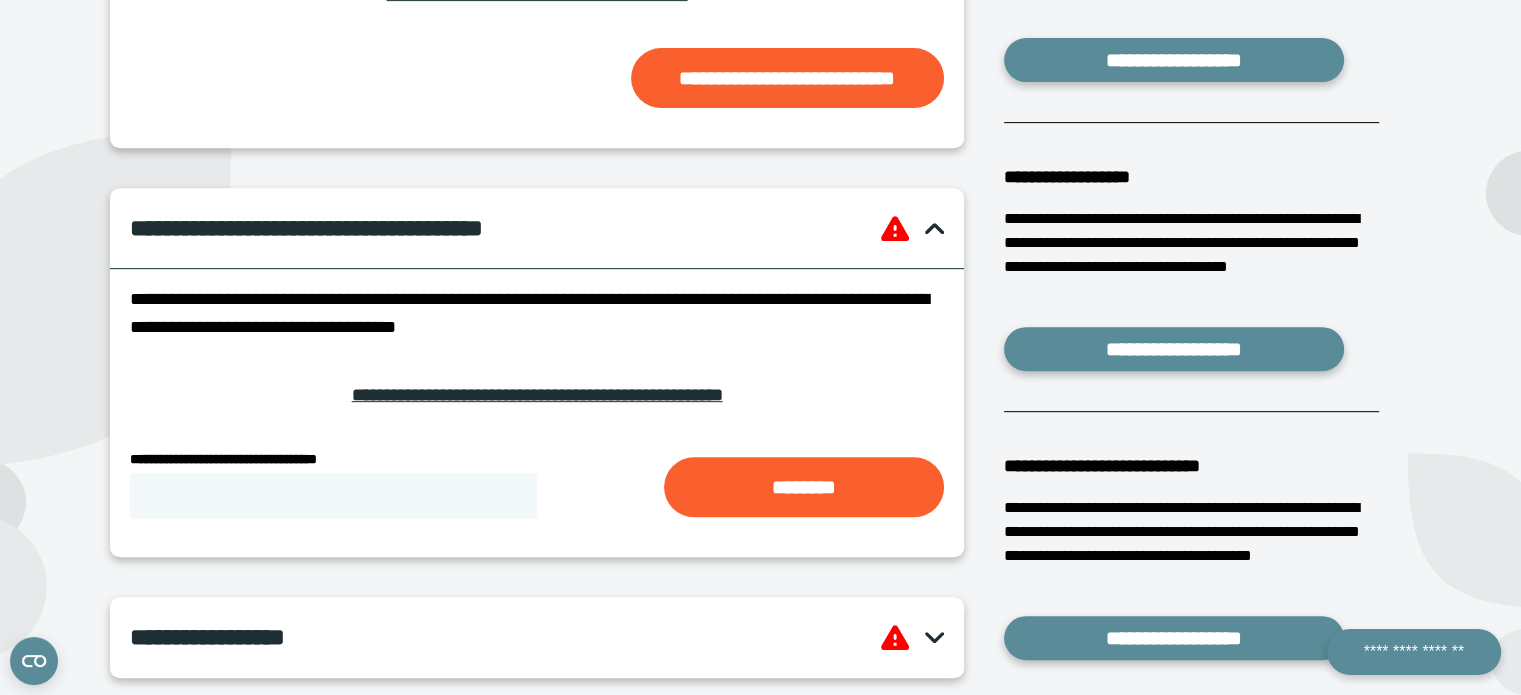 scroll, scrollTop: 840, scrollLeft: 0, axis: vertical 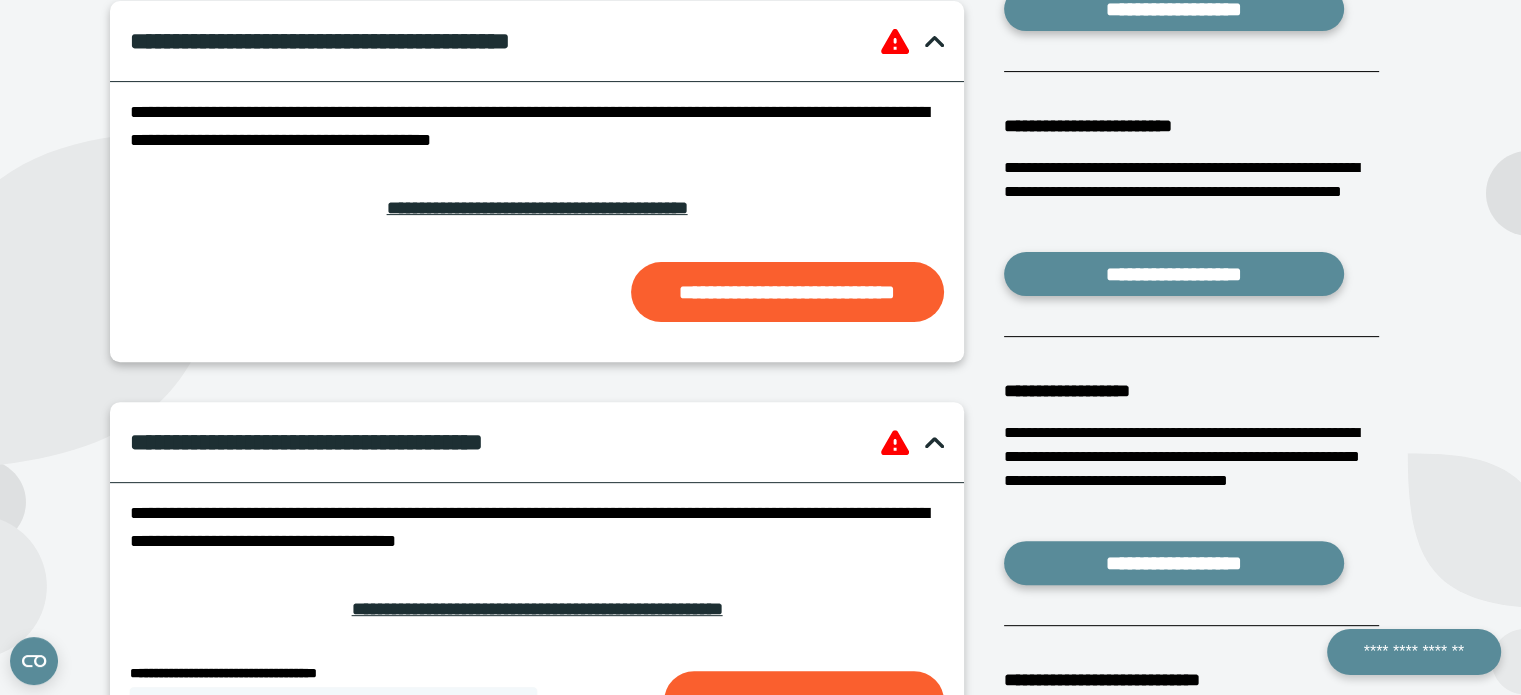 type 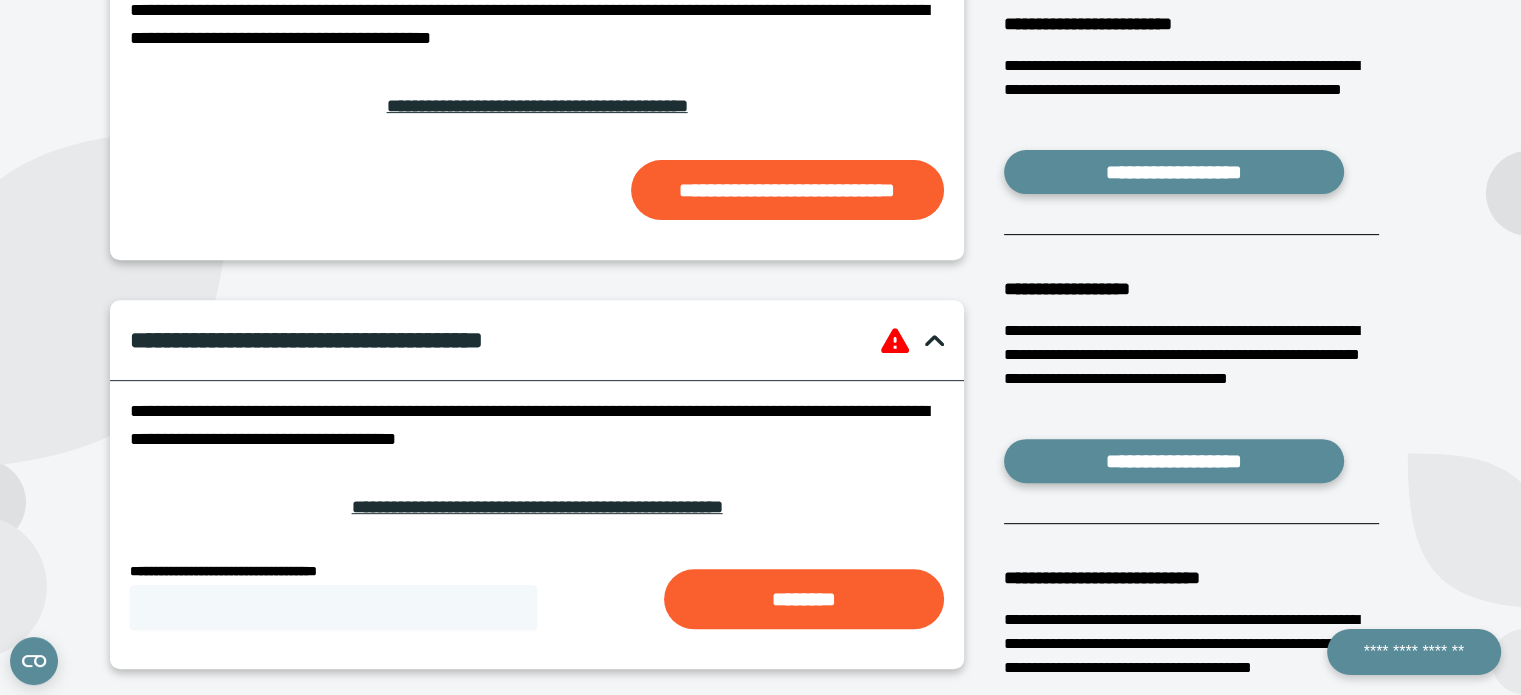 scroll, scrollTop: 760, scrollLeft: 0, axis: vertical 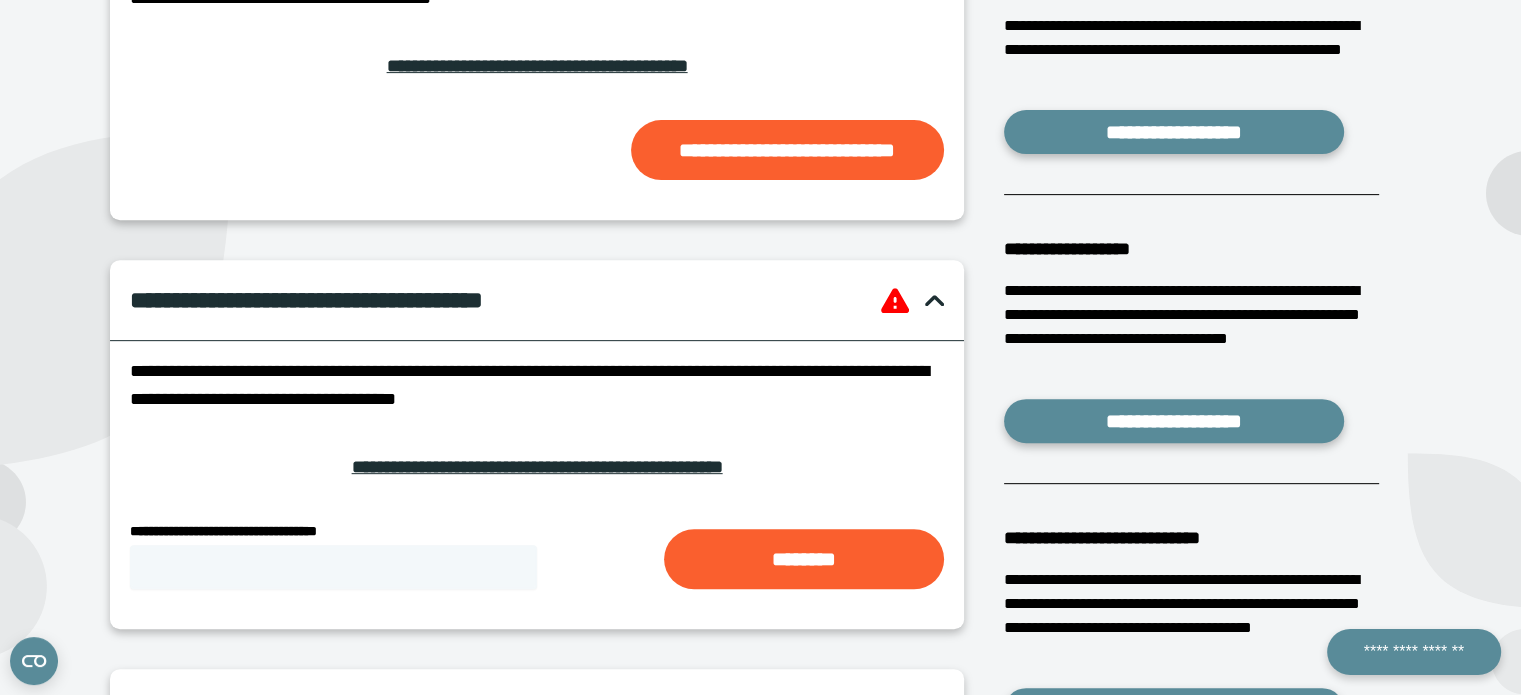 click on "**********" at bounding box center [536, 66] 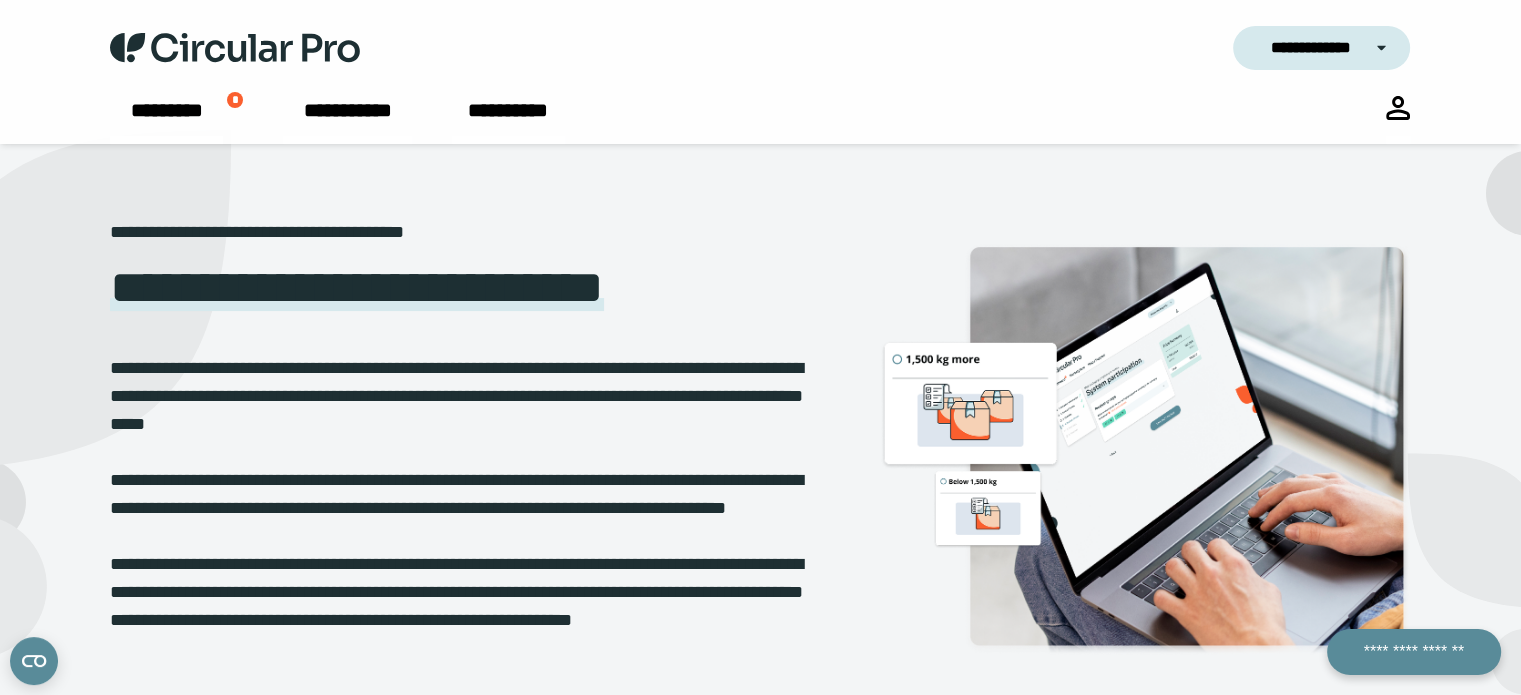 scroll, scrollTop: 40, scrollLeft: 0, axis: vertical 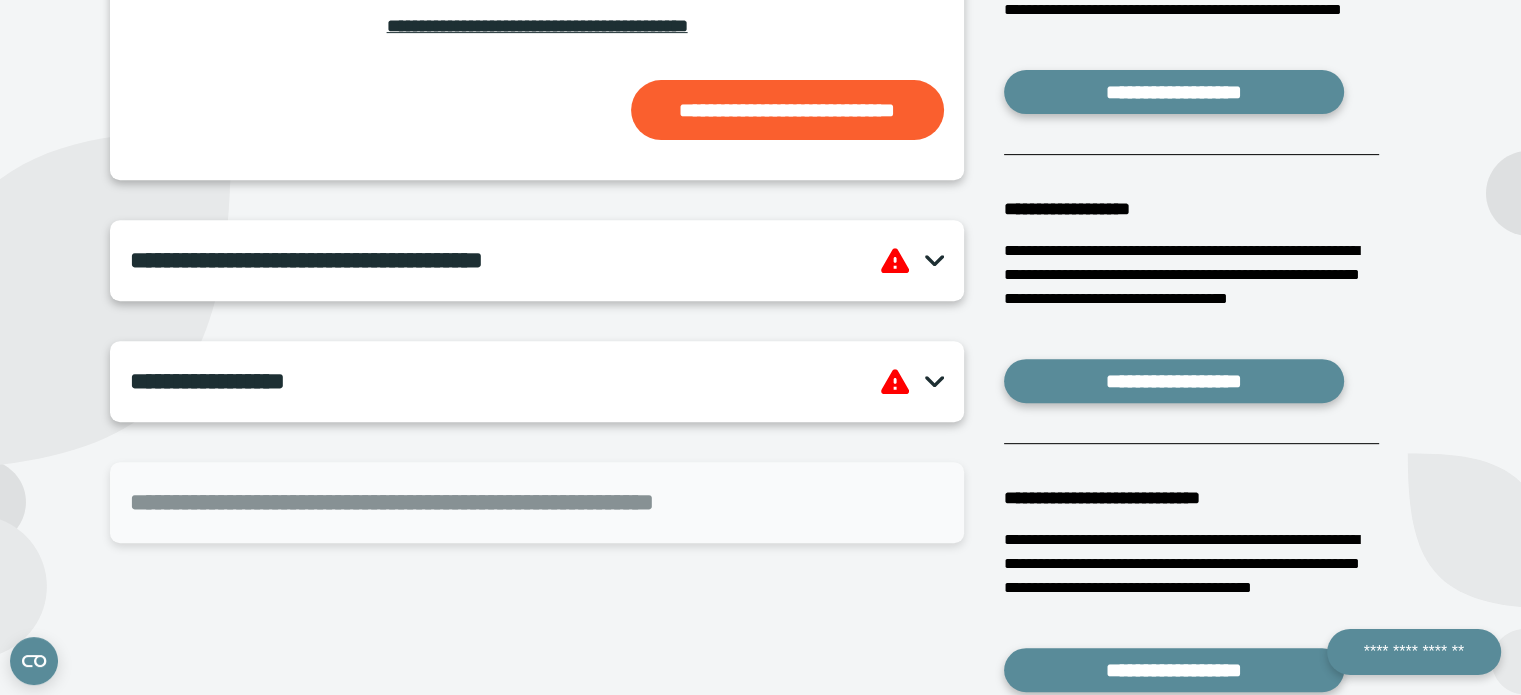 click on "**********" at bounding box center [536, 260] 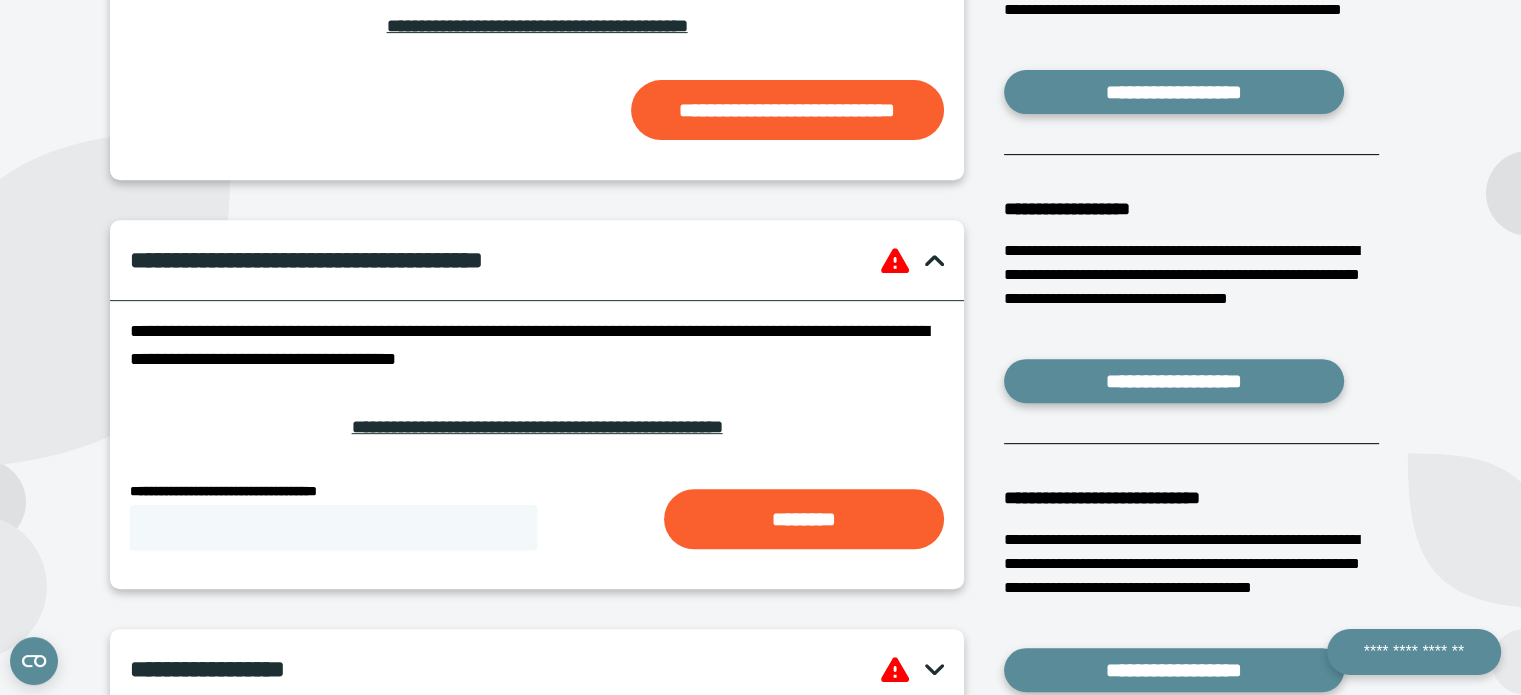type 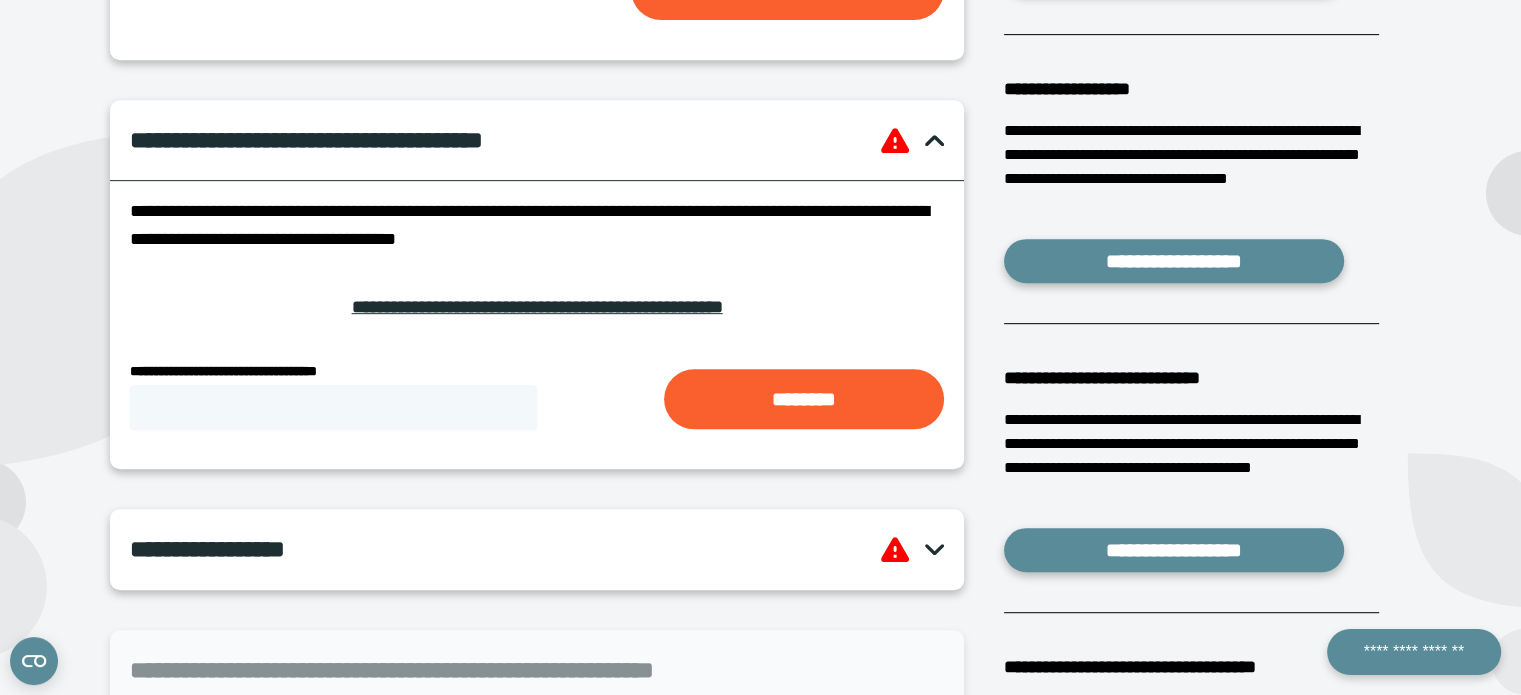 scroll, scrollTop: 960, scrollLeft: 0, axis: vertical 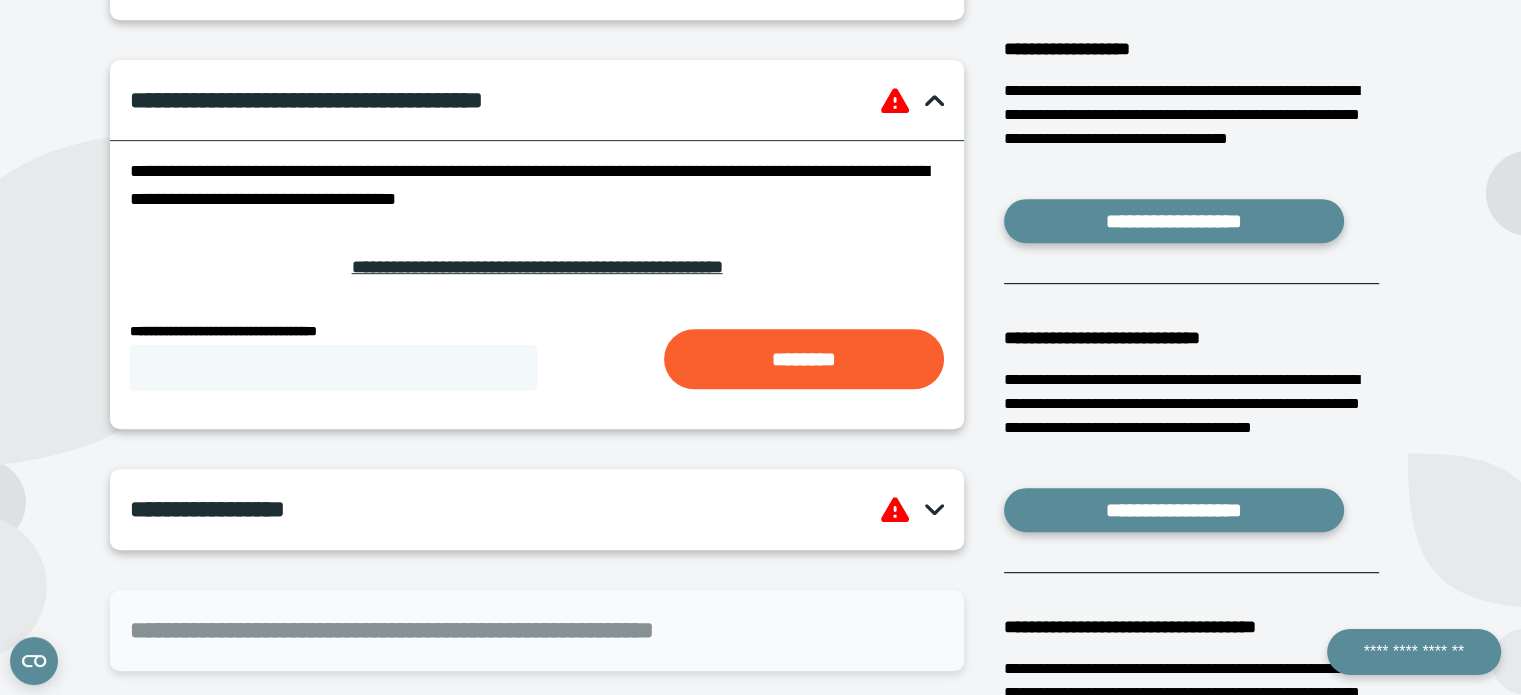 click at bounding box center [934, 509] 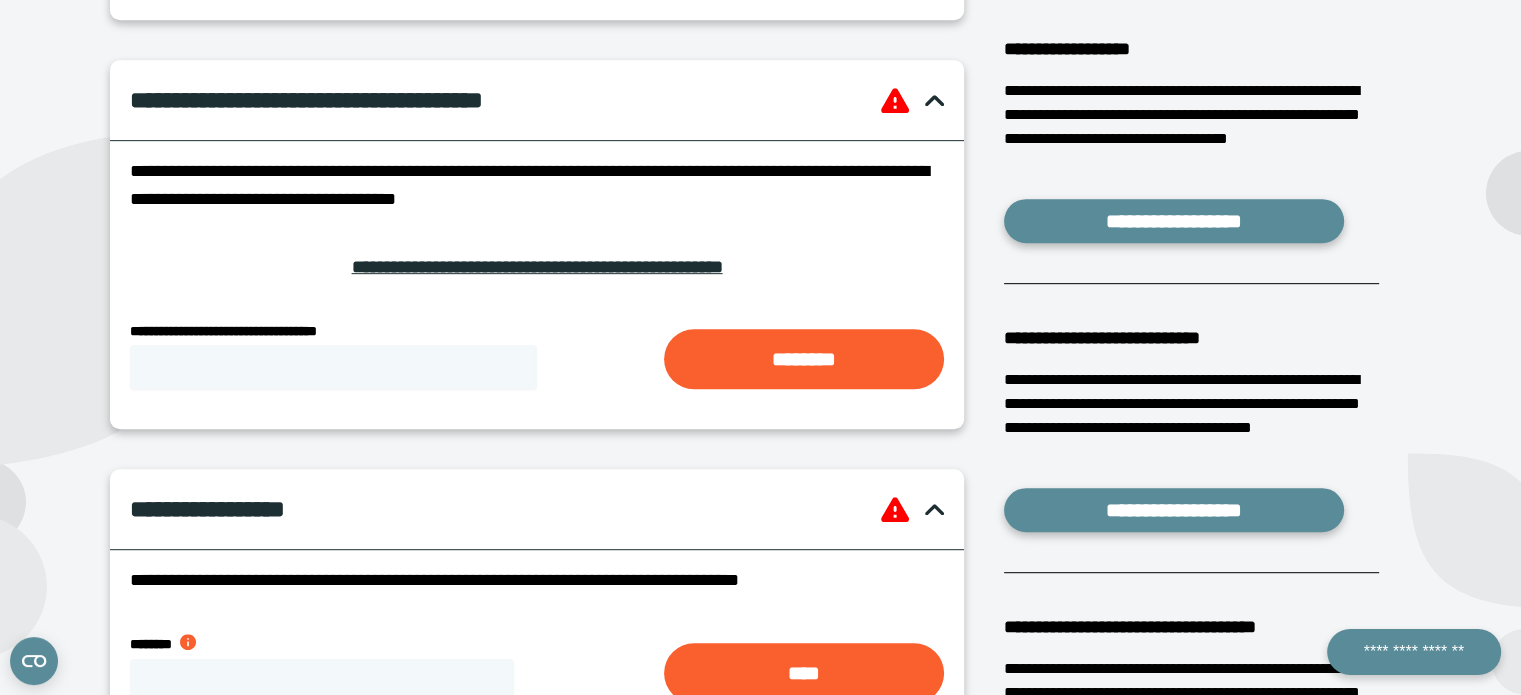 type 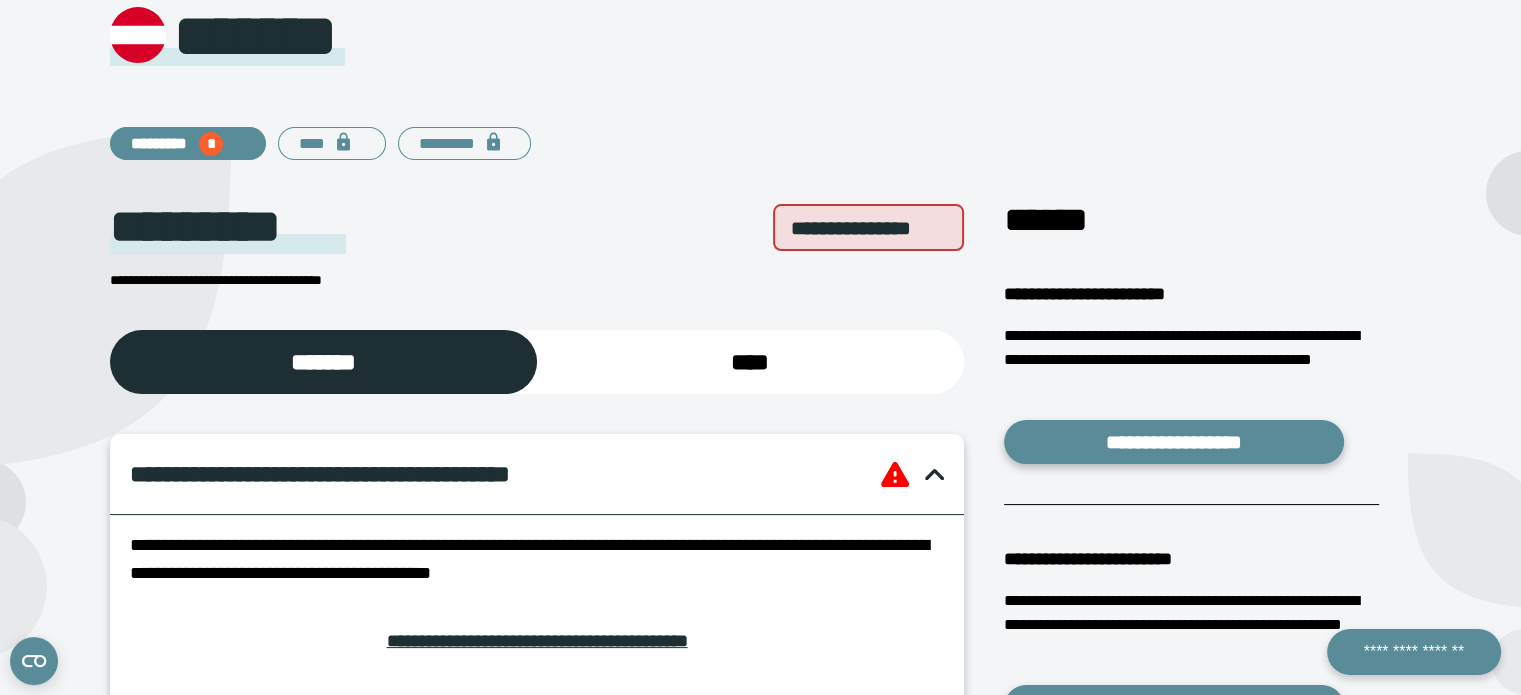 scroll, scrollTop: 160, scrollLeft: 0, axis: vertical 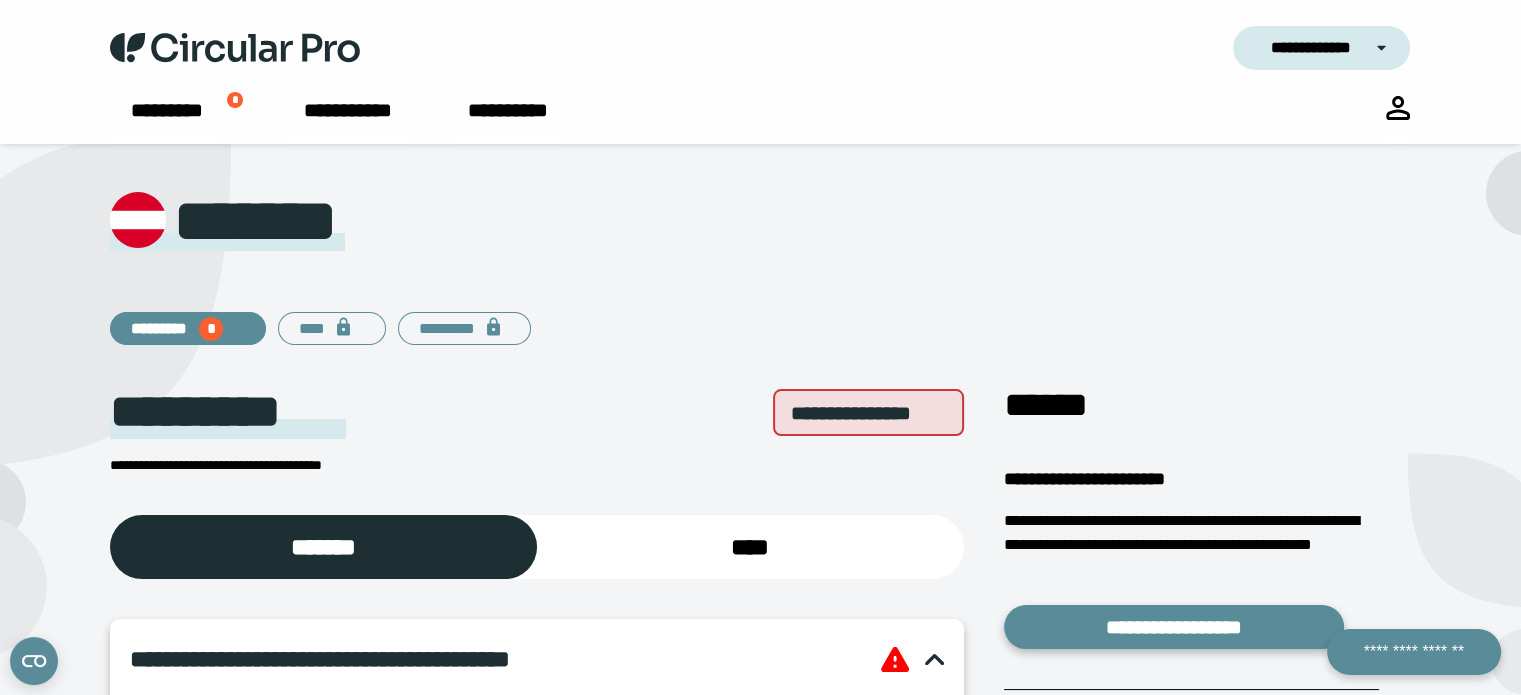 click at bounding box center (234, 48) 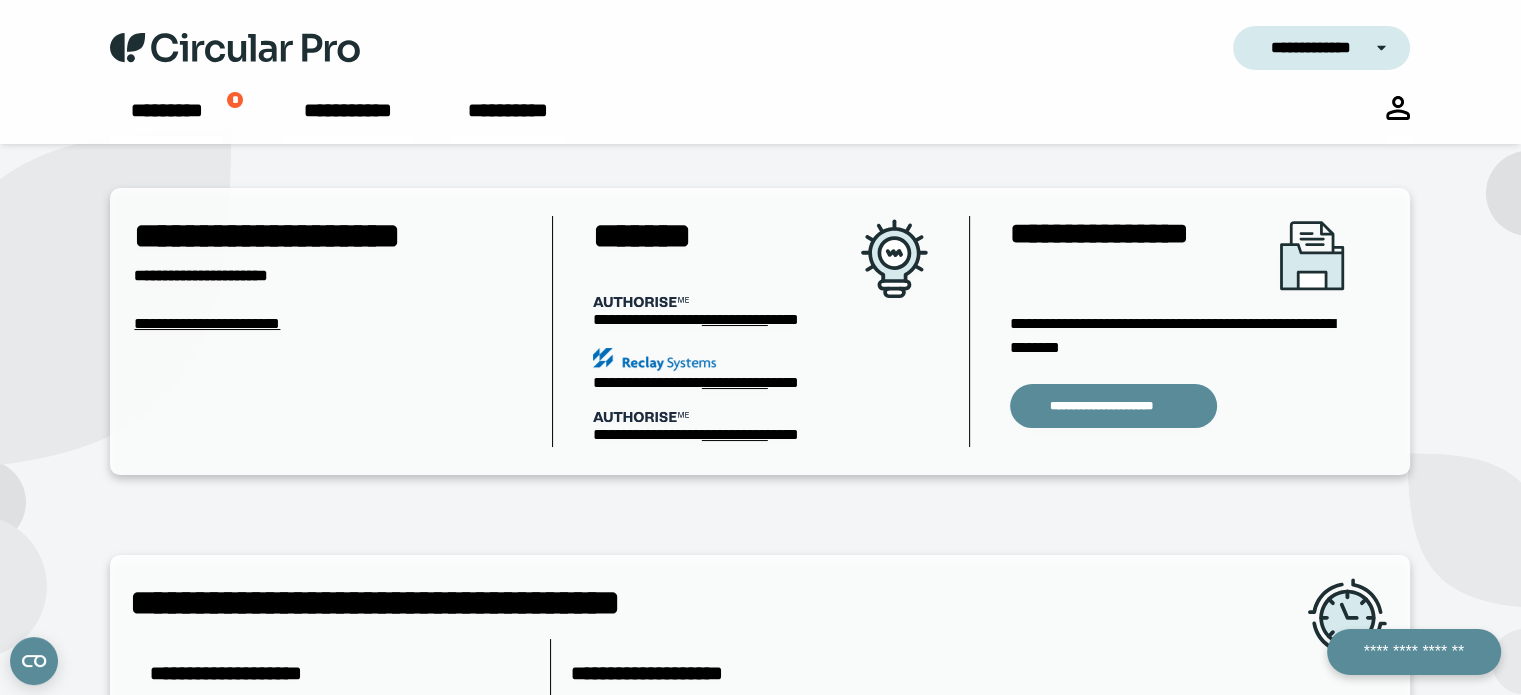 click on "**********" at bounding box center [207, 323] 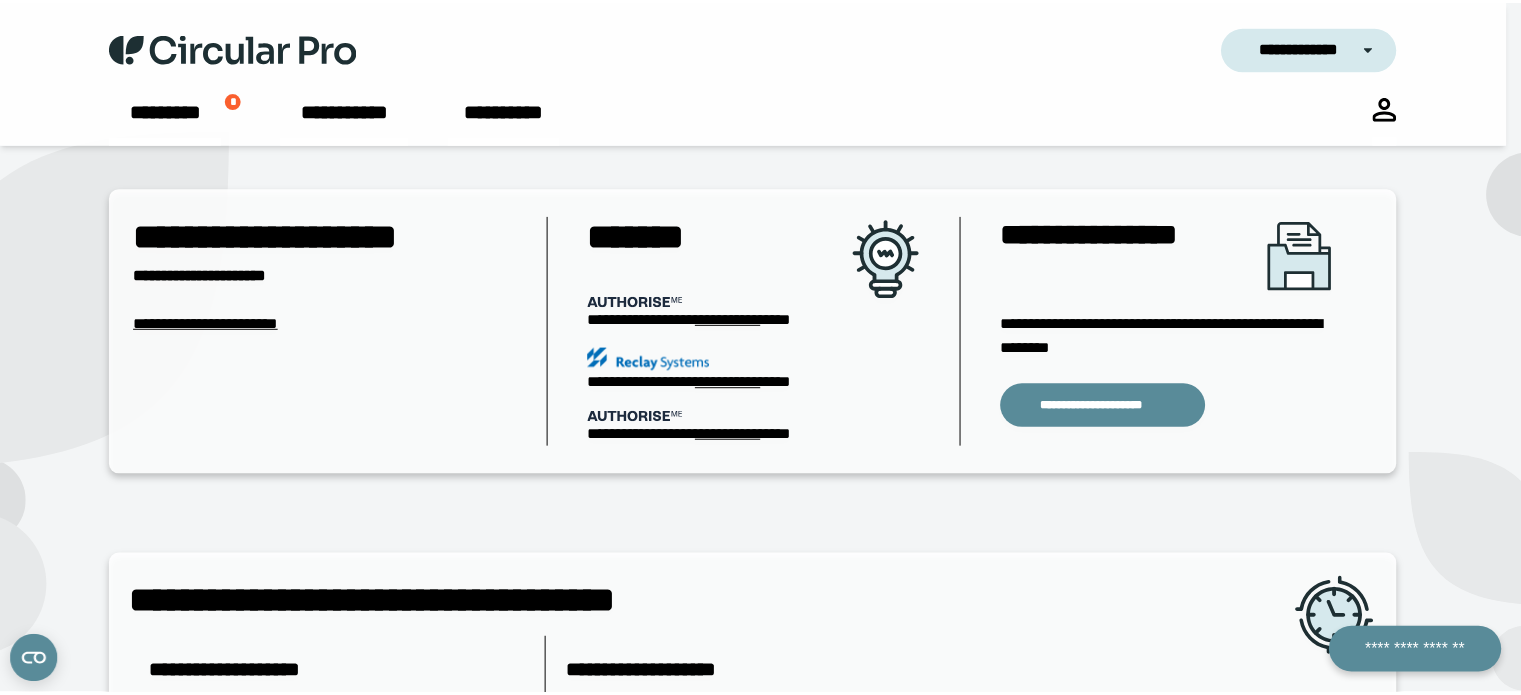scroll, scrollTop: 0, scrollLeft: 0, axis: both 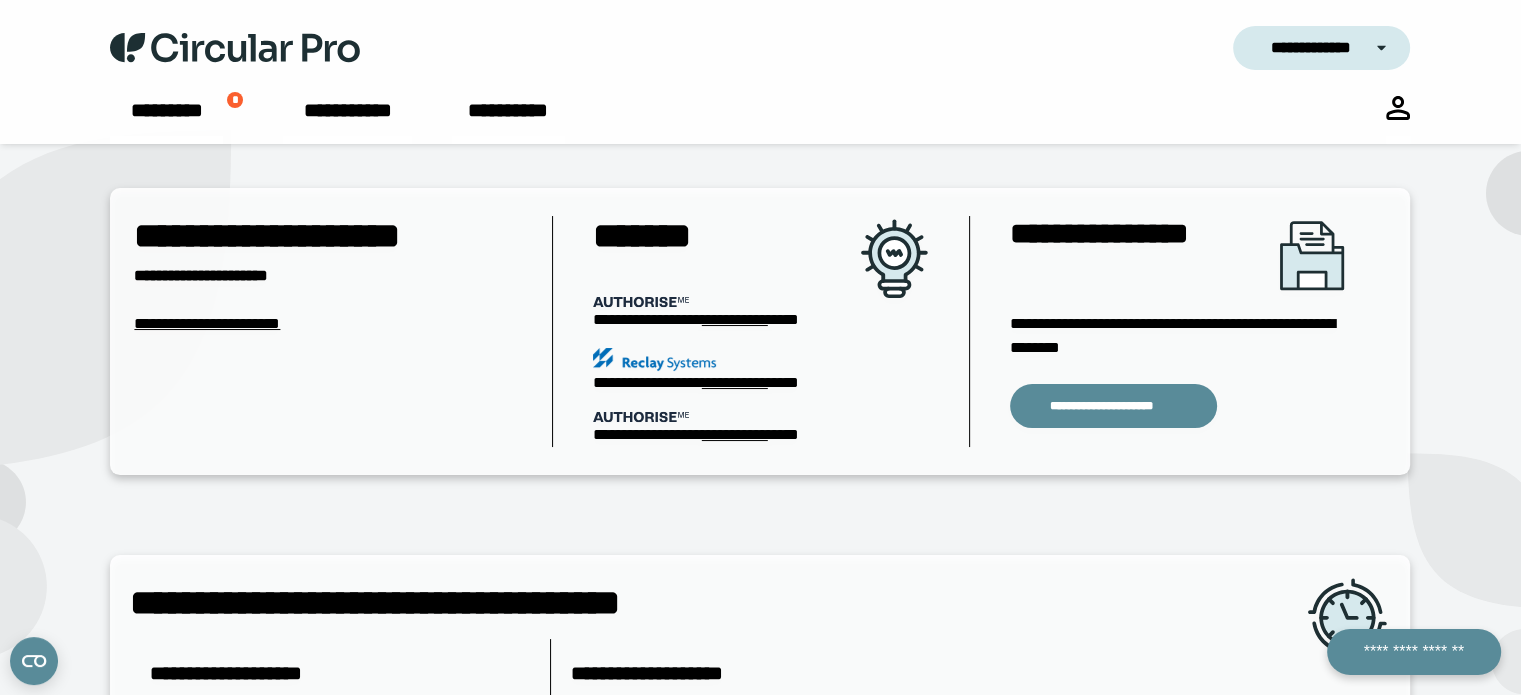 click on "**********" at bounding box center [735, 382] 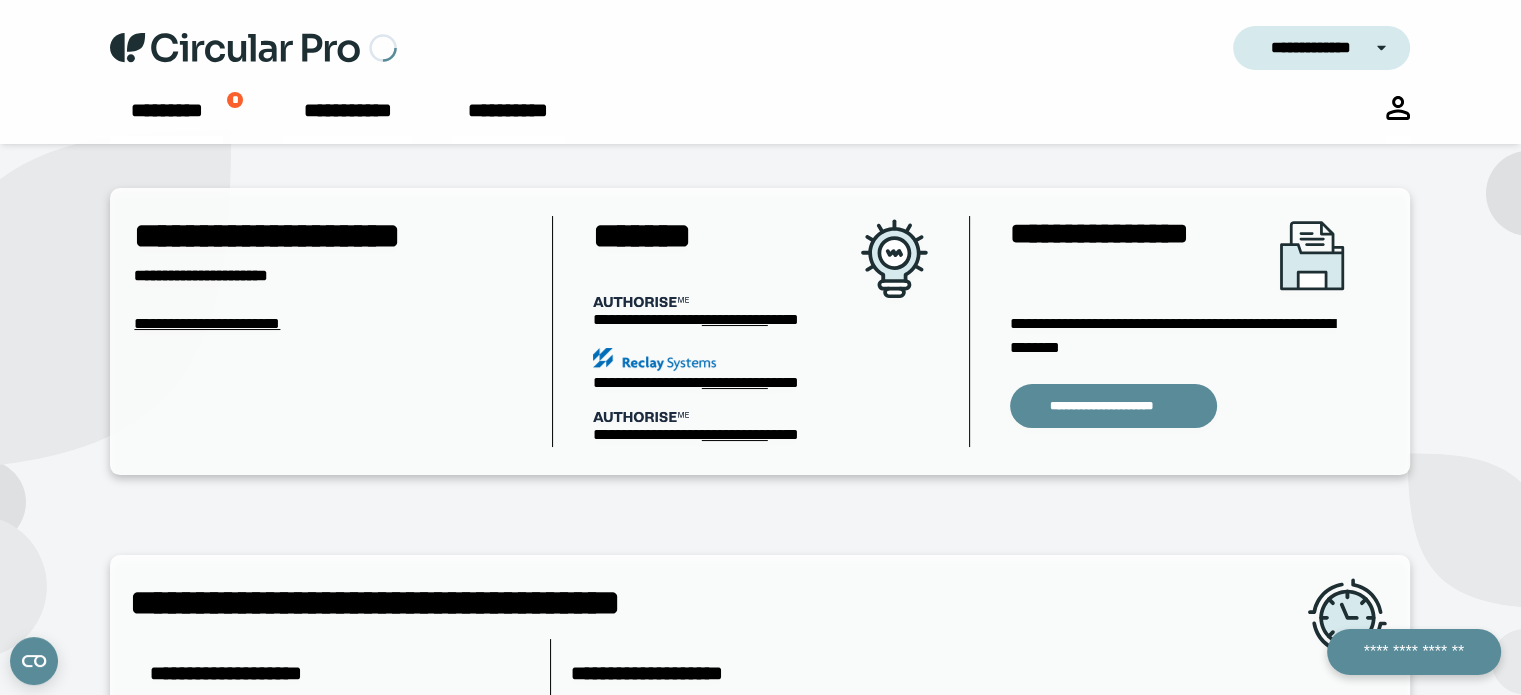select on "**********" 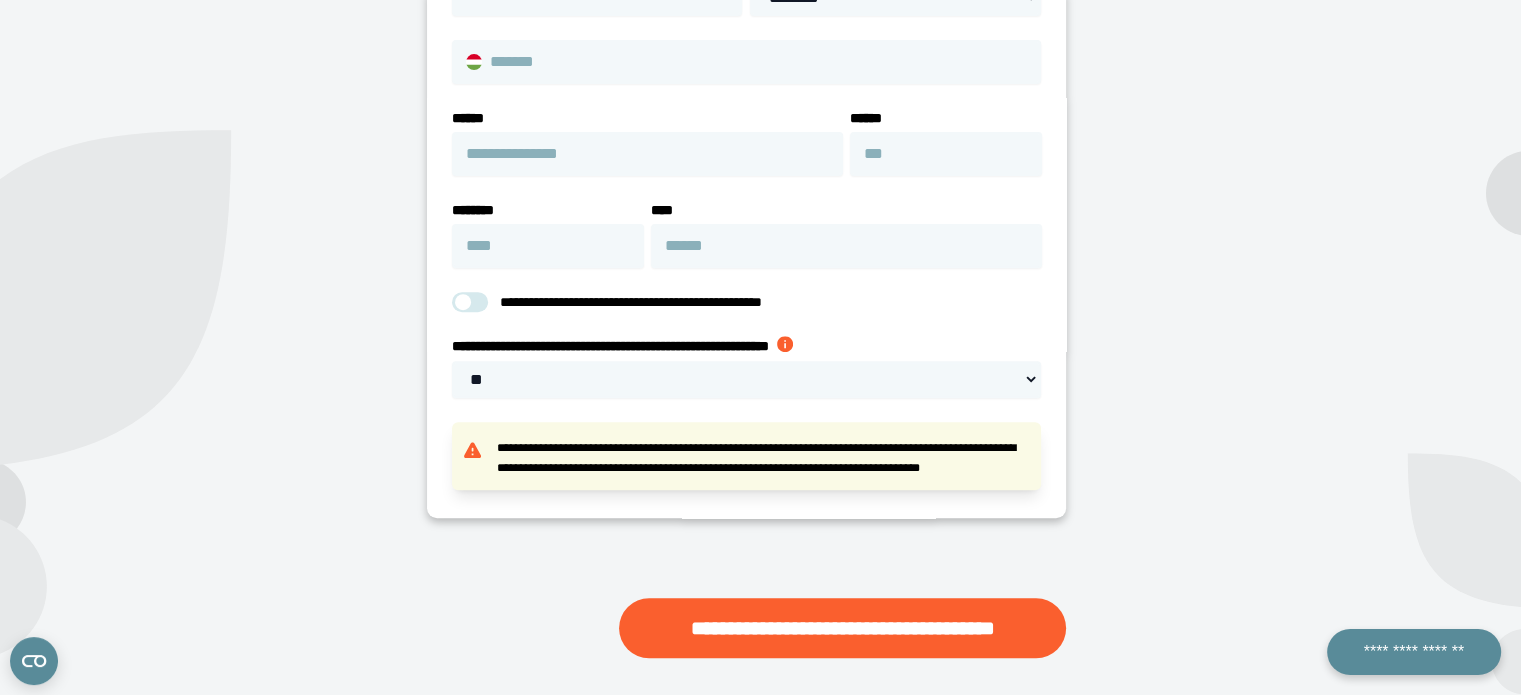 scroll, scrollTop: 800, scrollLeft: 0, axis: vertical 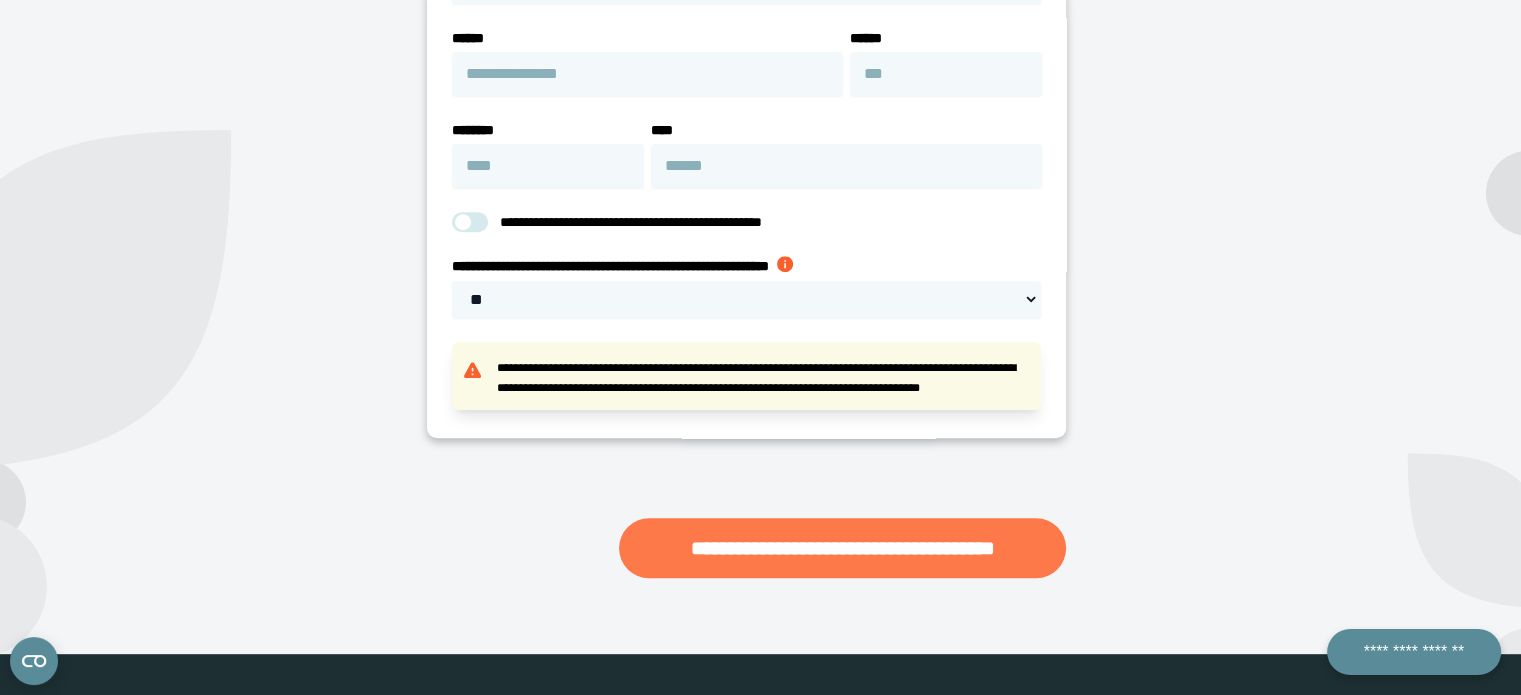 click on "**********" at bounding box center [842, 548] 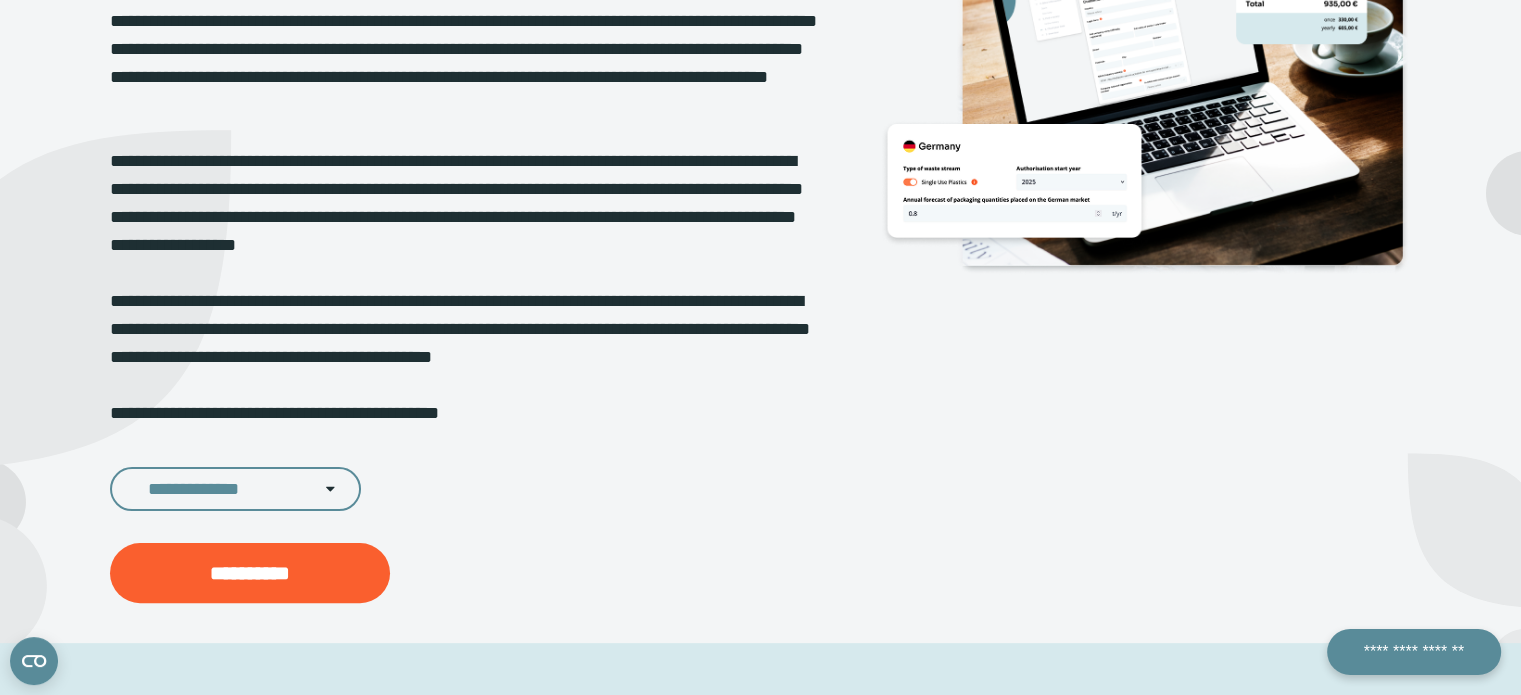 scroll, scrollTop: 400, scrollLeft: 0, axis: vertical 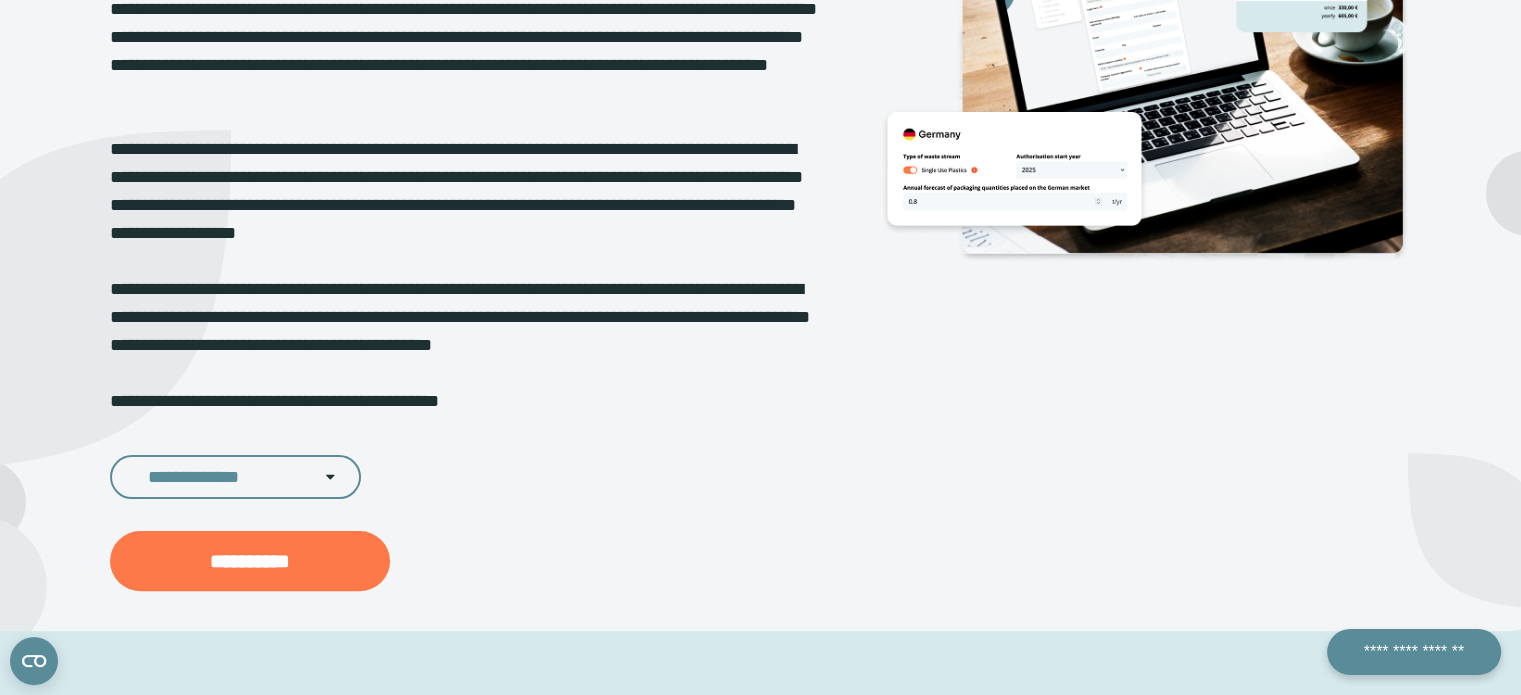 click on "**********" at bounding box center [250, 561] 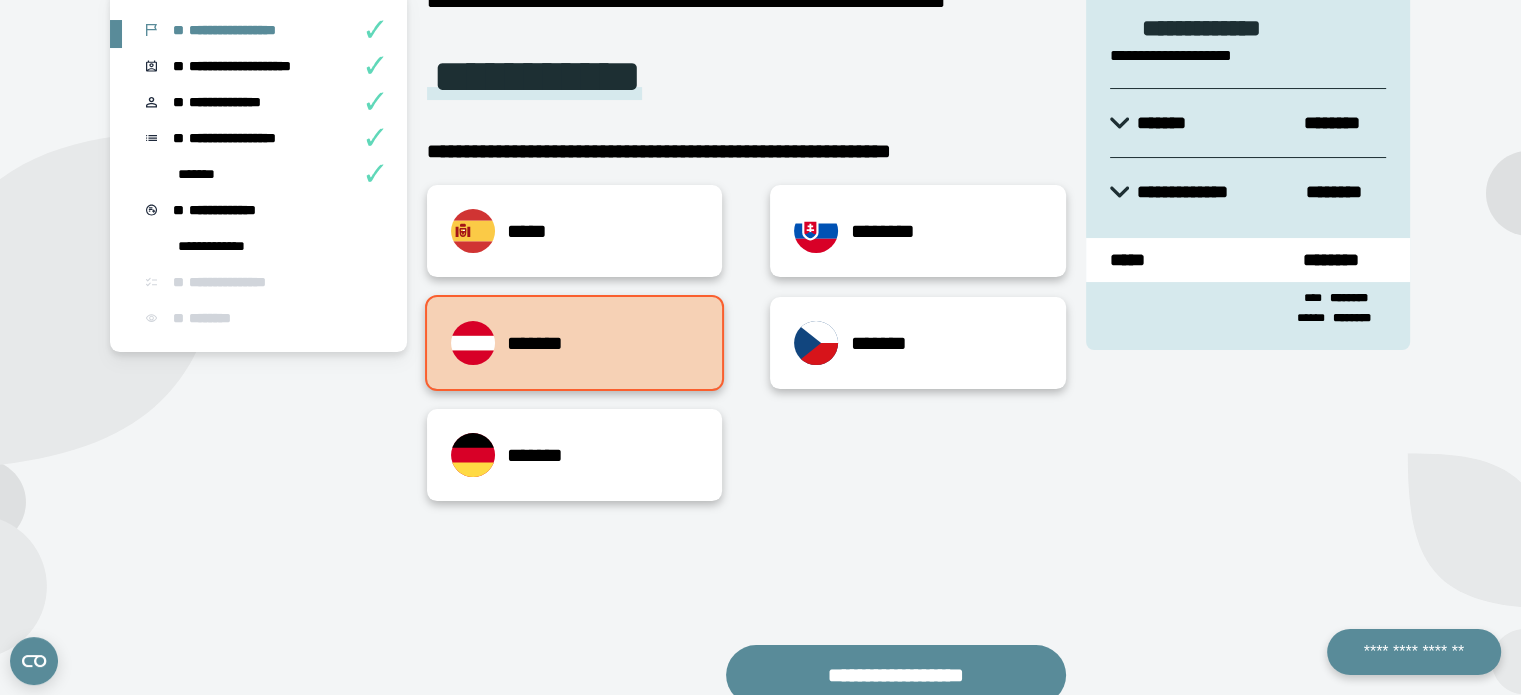 scroll, scrollTop: 196, scrollLeft: 0, axis: vertical 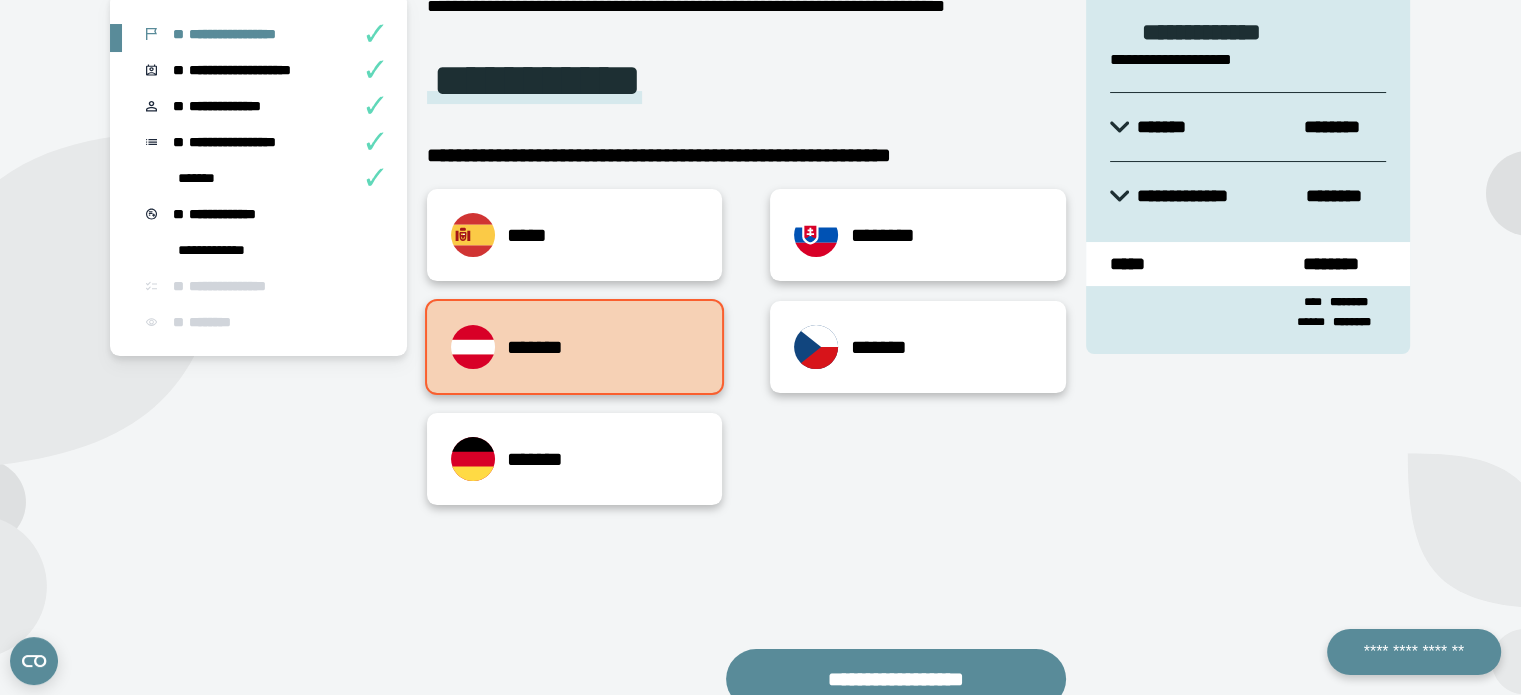 click at bounding box center (1119, 127) 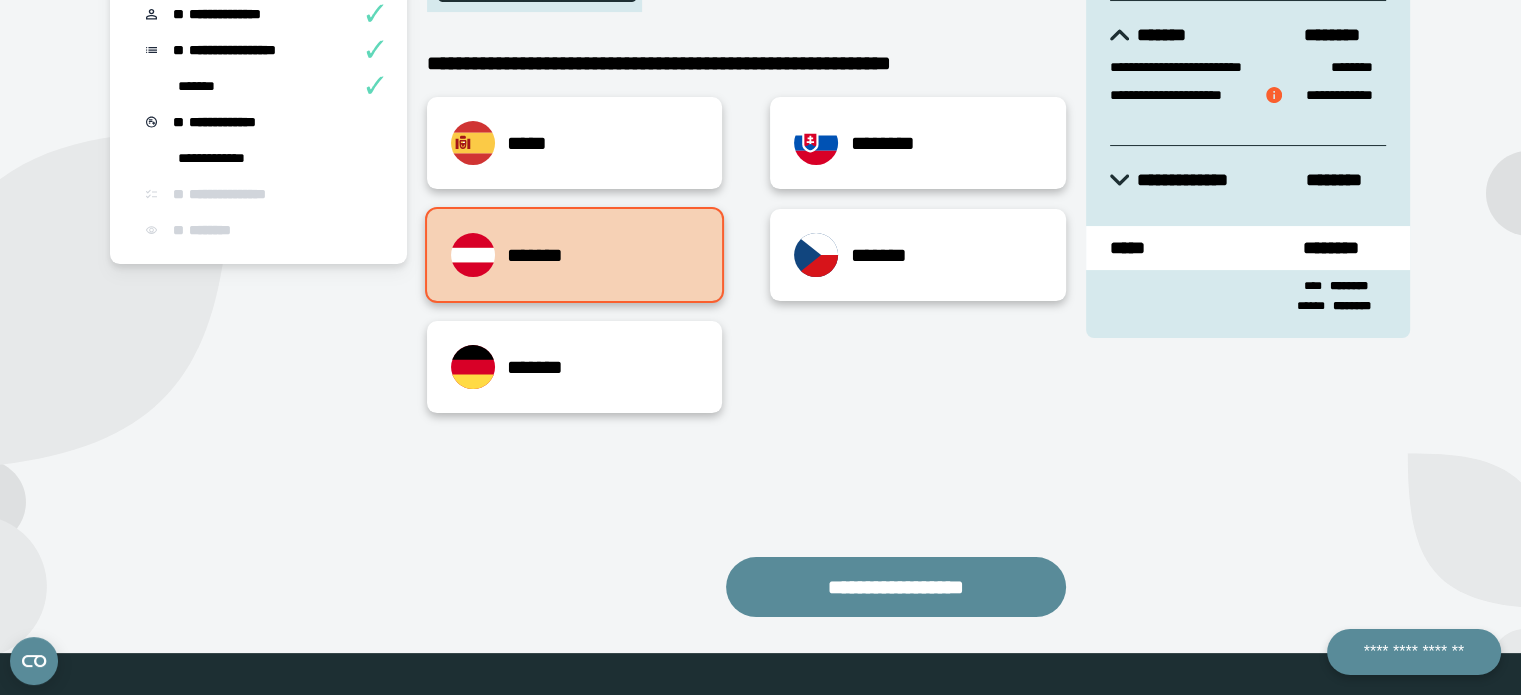 scroll, scrollTop: 337, scrollLeft: 0, axis: vertical 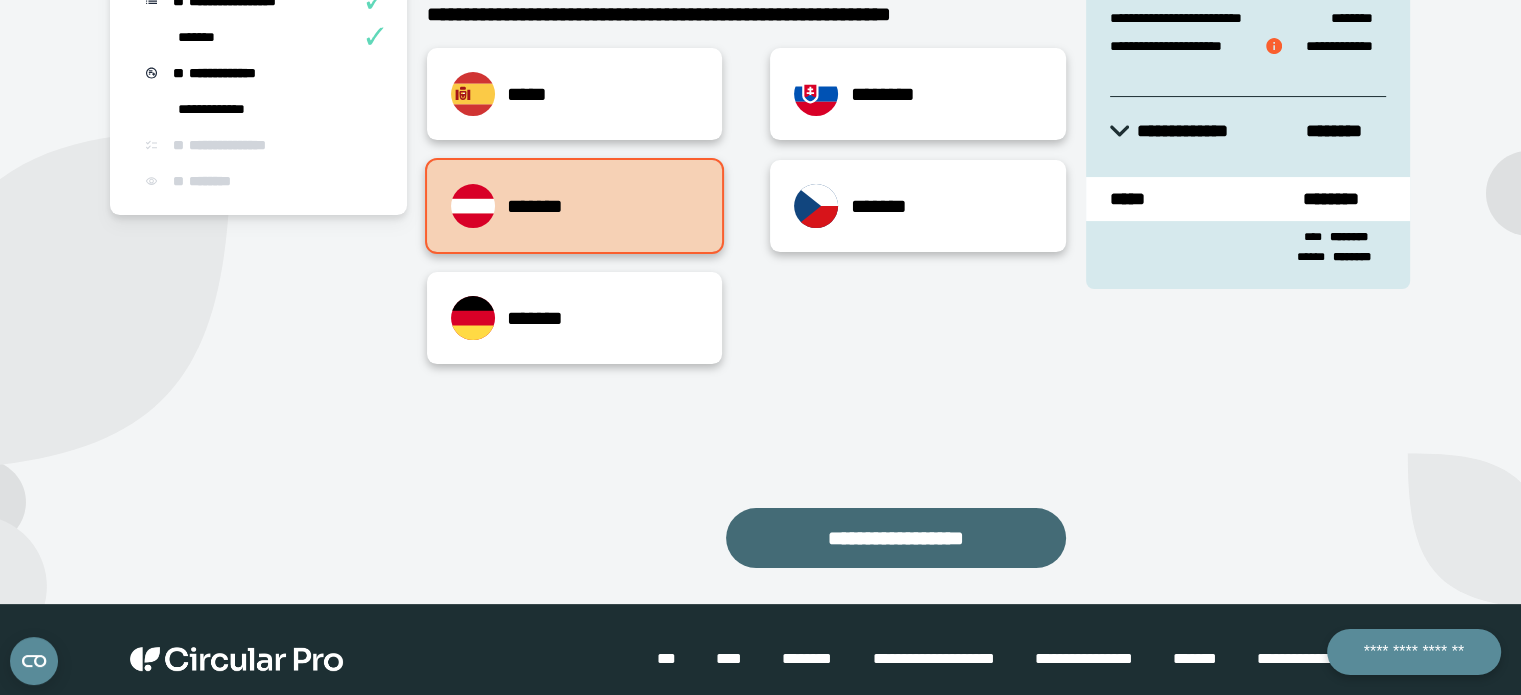 click on "**********" at bounding box center (896, 538) 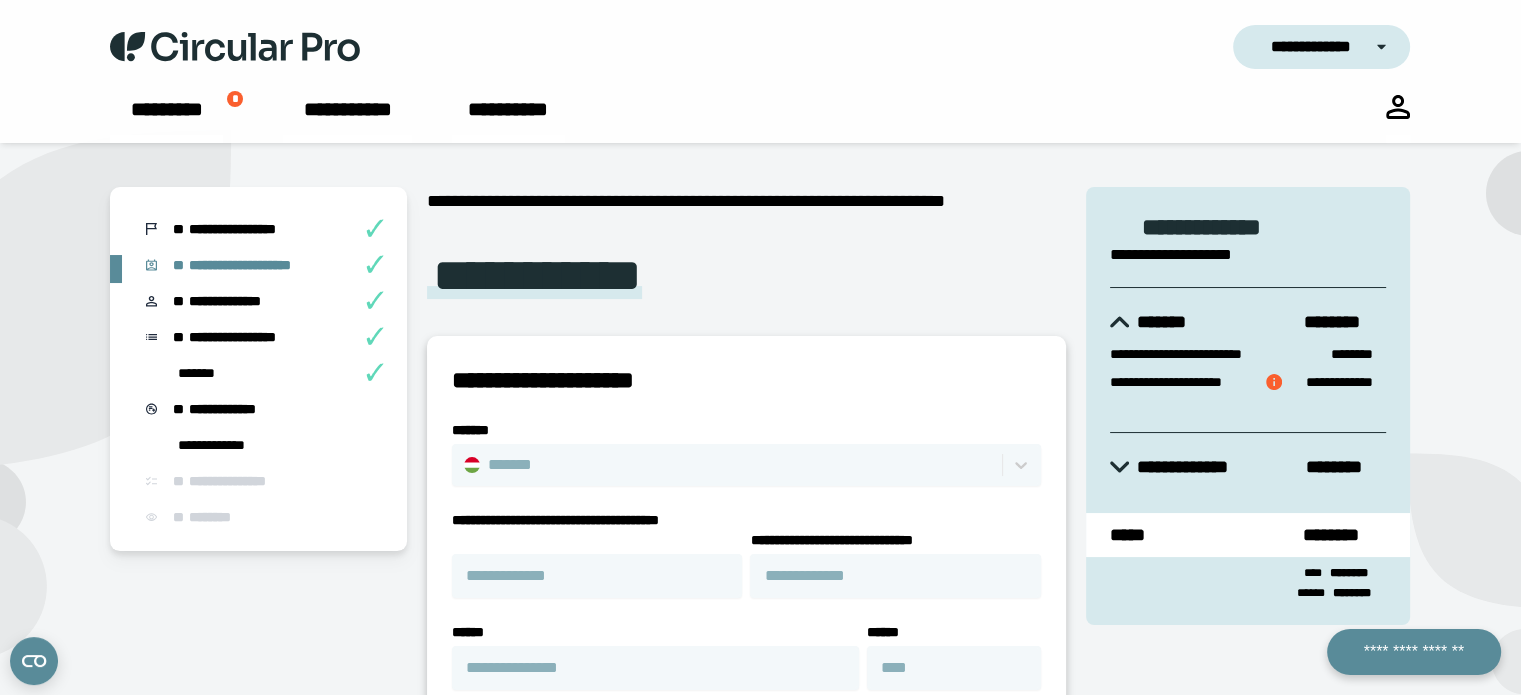 scroll, scrollTop: 0, scrollLeft: 0, axis: both 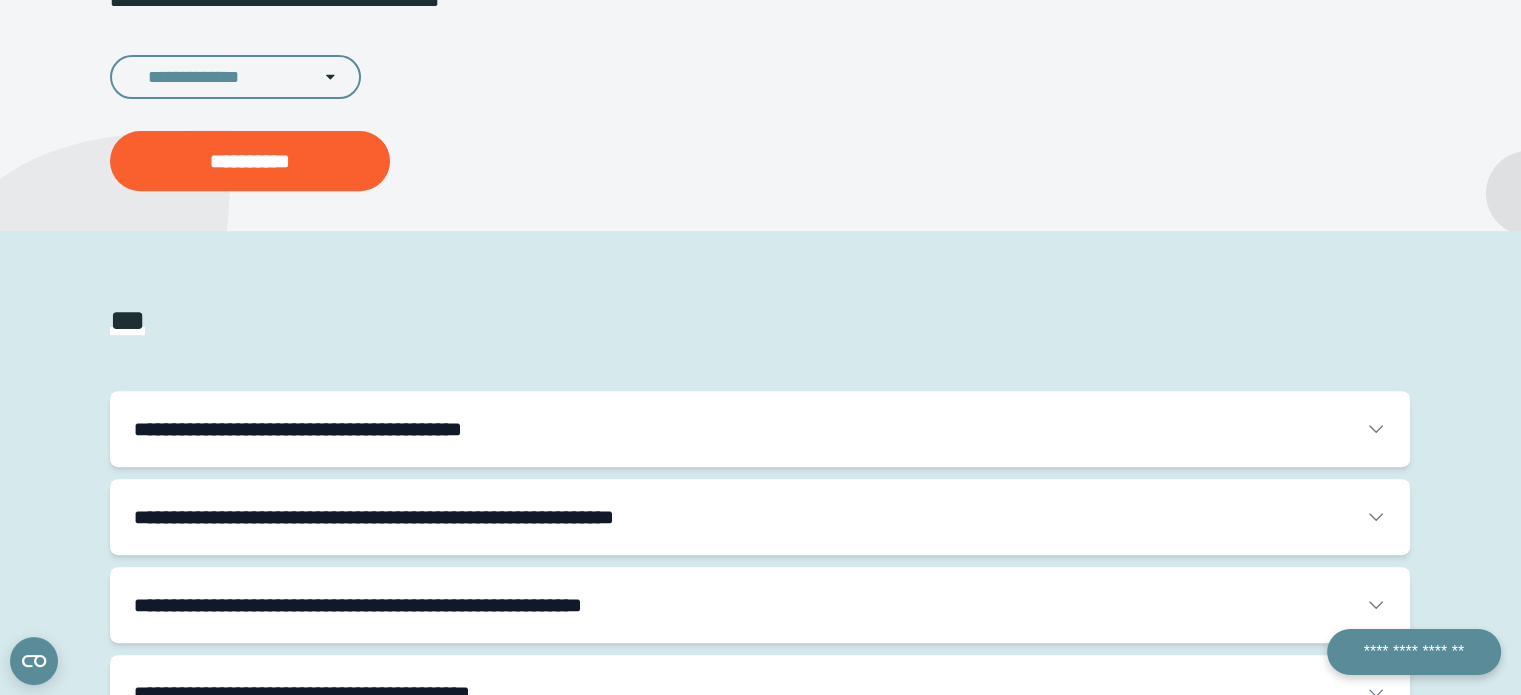 select on "**********" 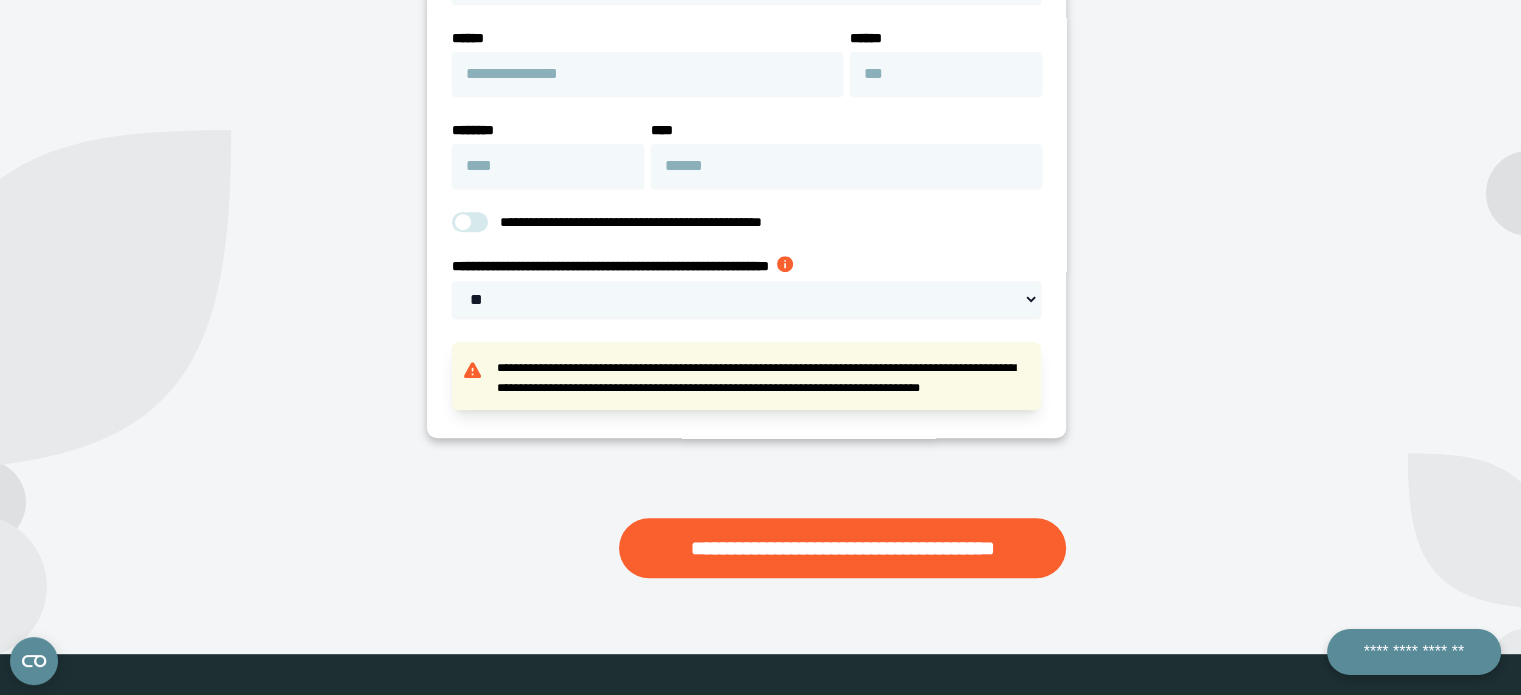 scroll, scrollTop: 0, scrollLeft: 0, axis: both 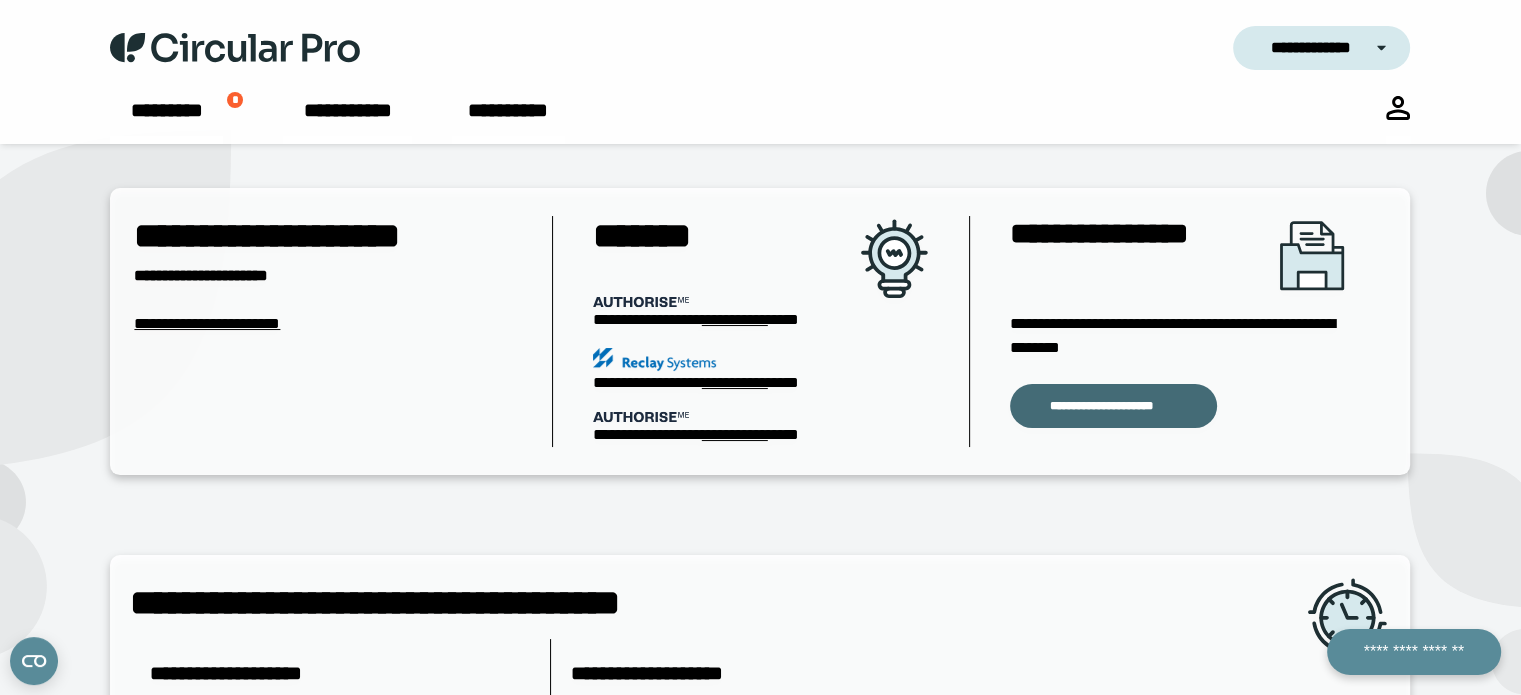 click on "**********" at bounding box center [1113, 406] 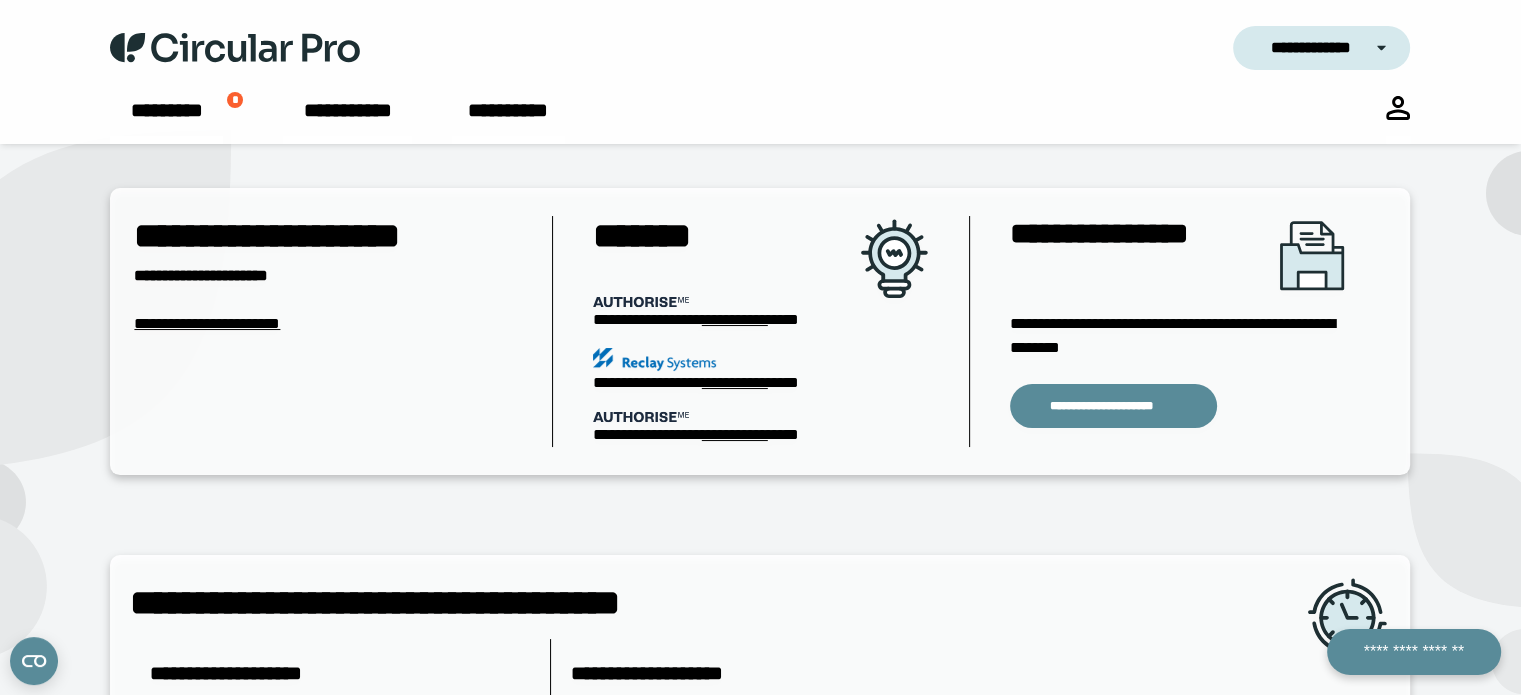 click on "**********" at bounding box center [207, 323] 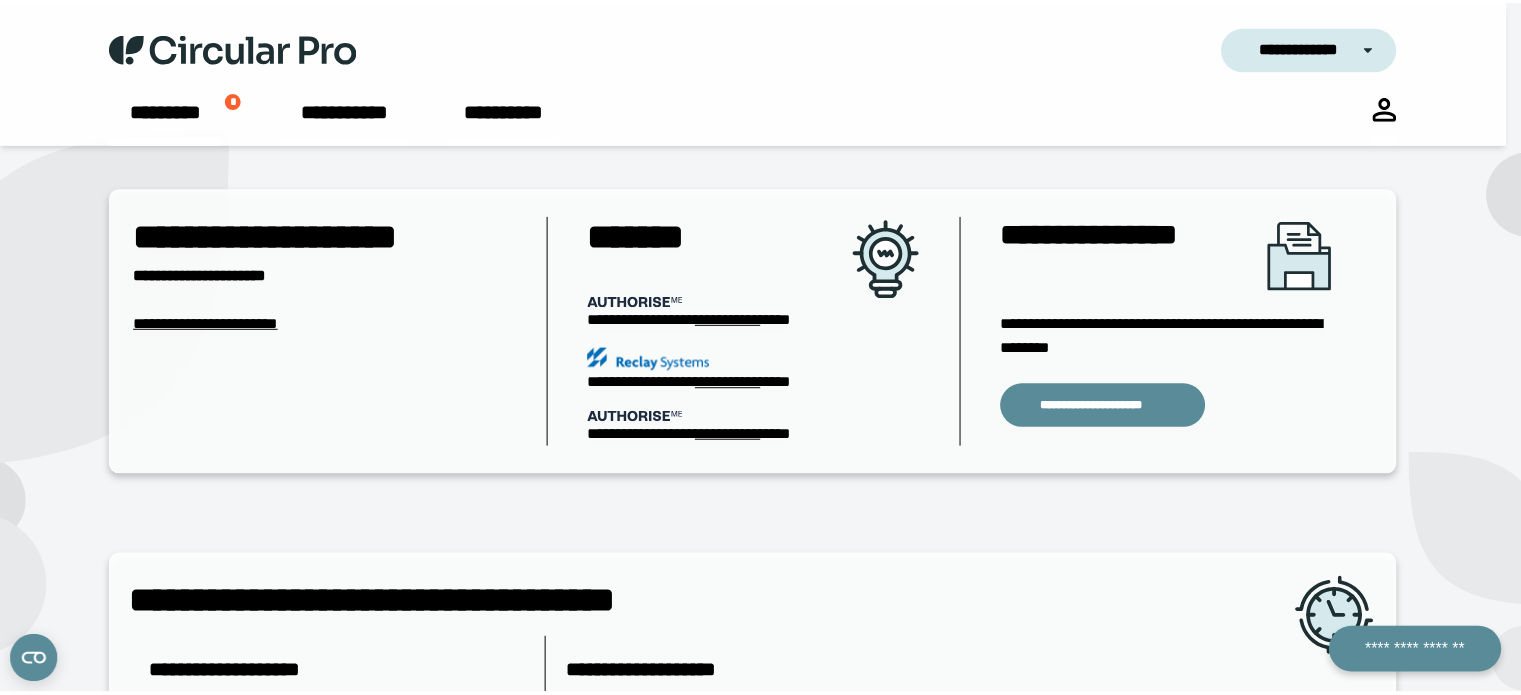 scroll, scrollTop: 0, scrollLeft: 0, axis: both 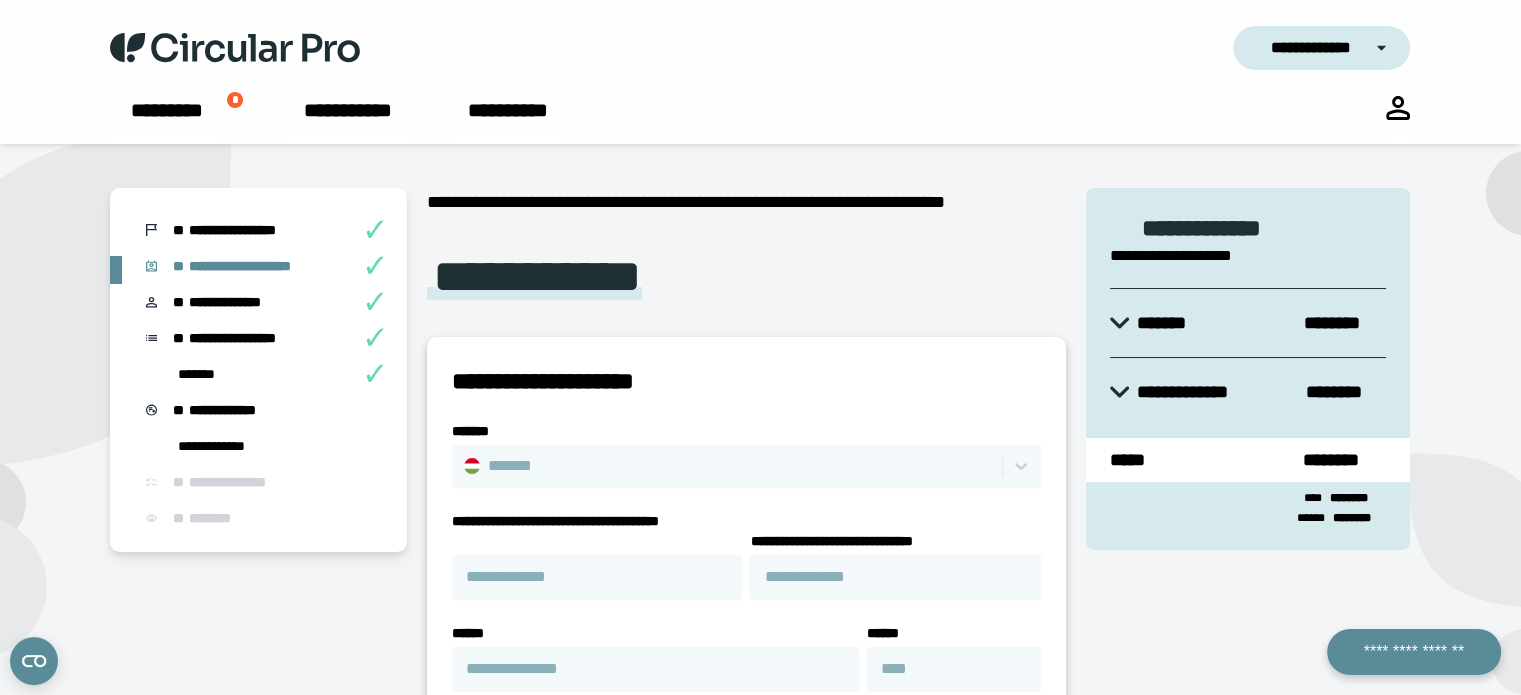 click at bounding box center [234, 48] 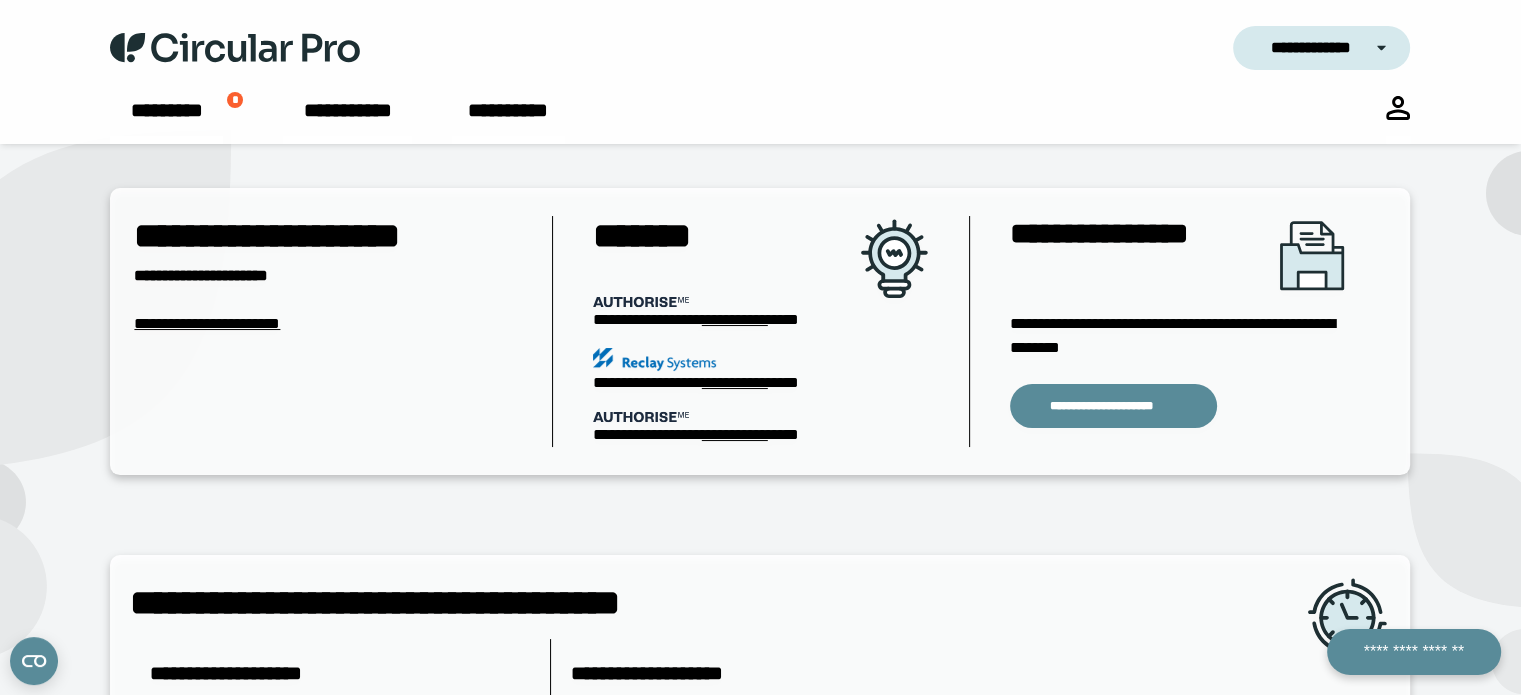 click at bounding box center [234, 48] 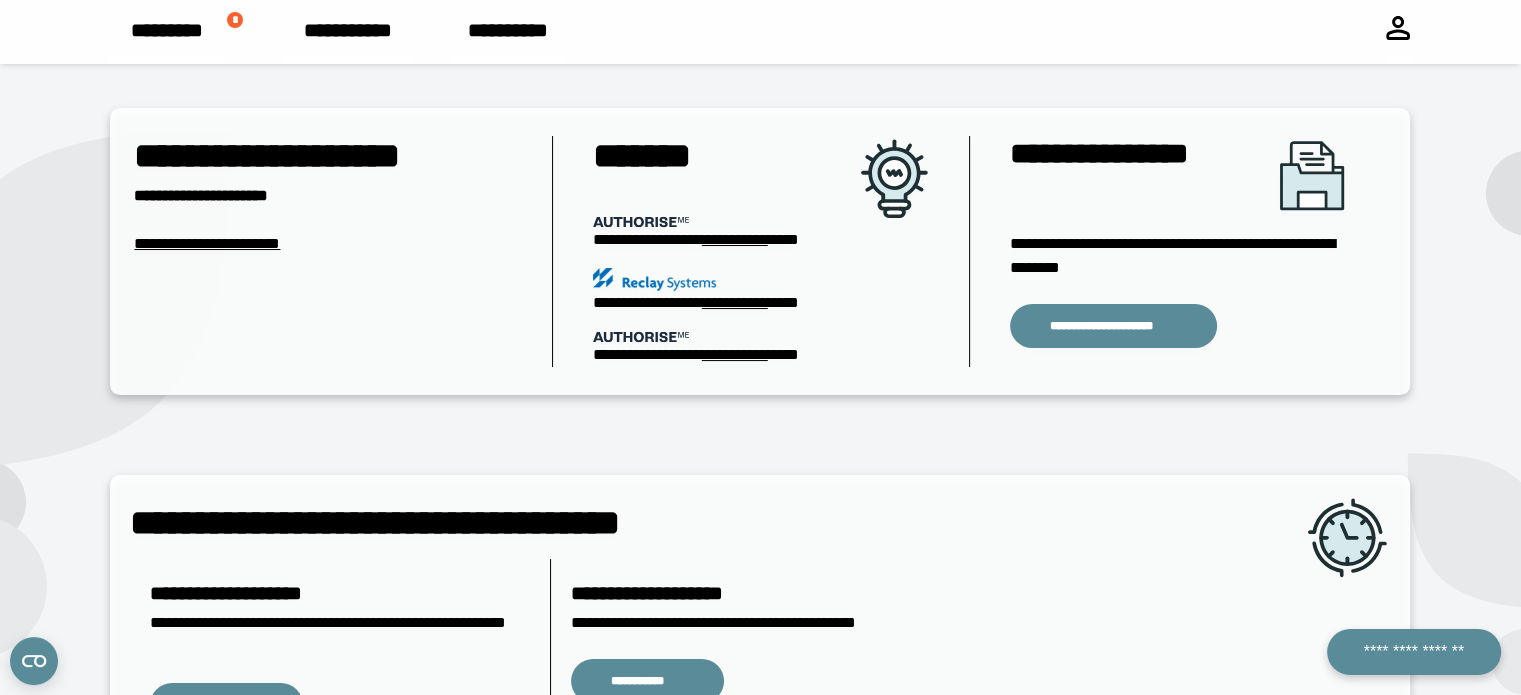 scroll, scrollTop: 0, scrollLeft: 0, axis: both 